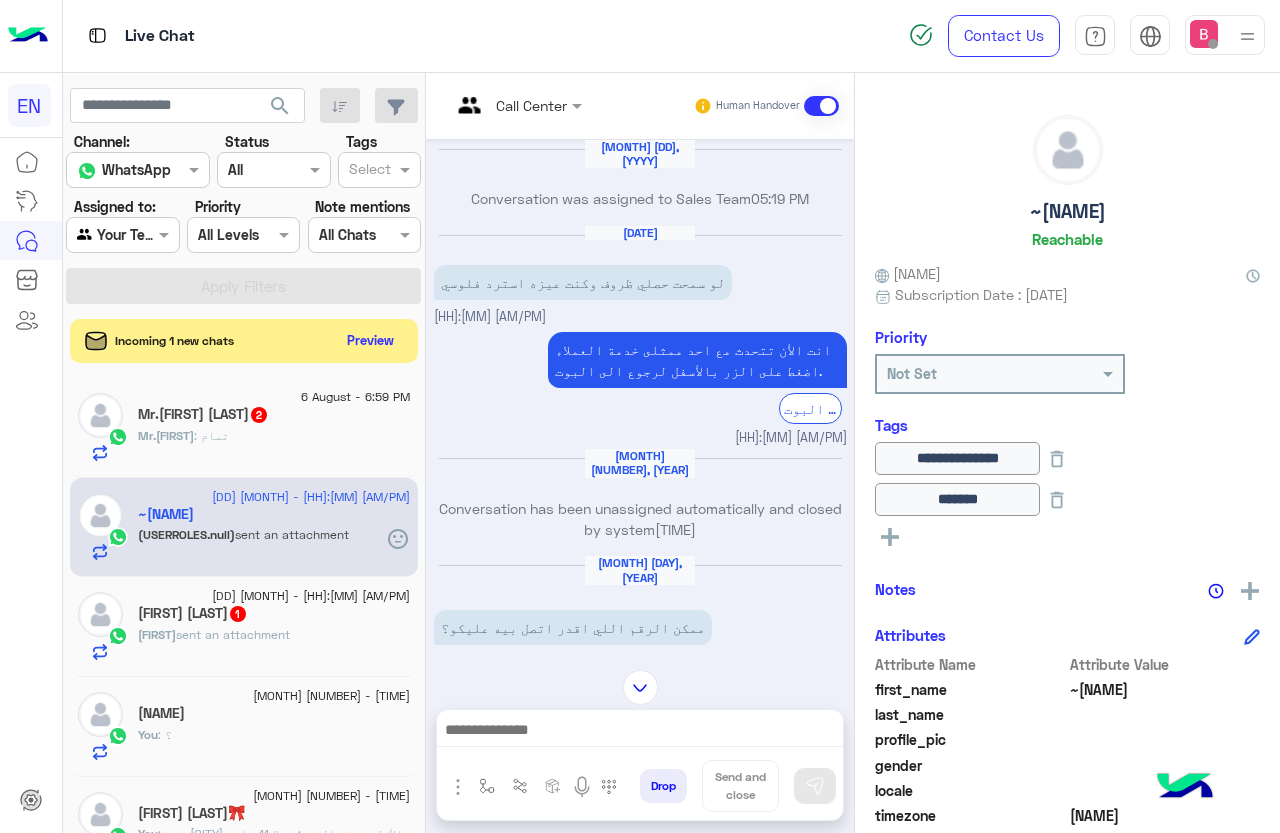 scroll, scrollTop: 0, scrollLeft: 0, axis: both 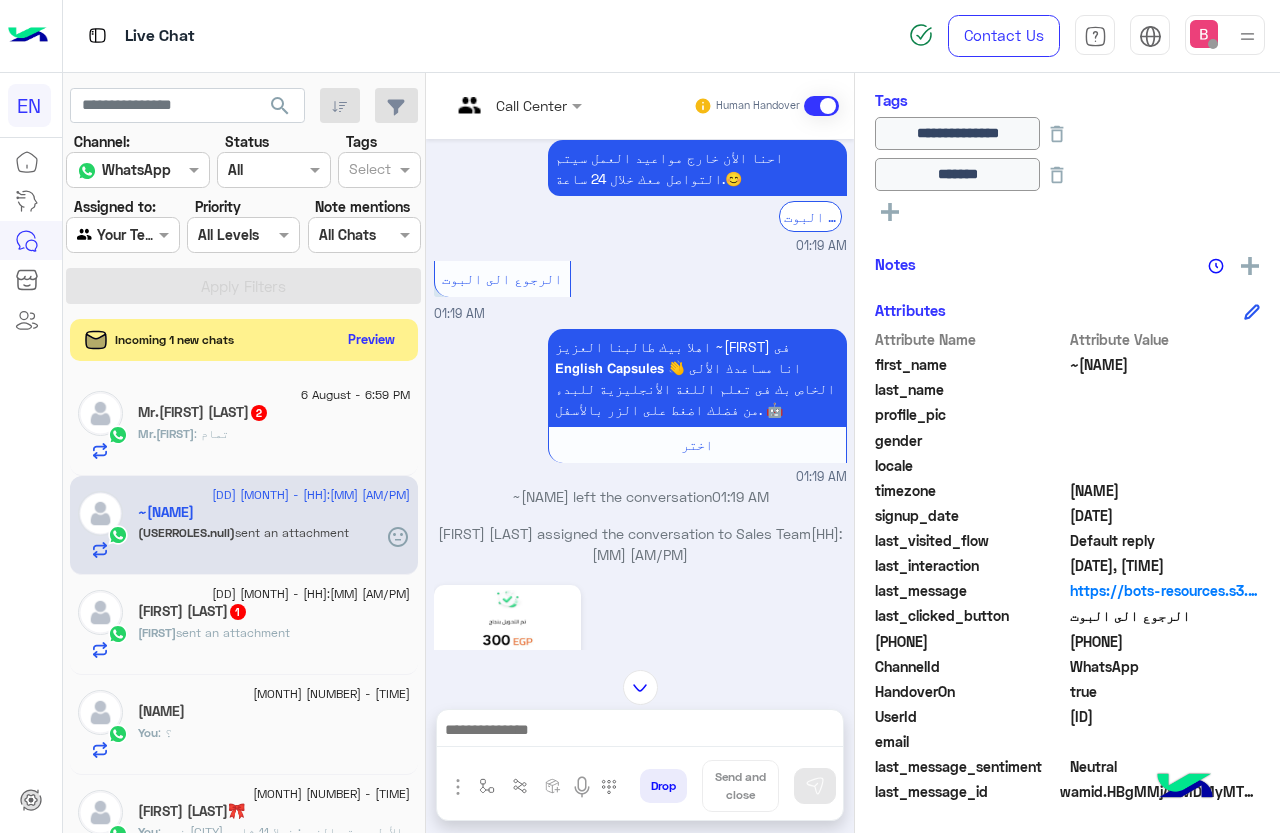 click on "Preview" 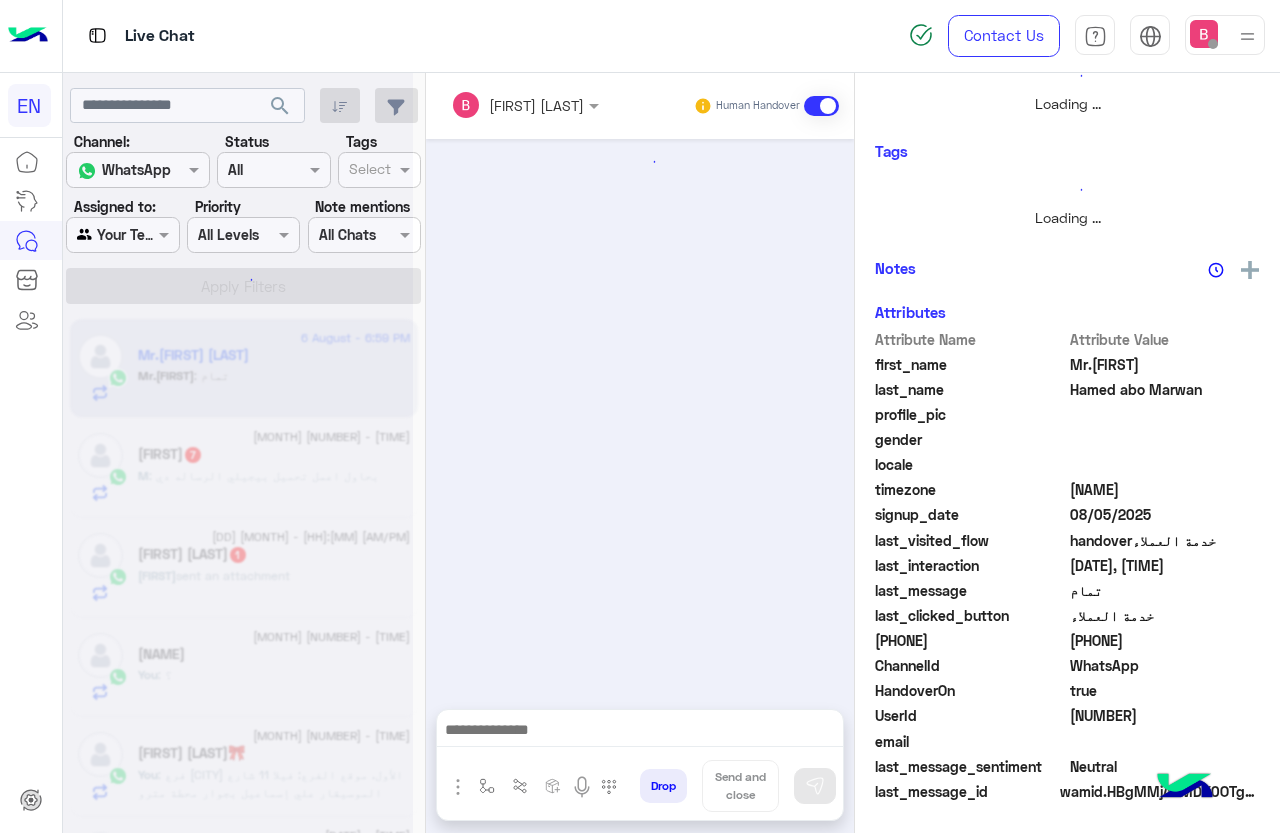 scroll, scrollTop: 301, scrollLeft: 0, axis: vertical 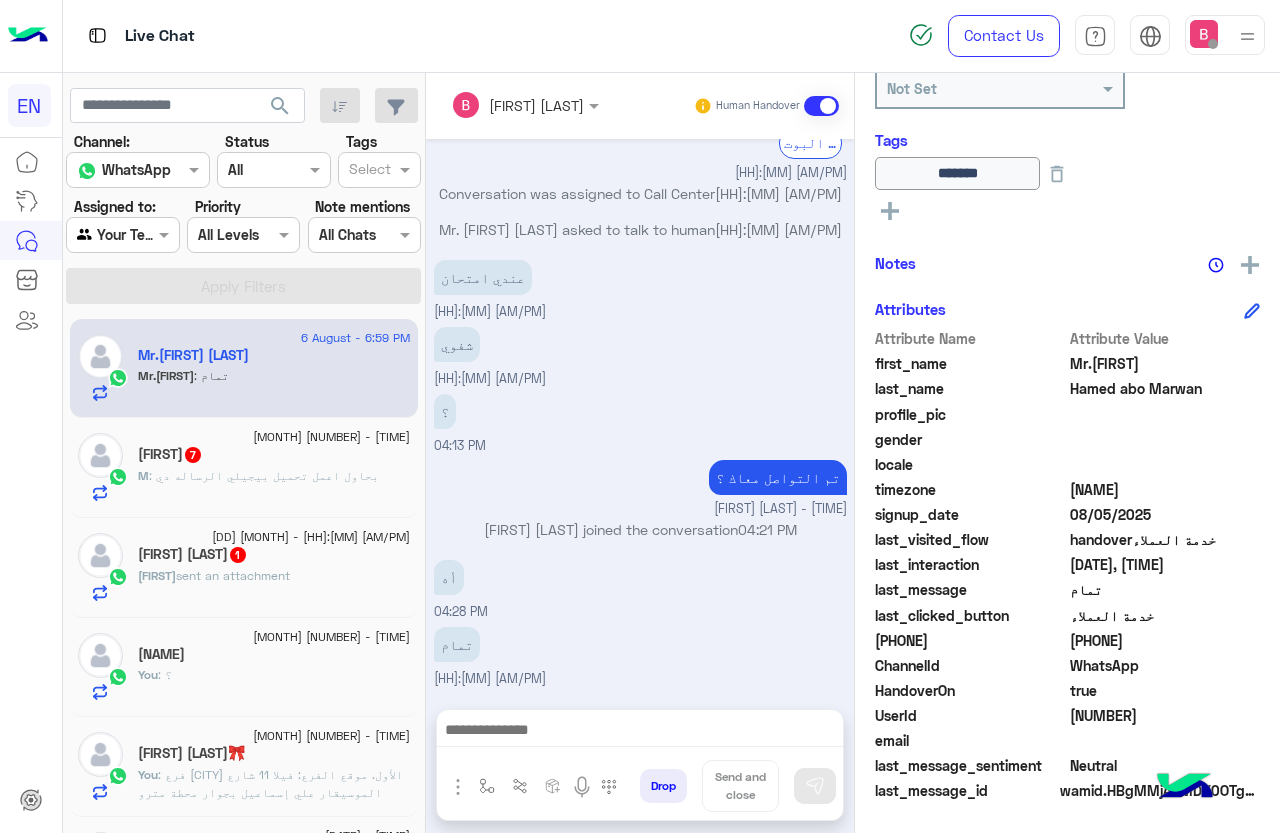 click on "[NAME] : بحاول اعمل تحميل بيجيلي الرساله دي" 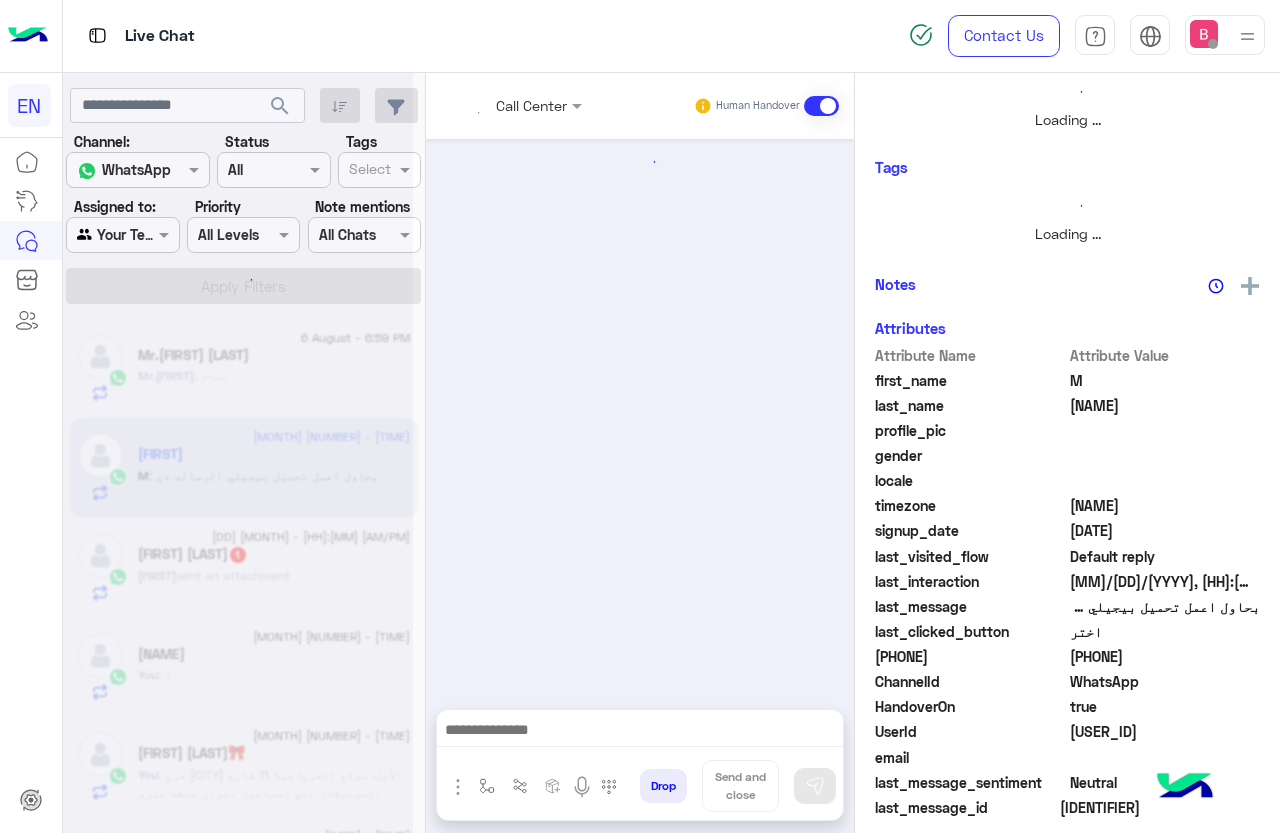 scroll, scrollTop: 301, scrollLeft: 0, axis: vertical 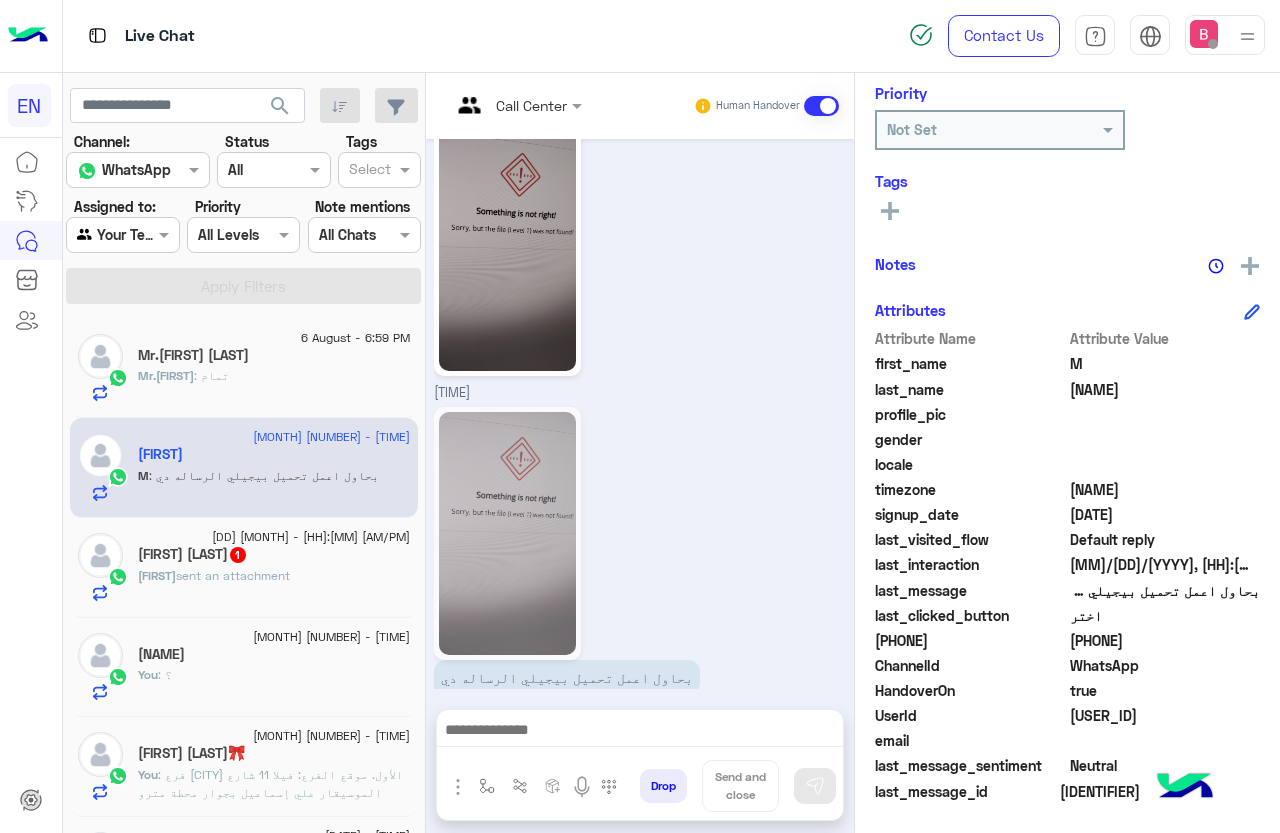 drag, startPoint x: 1064, startPoint y: 636, endPoint x: 1168, endPoint y: 632, distance: 104.0769 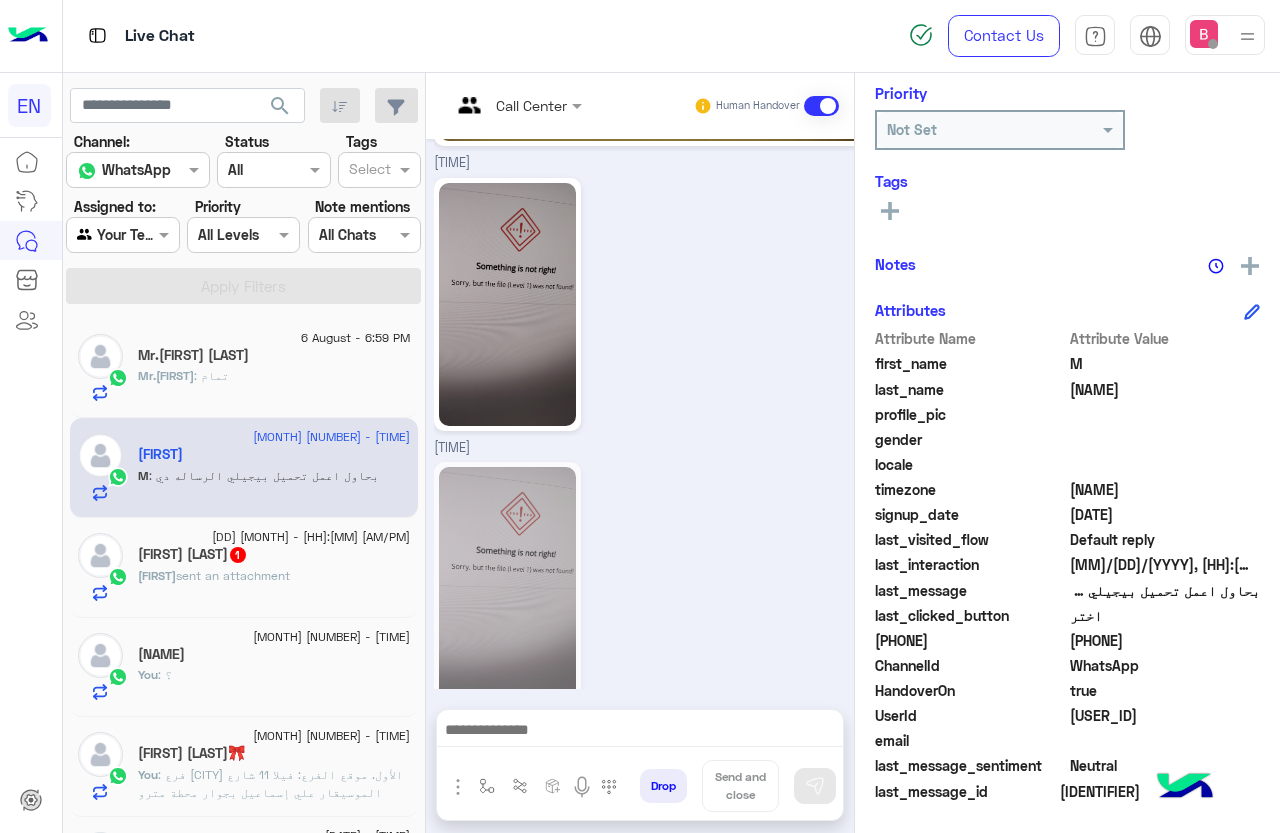 scroll, scrollTop: 1940, scrollLeft: 0, axis: vertical 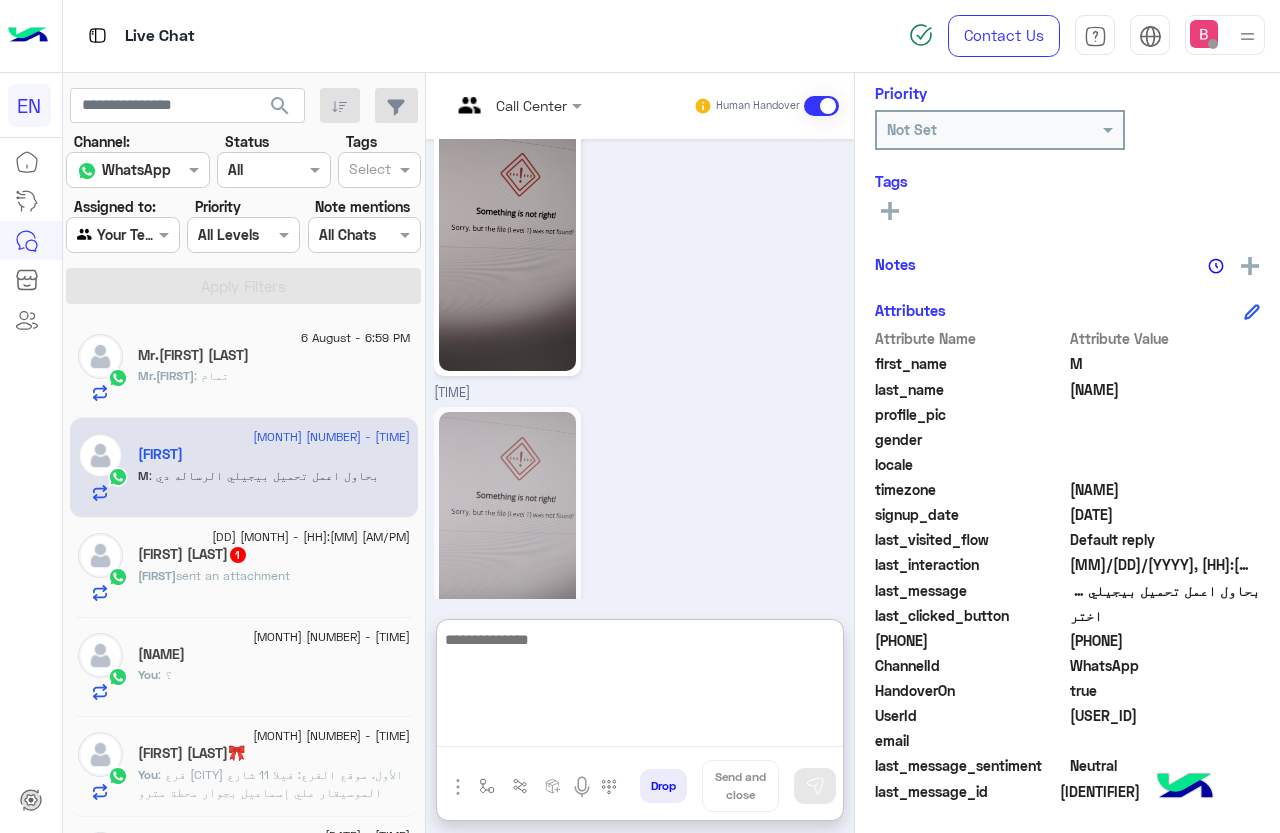 click at bounding box center (640, 687) 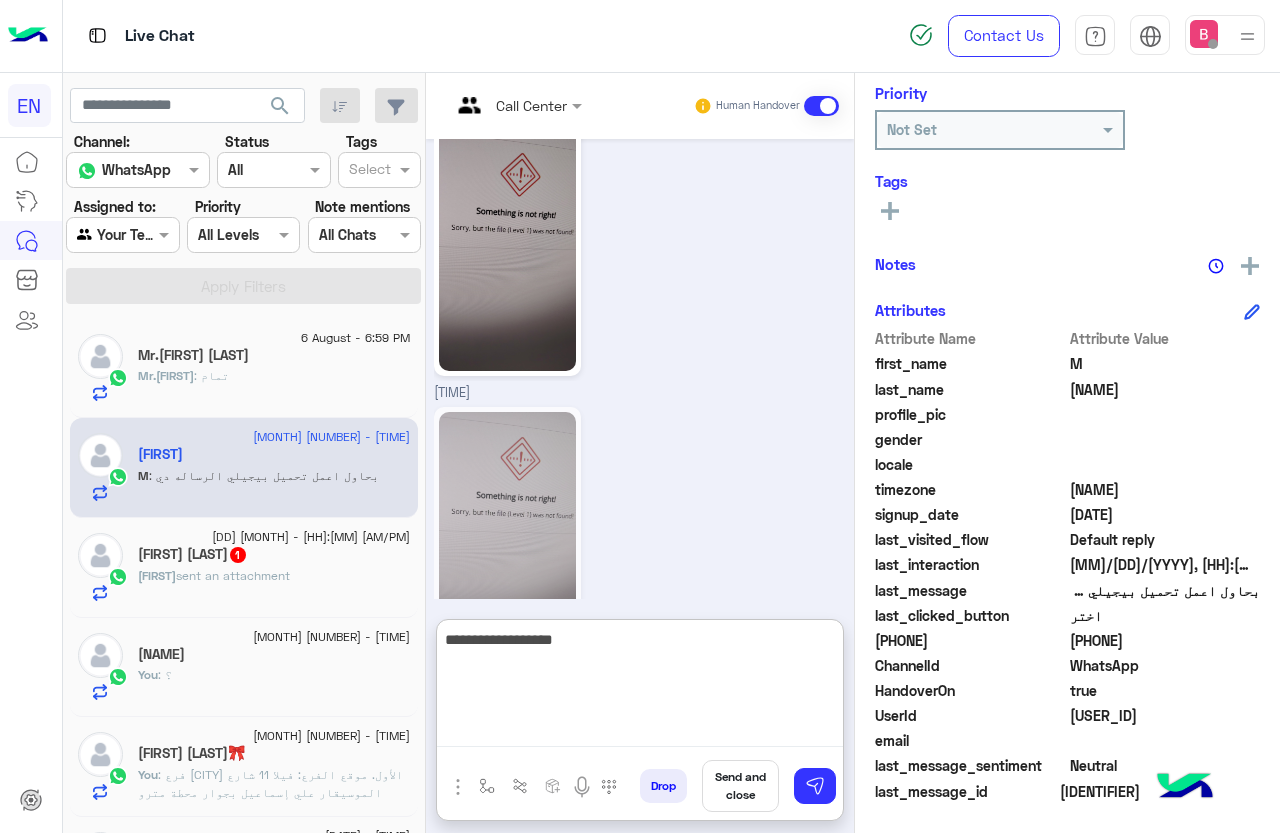 type on "**********" 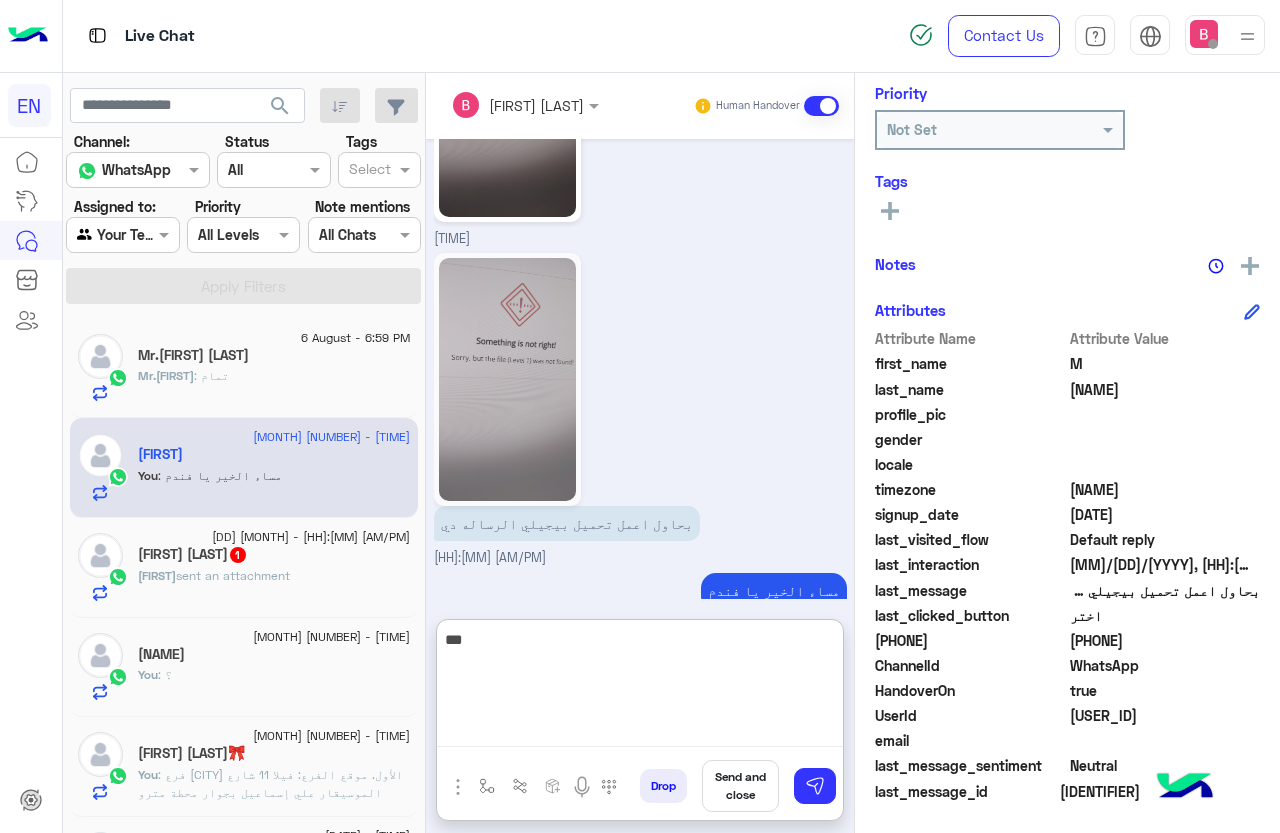 scroll, scrollTop: 2130, scrollLeft: 0, axis: vertical 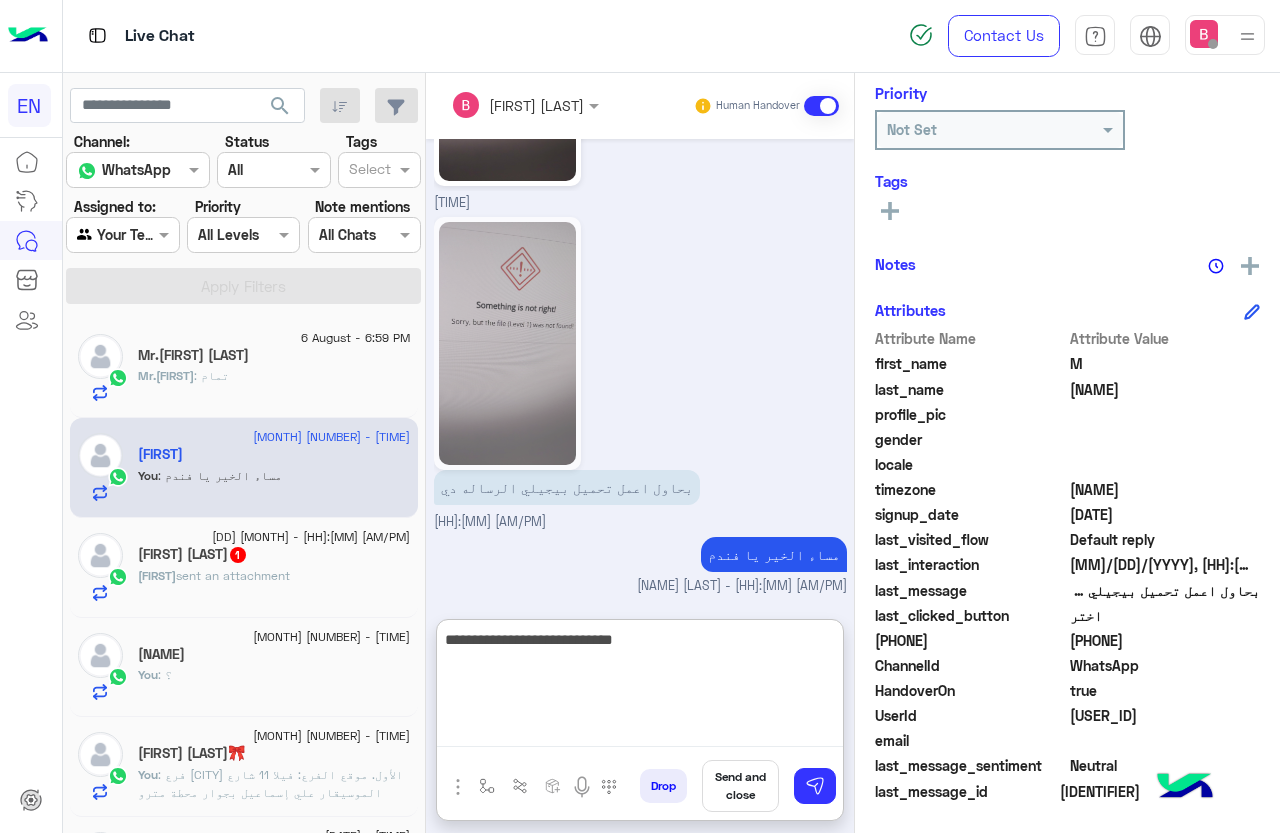 type on "**********" 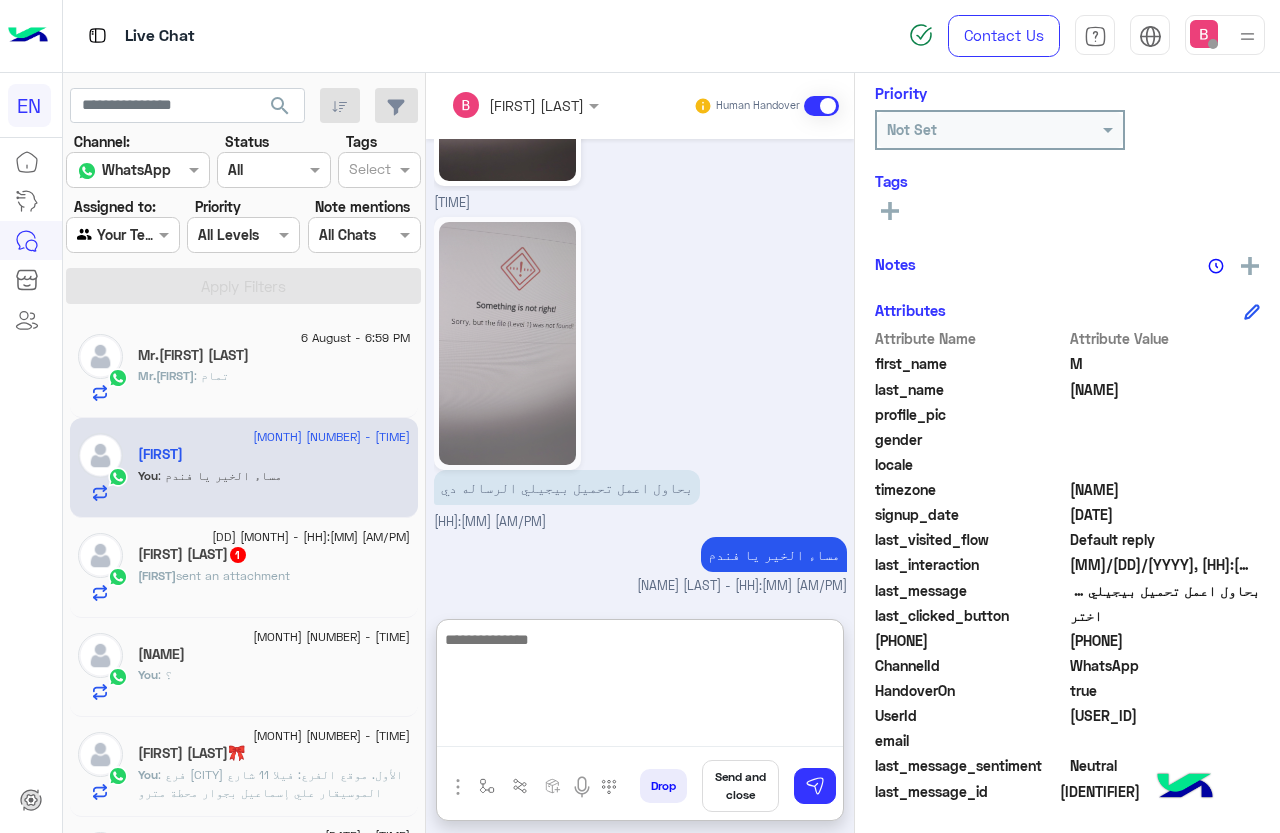 scroll, scrollTop: 2194, scrollLeft: 0, axis: vertical 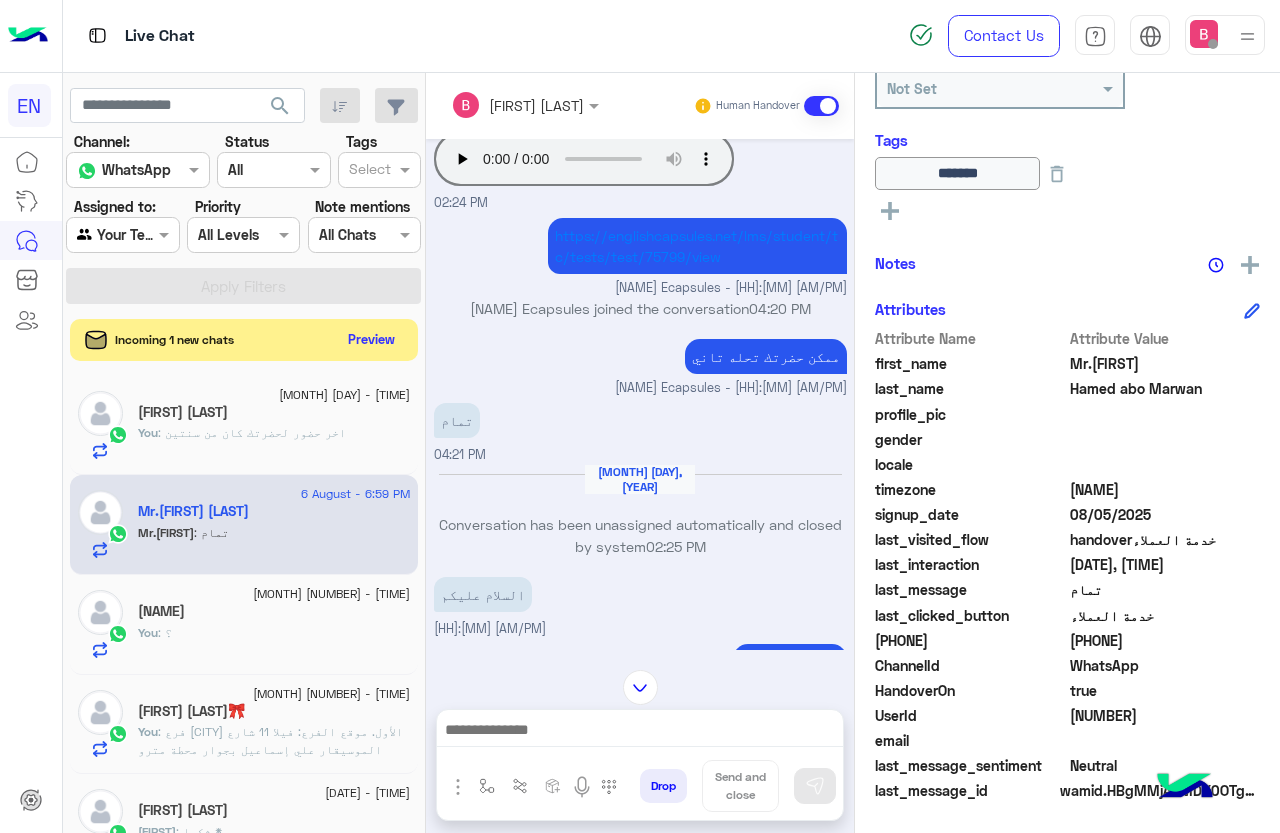 click on "Preview" 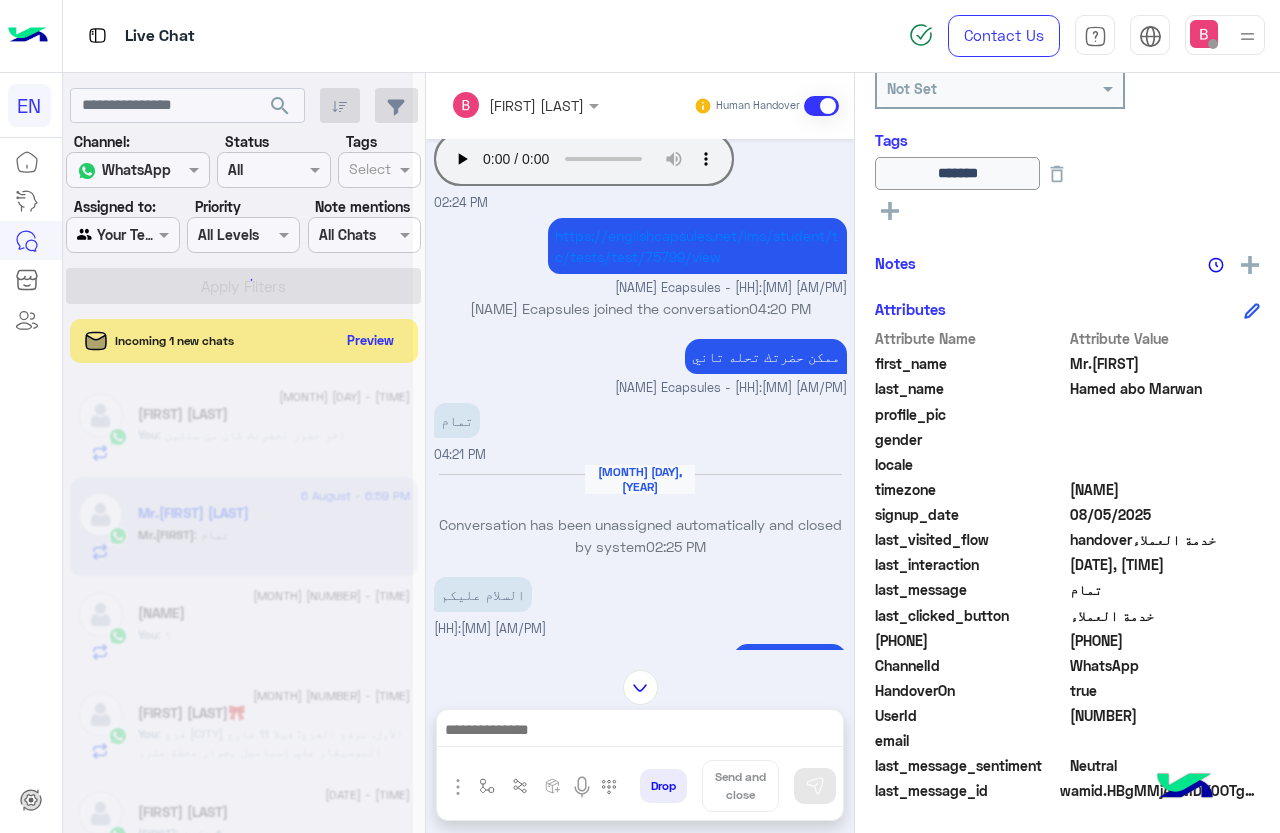 scroll, scrollTop: 301, scrollLeft: 0, axis: vertical 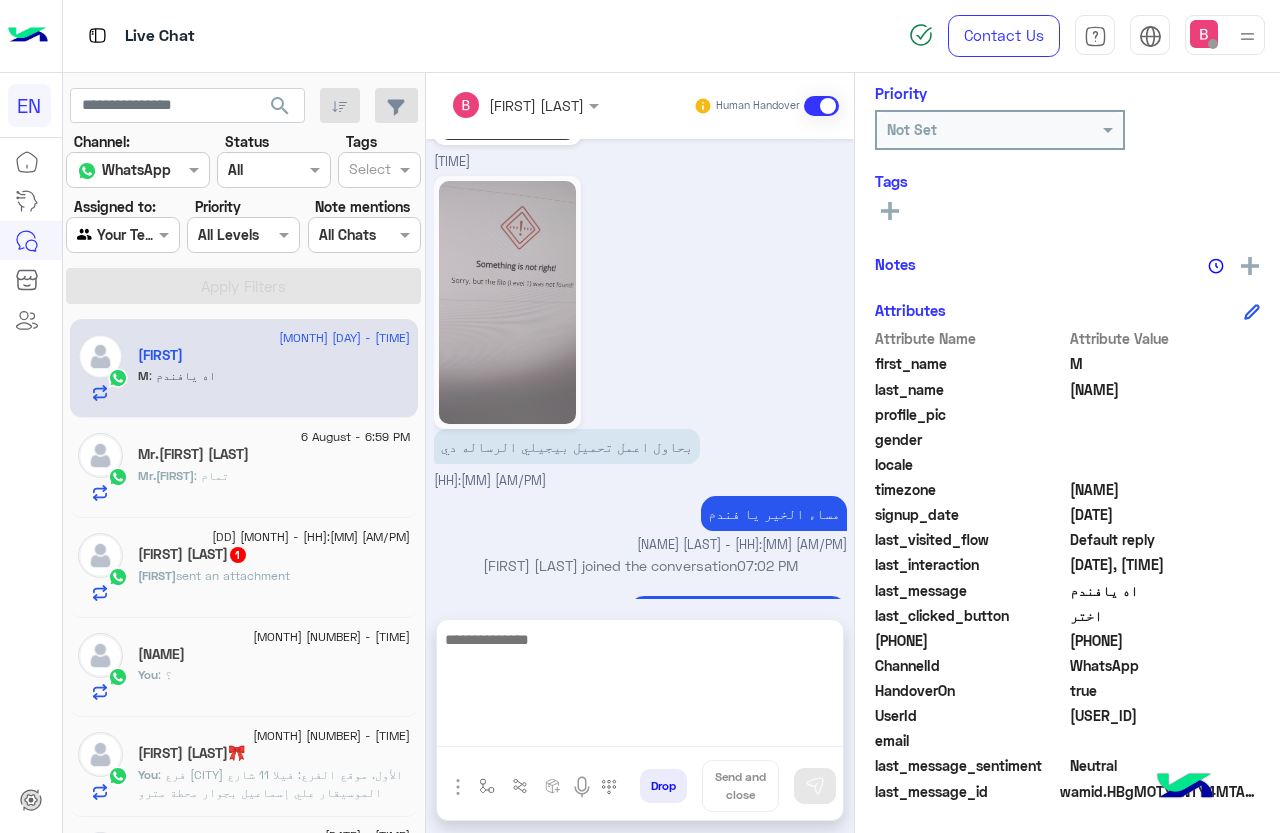 click at bounding box center [640, 687] 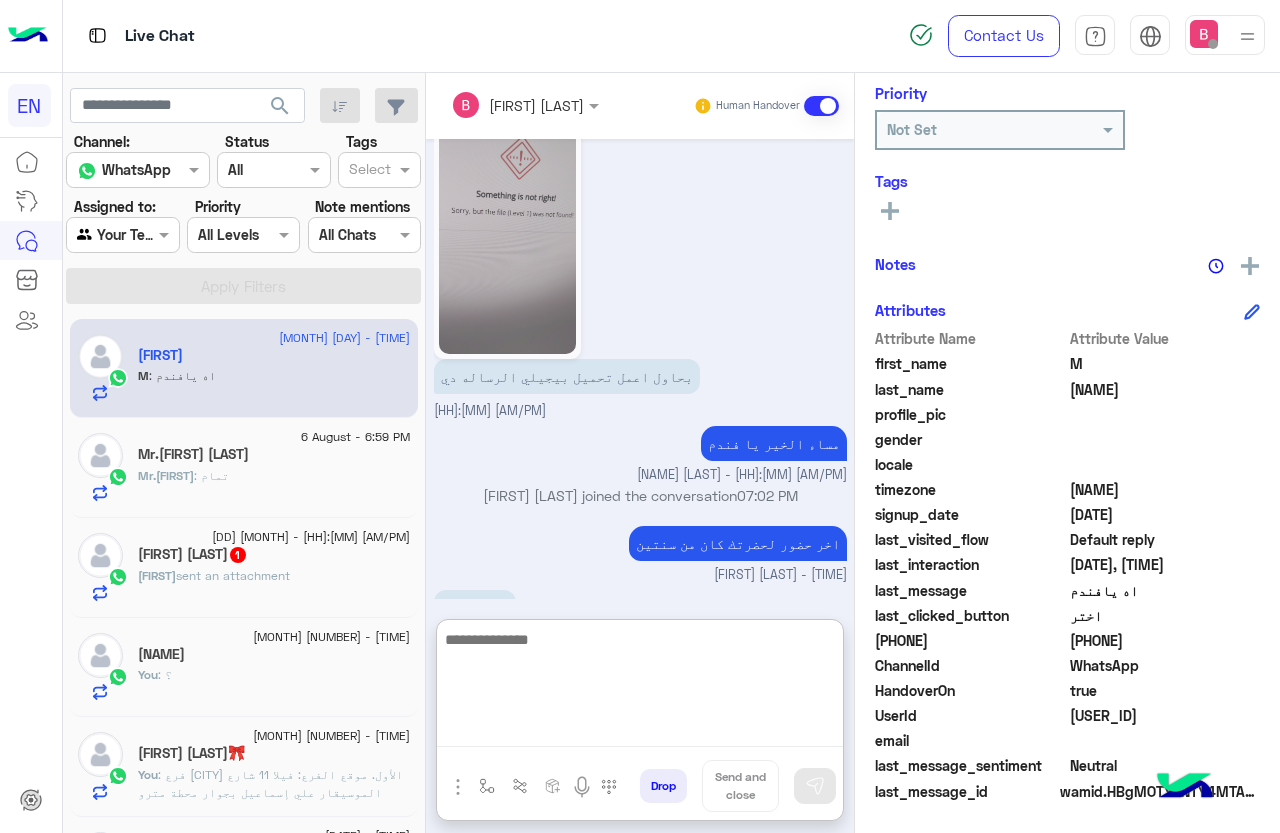 scroll, scrollTop: 2260, scrollLeft: 0, axis: vertical 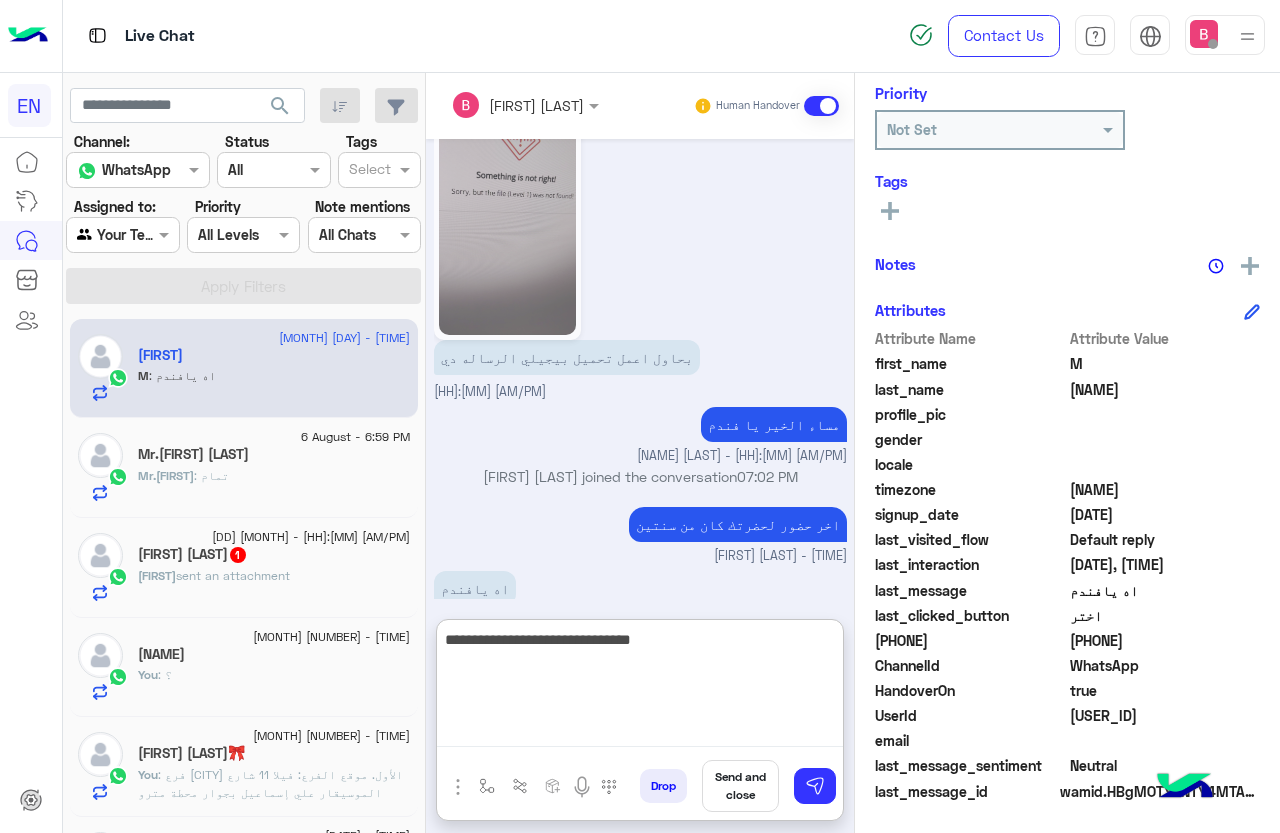 type on "**********" 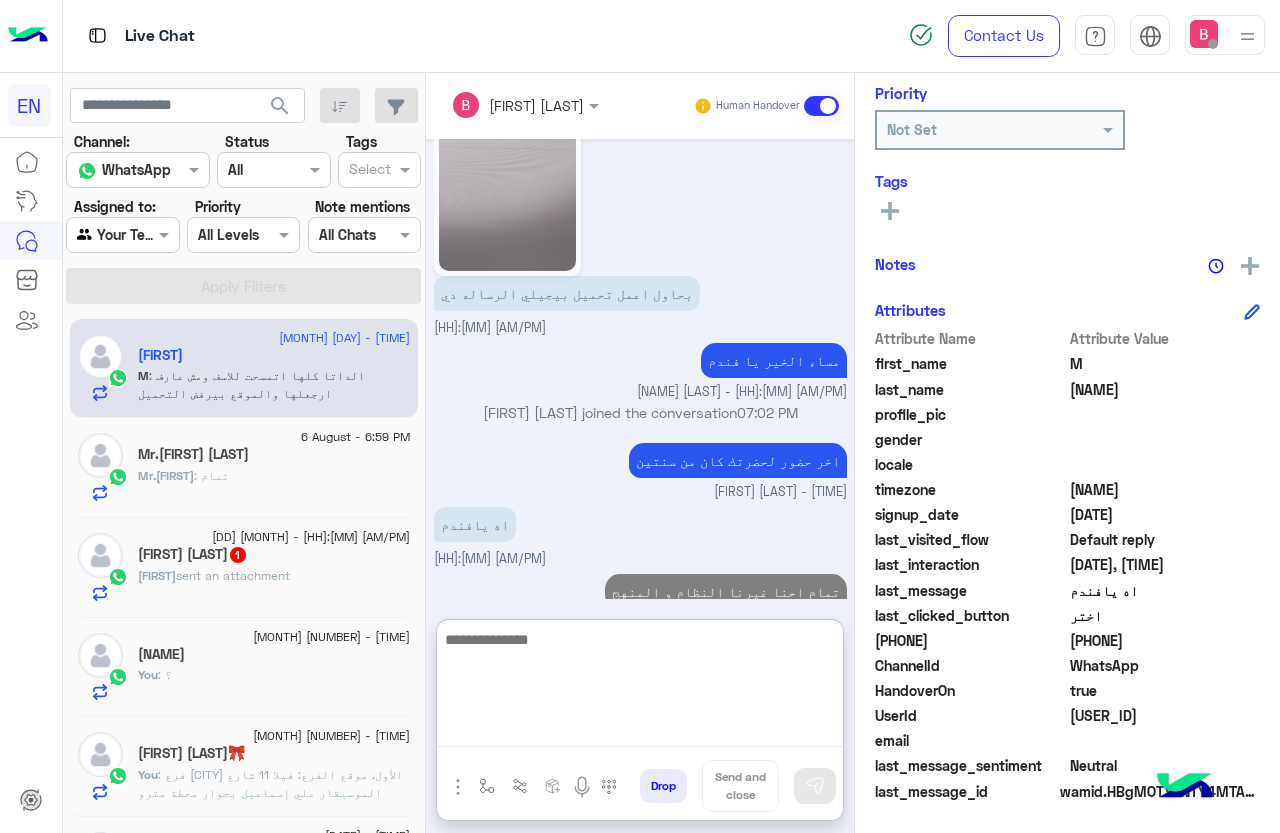 scroll, scrollTop: 2412, scrollLeft: 0, axis: vertical 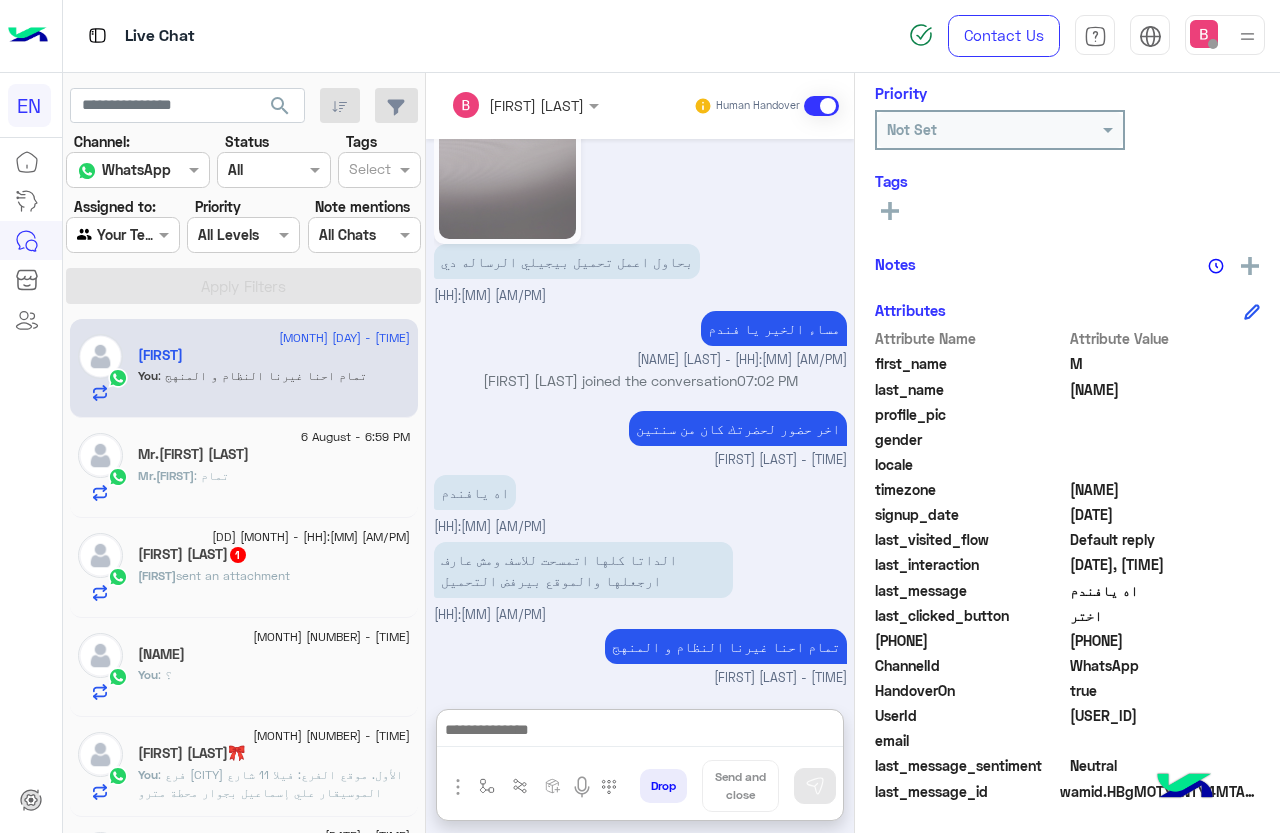 click on "[FIRST] [LAST] [NUMBER]" 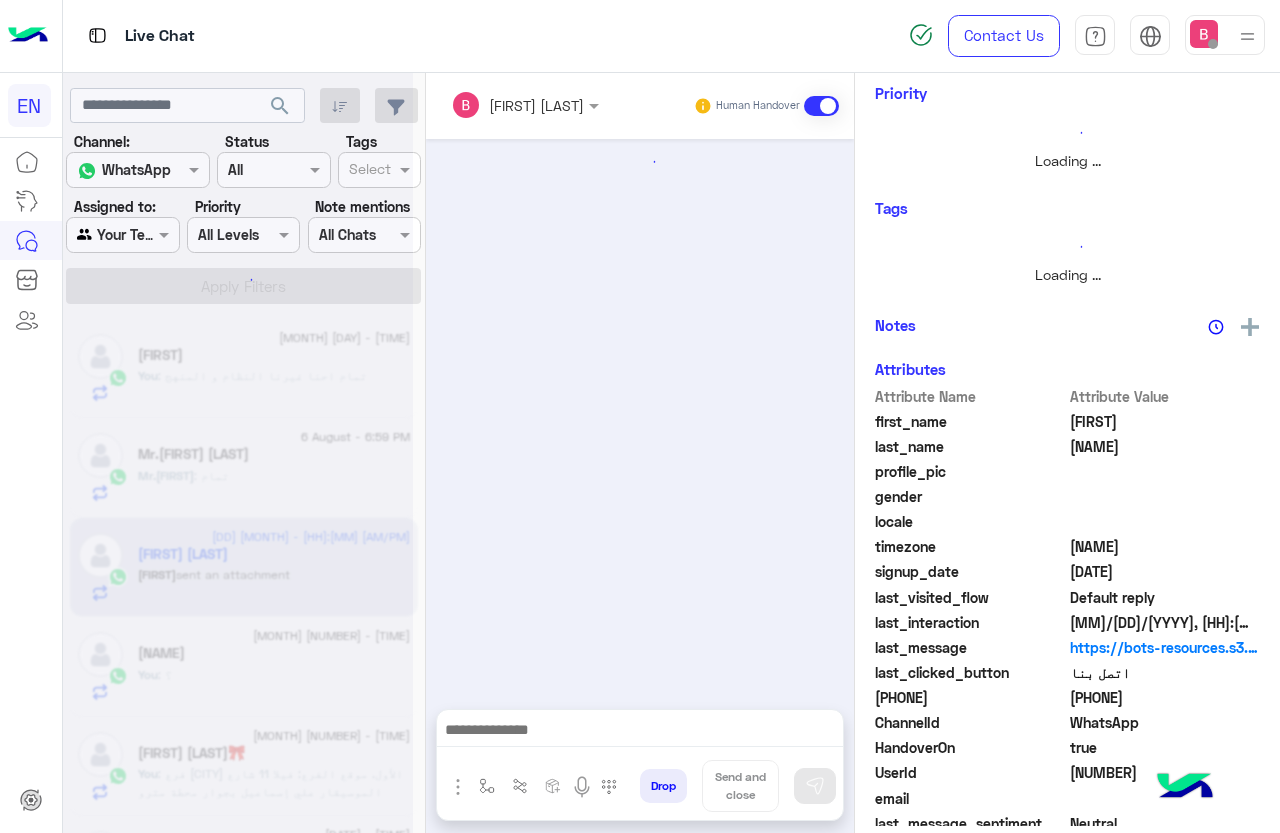 scroll, scrollTop: 0, scrollLeft: 0, axis: both 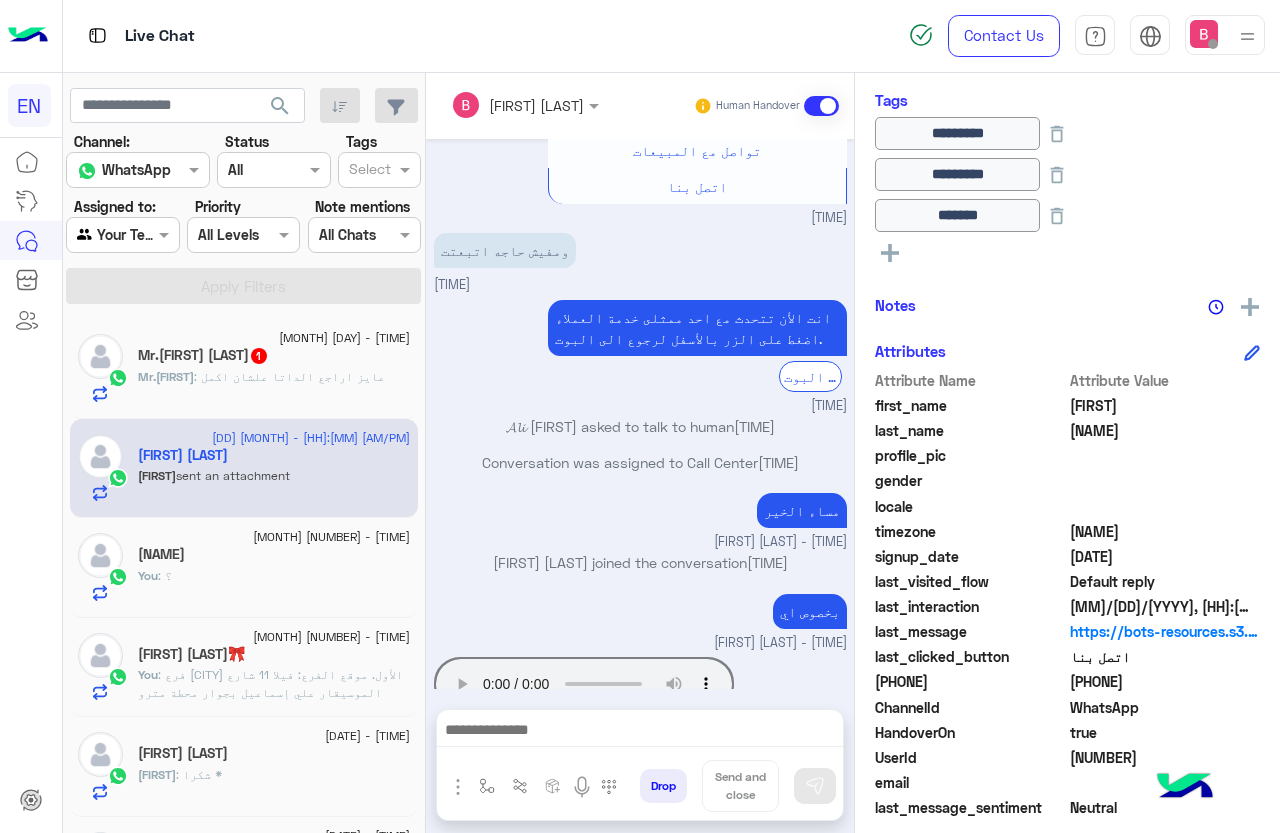 click on "You  : ؟" 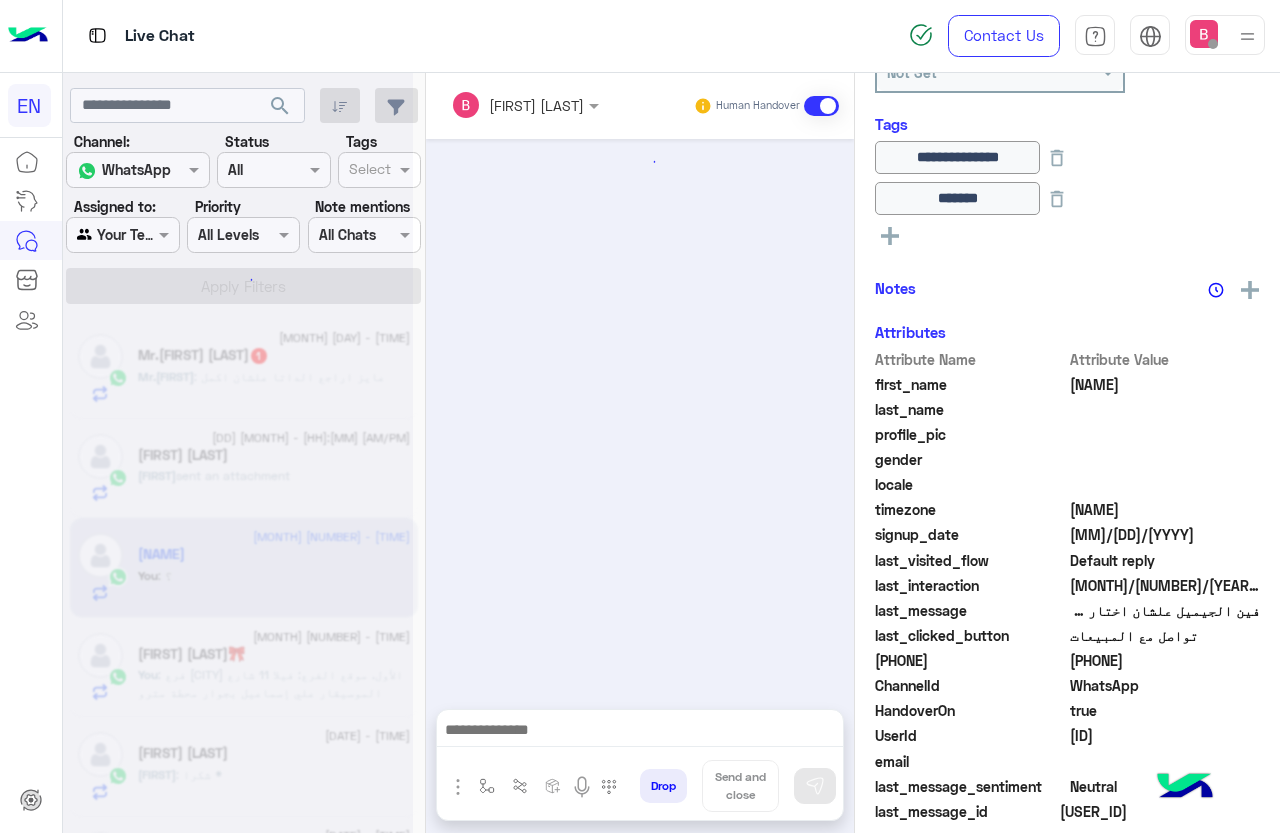 scroll, scrollTop: 321, scrollLeft: 0, axis: vertical 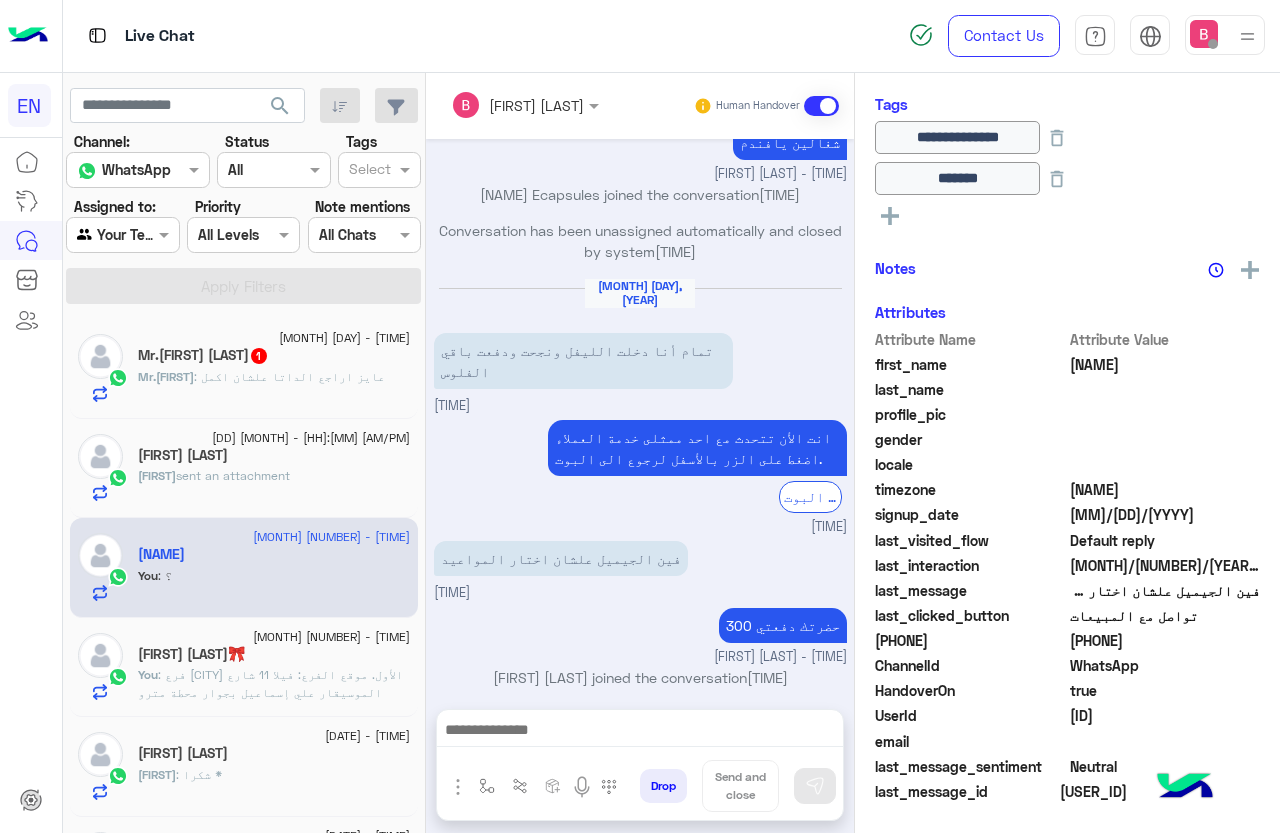 click on "[NAME] sent an attachment" 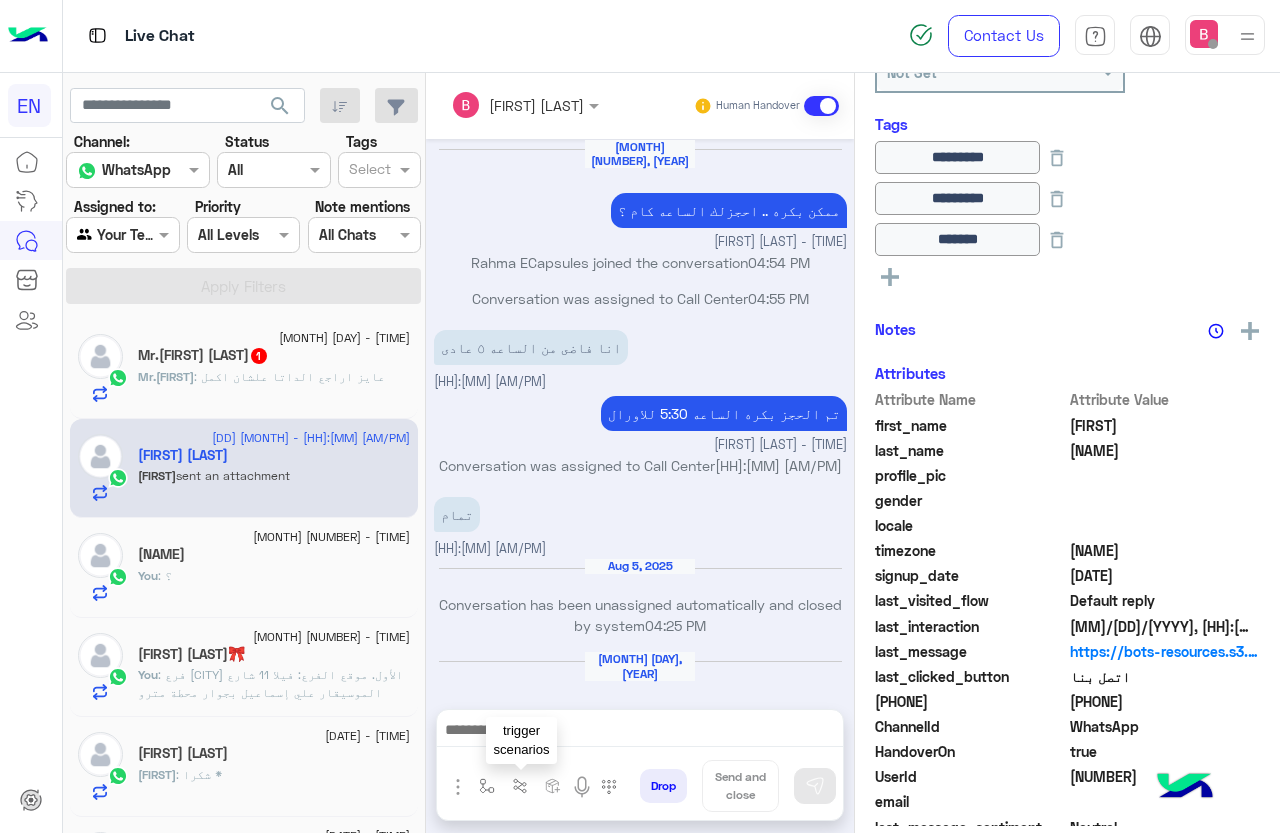 scroll, scrollTop: 325, scrollLeft: 0, axis: vertical 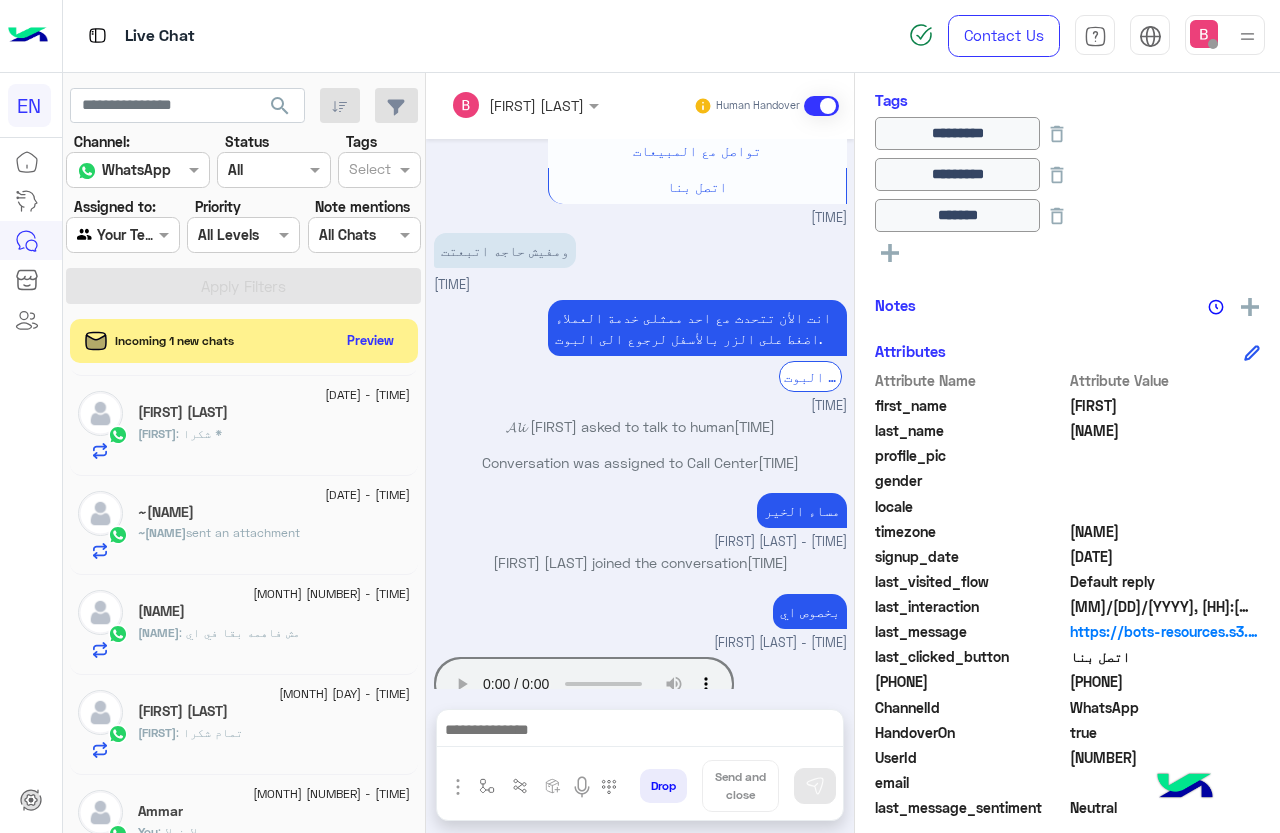 drag, startPoint x: 1073, startPoint y: 682, endPoint x: 1175, endPoint y: 694, distance: 102.70345 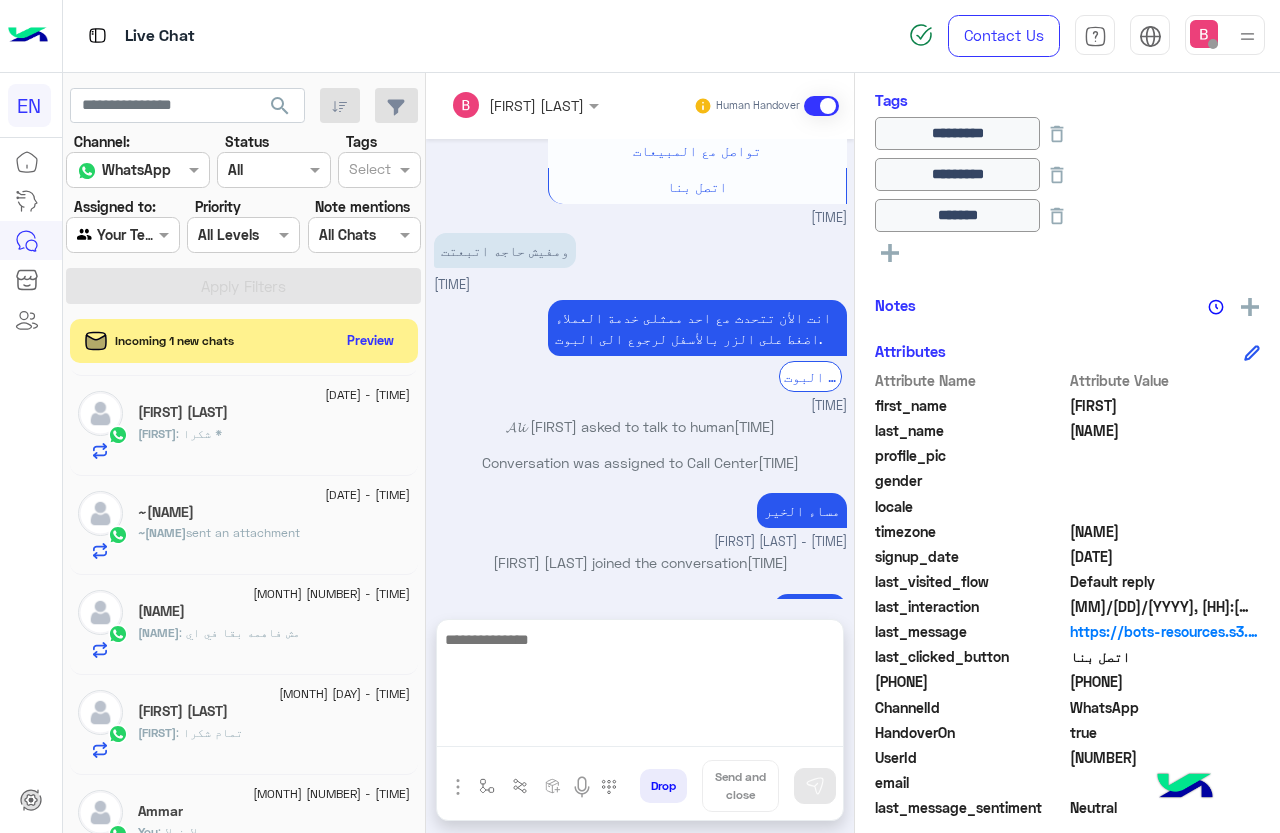 click at bounding box center (640, 687) 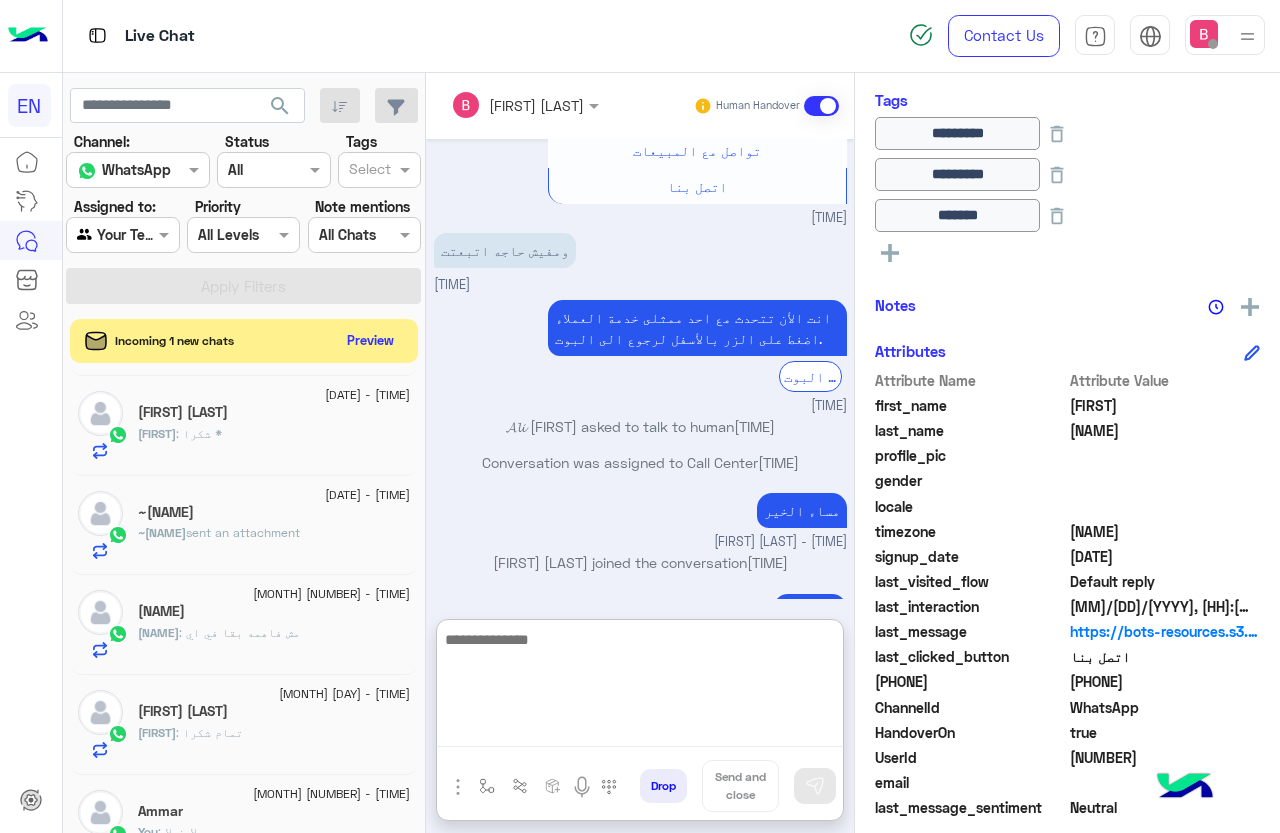 paste on "**********" 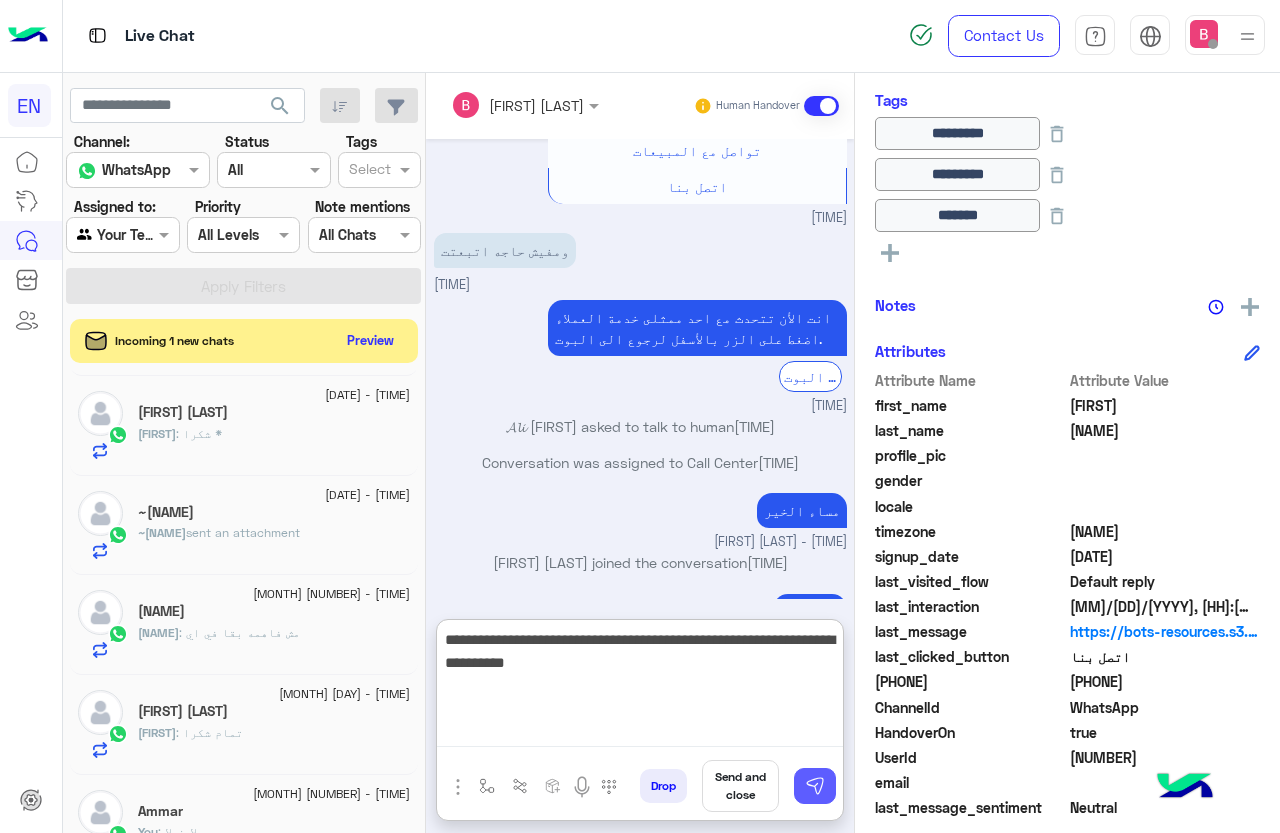 type on "**********" 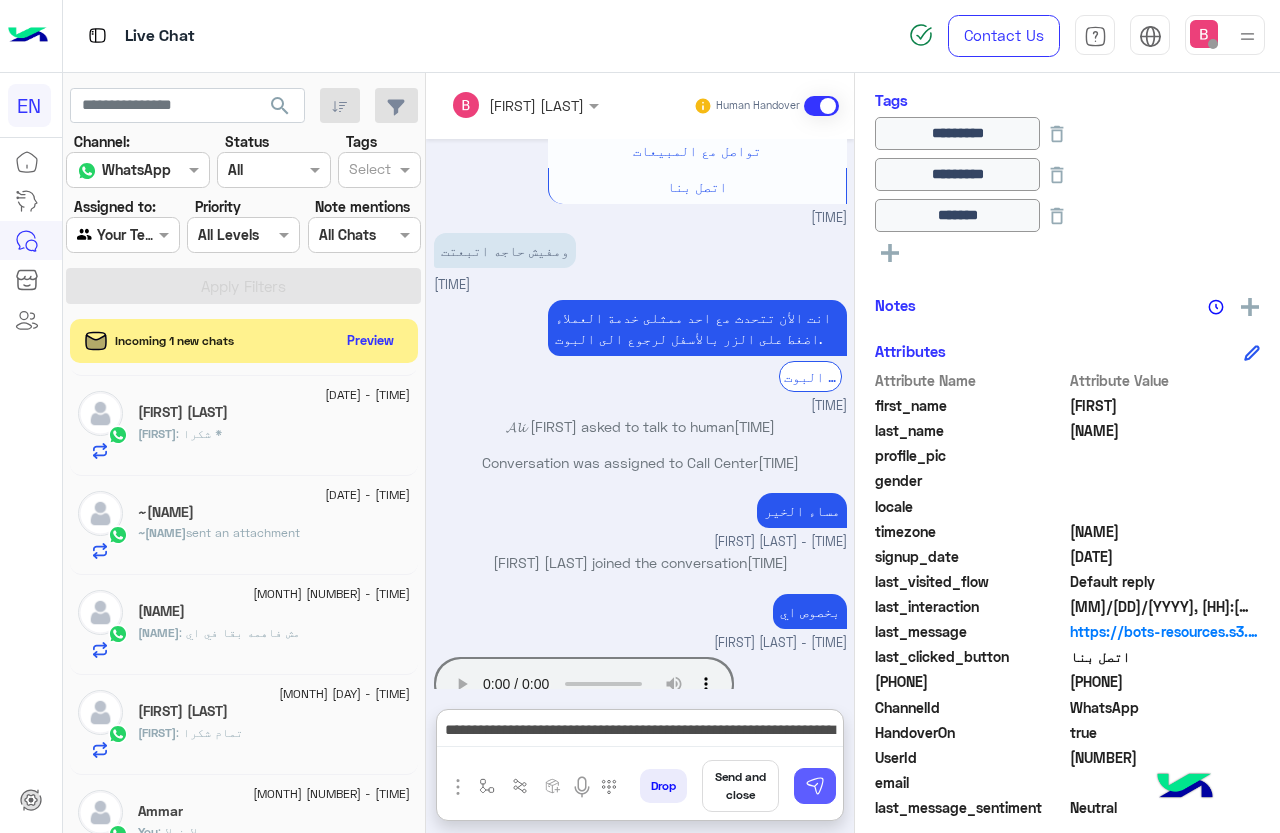 click at bounding box center (815, 786) 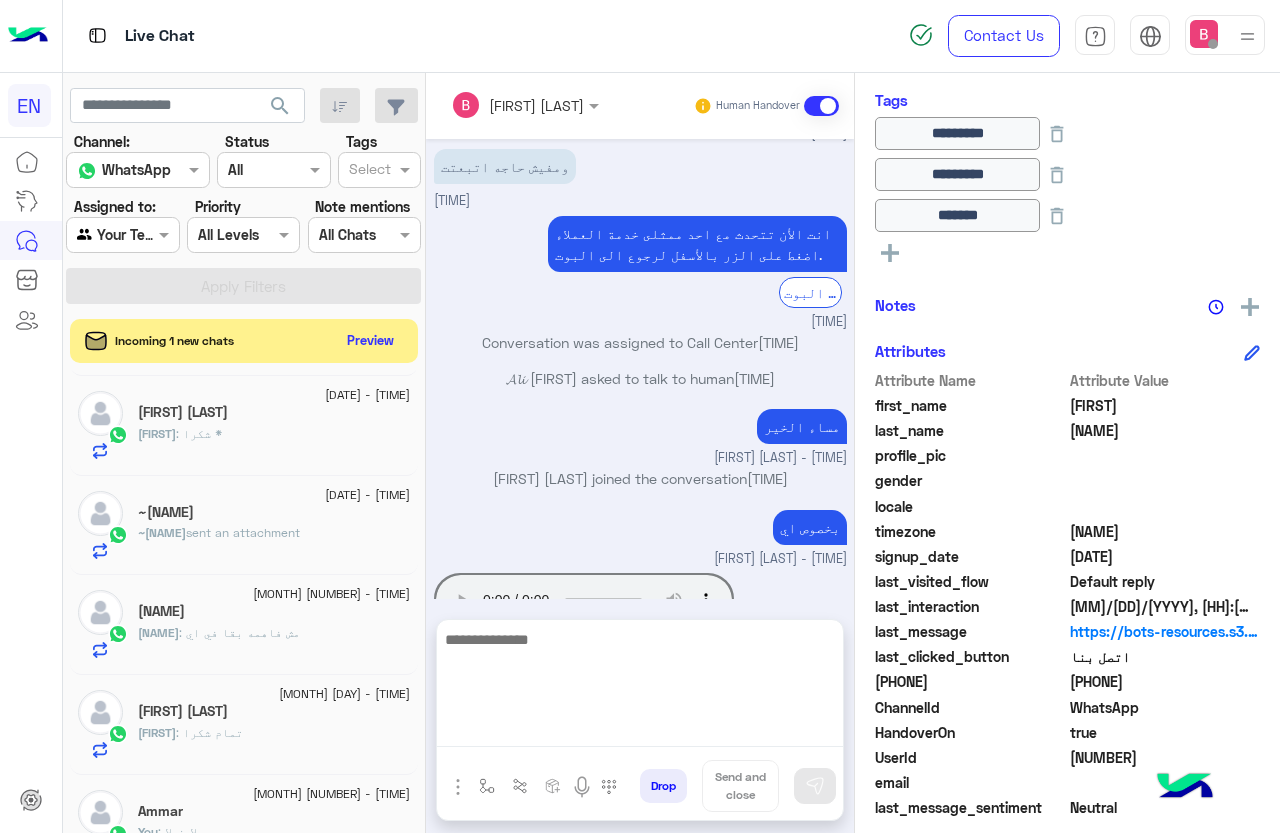 click at bounding box center (640, 687) 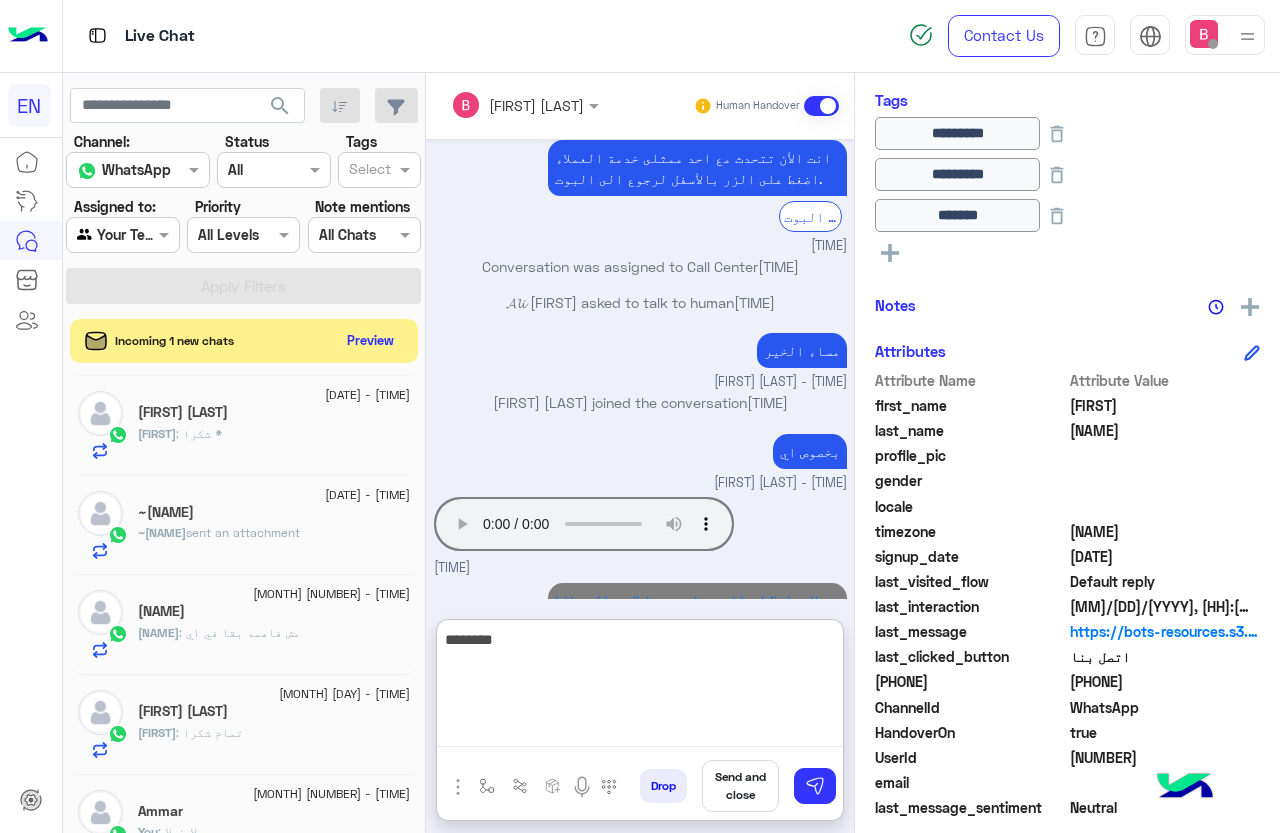 scroll, scrollTop: 1203, scrollLeft: 0, axis: vertical 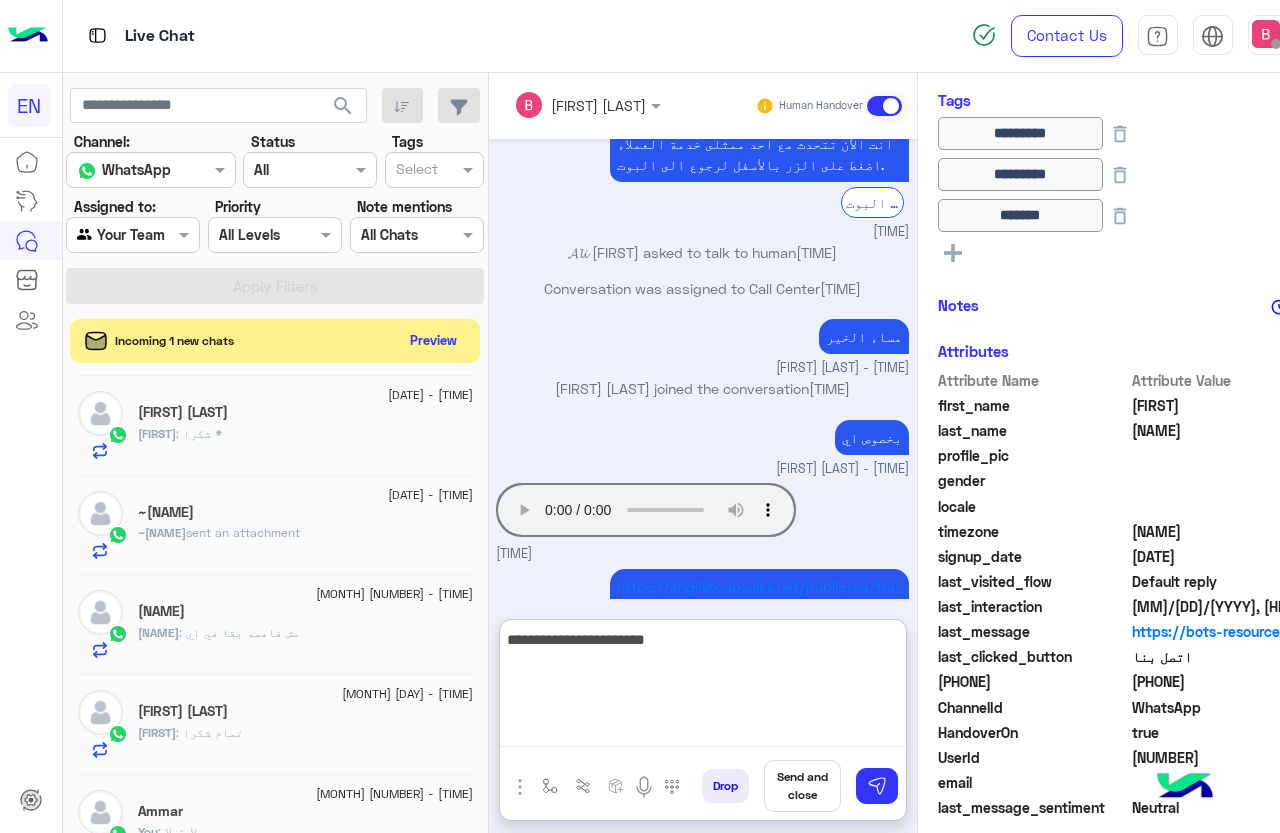 type on "**********" 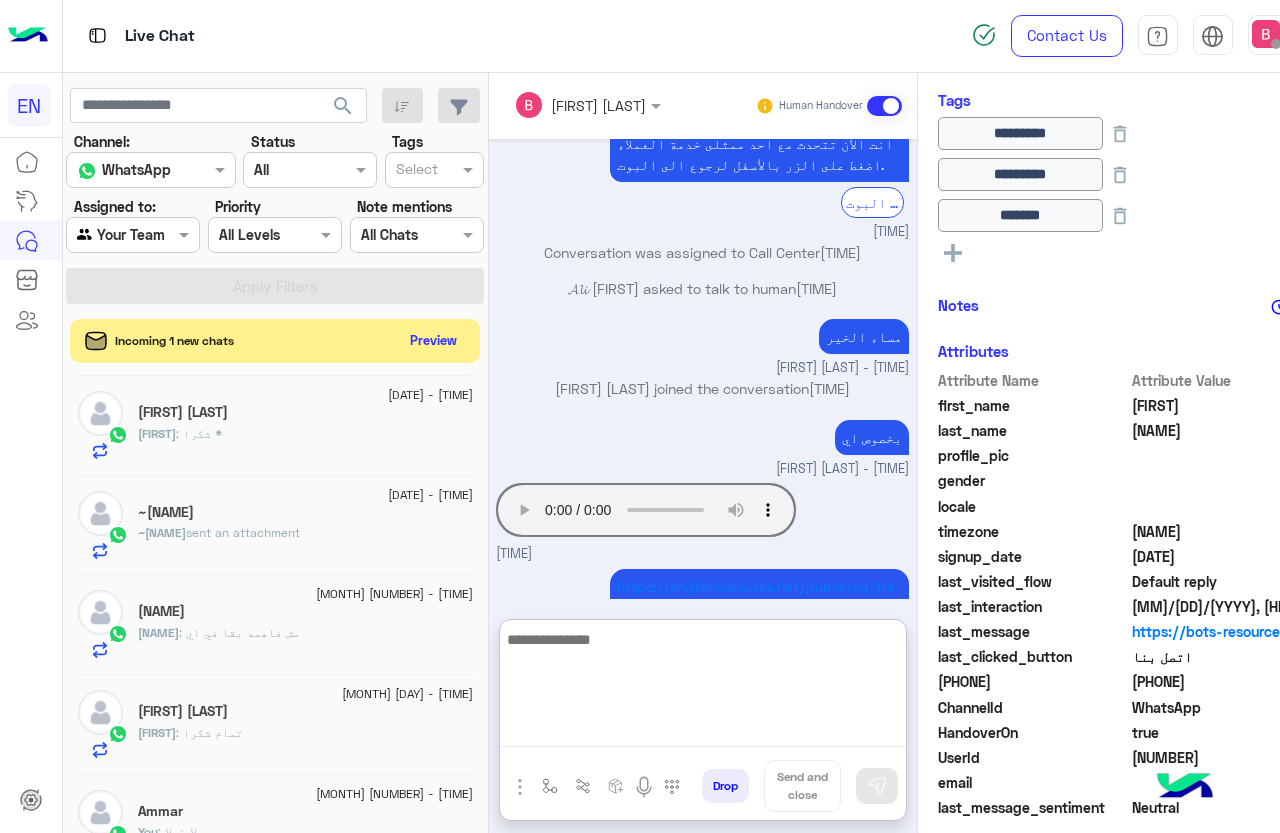 scroll, scrollTop: 1267, scrollLeft: 0, axis: vertical 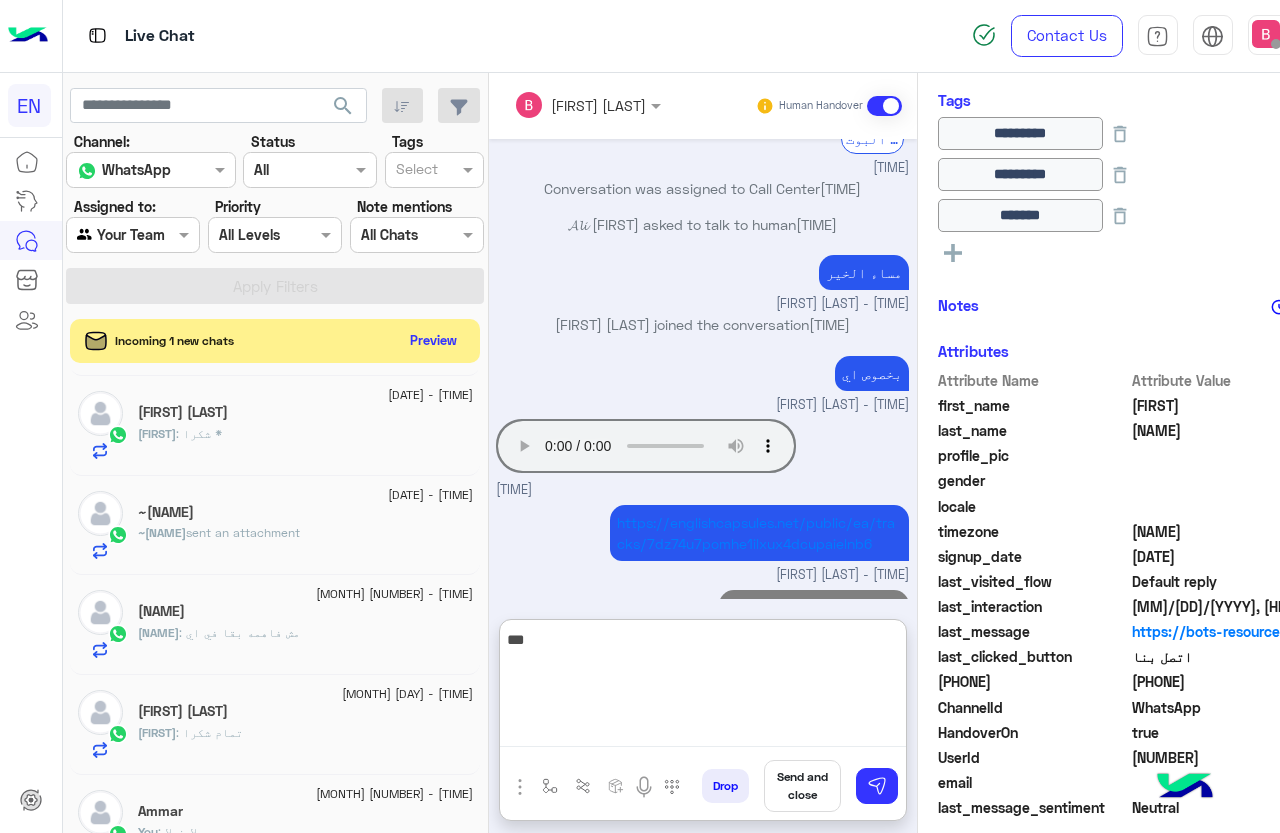 type on "**********" 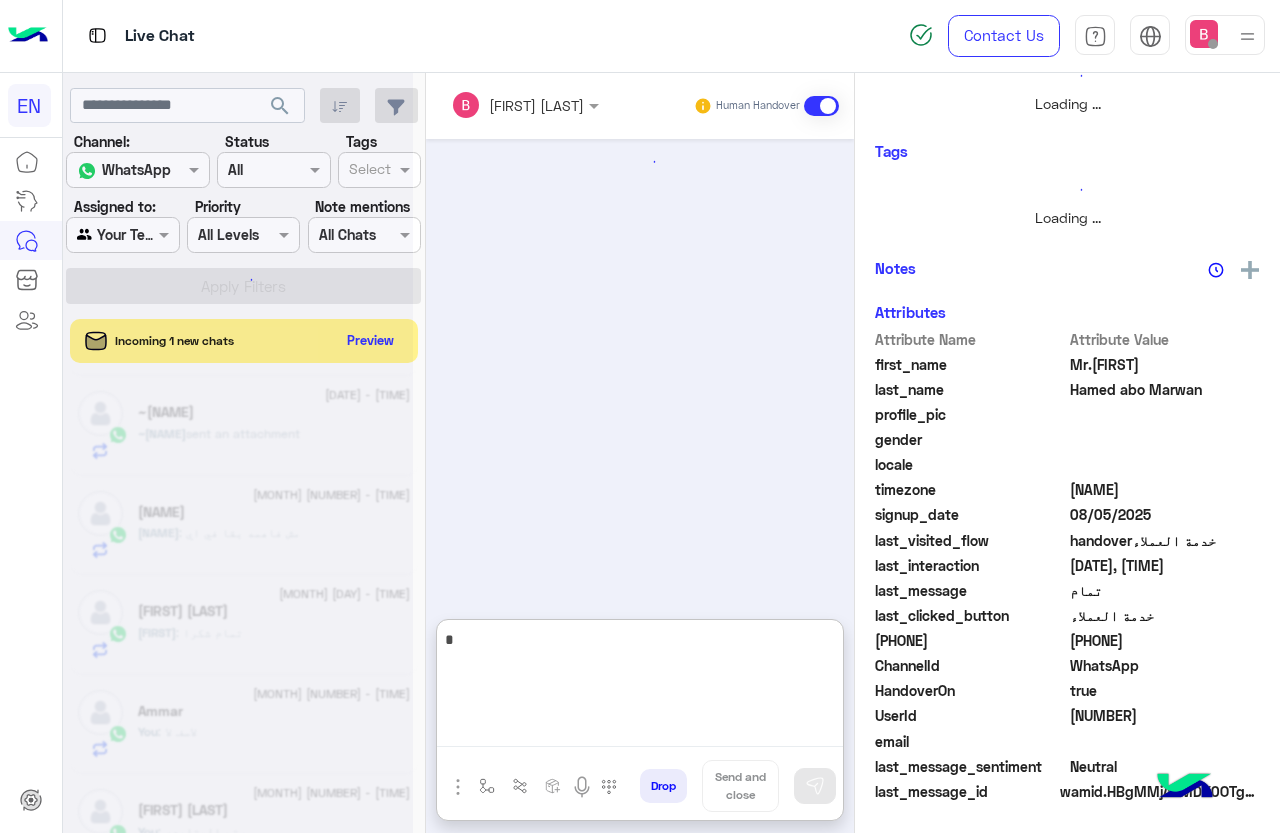 scroll, scrollTop: 301, scrollLeft: 0, axis: vertical 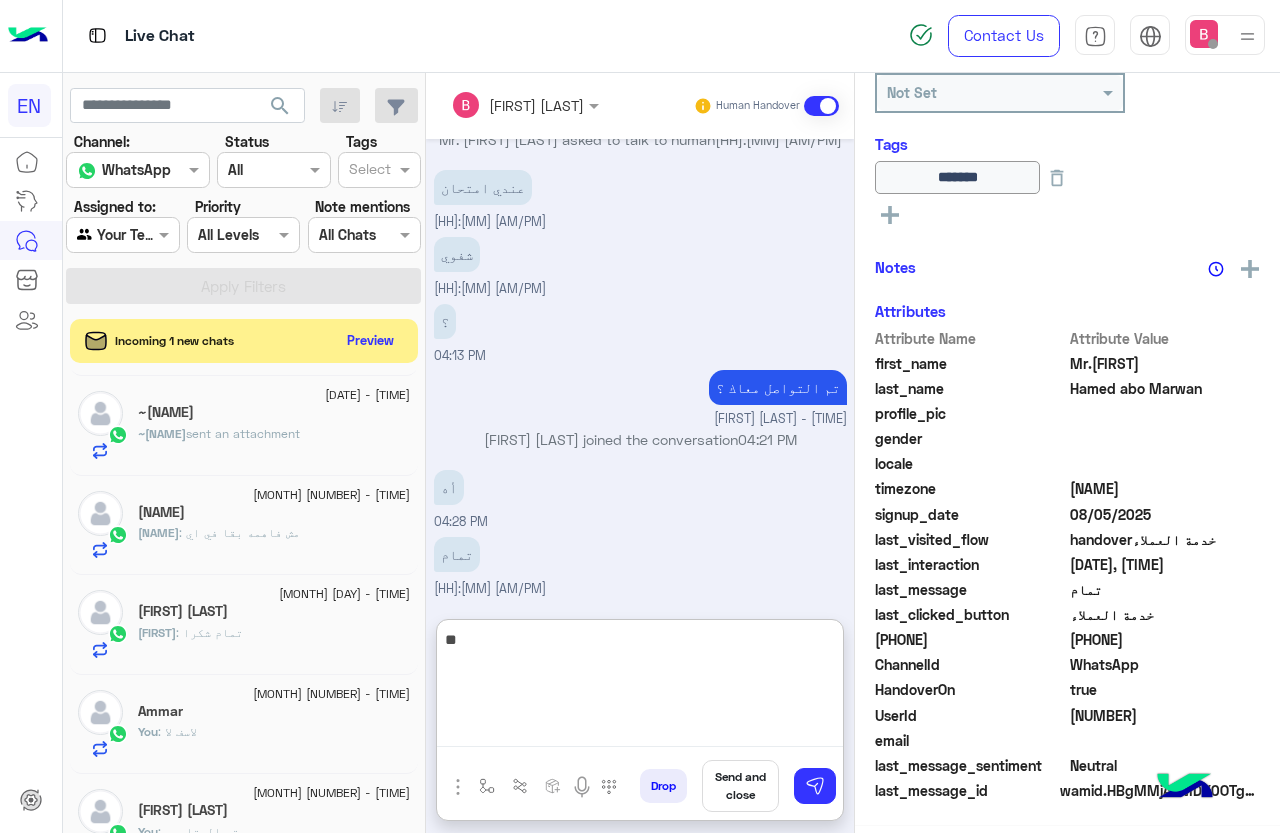 type on "*" 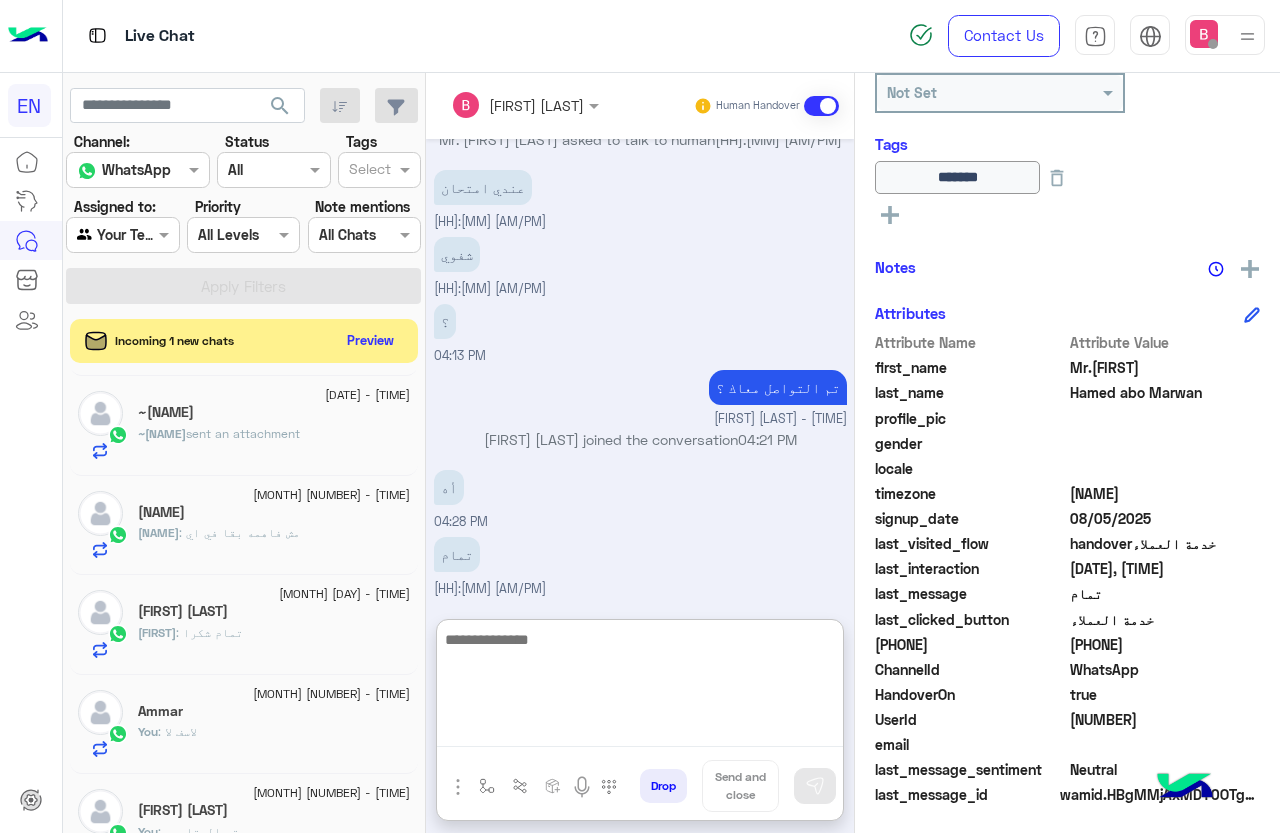 scroll, scrollTop: 285, scrollLeft: 0, axis: vertical 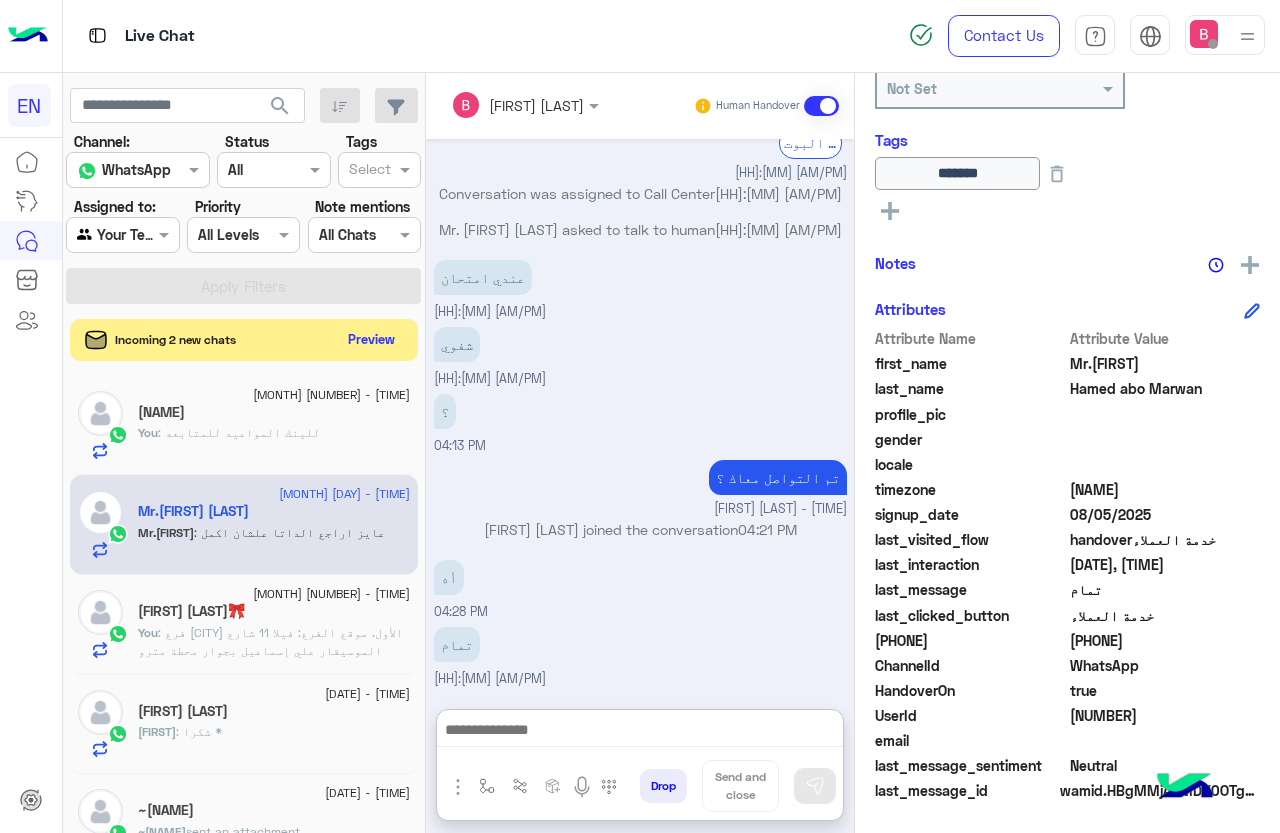 click on "Preview" 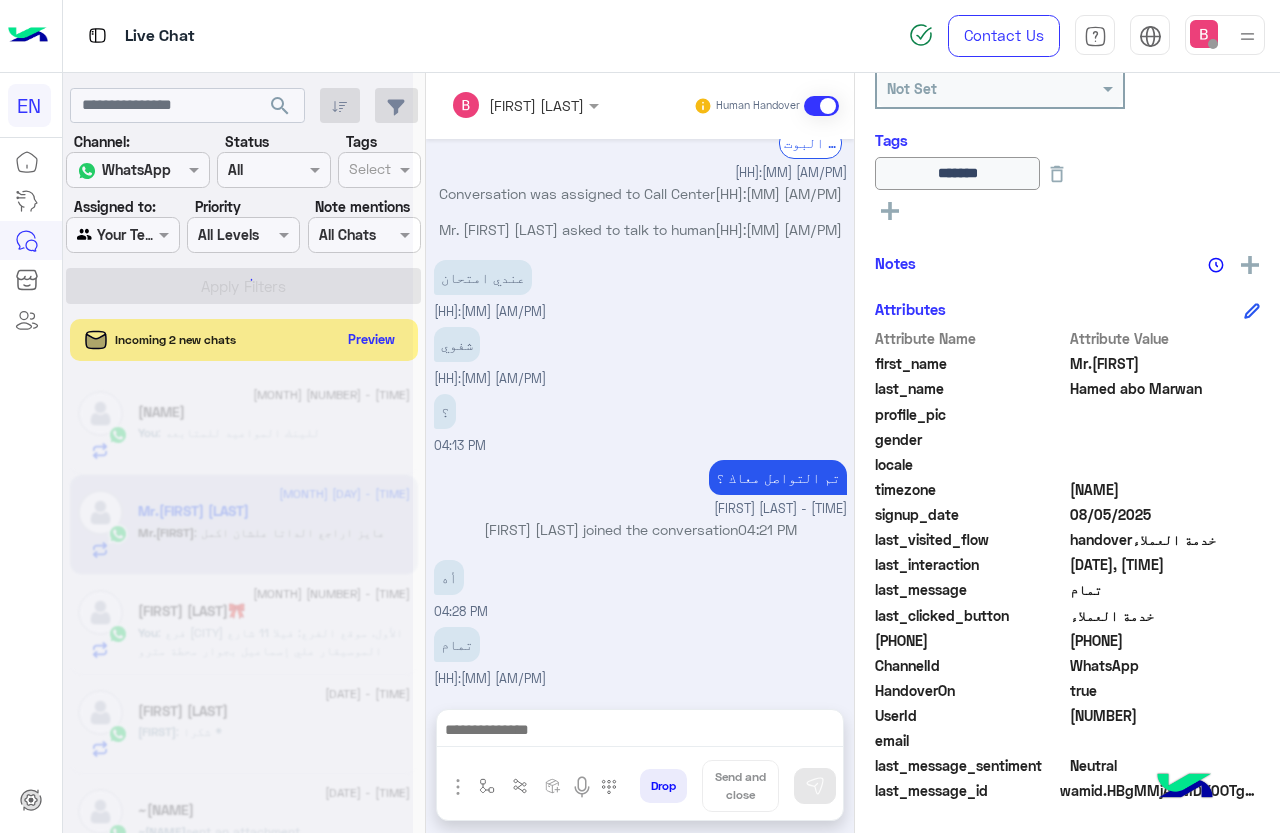 scroll, scrollTop: 1373, scrollLeft: 0, axis: vertical 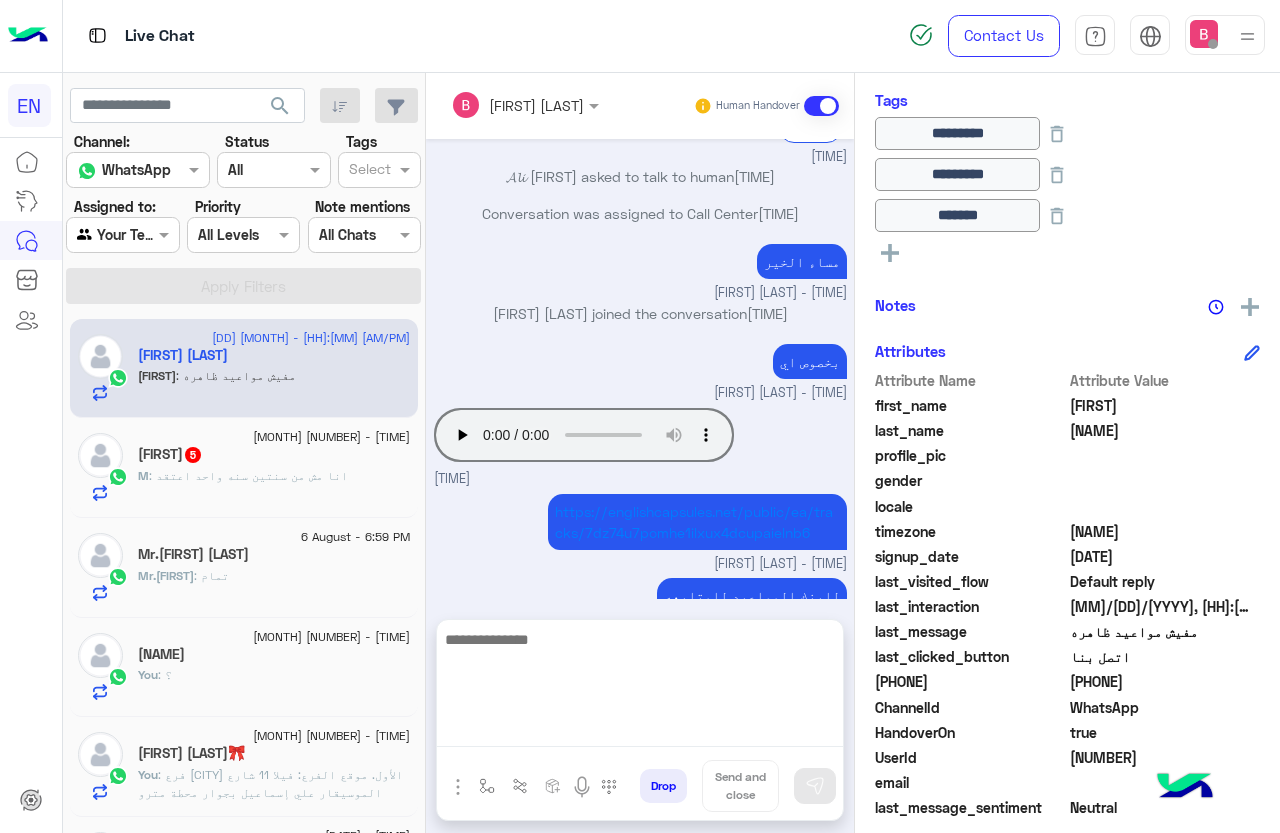 click at bounding box center (640, 687) 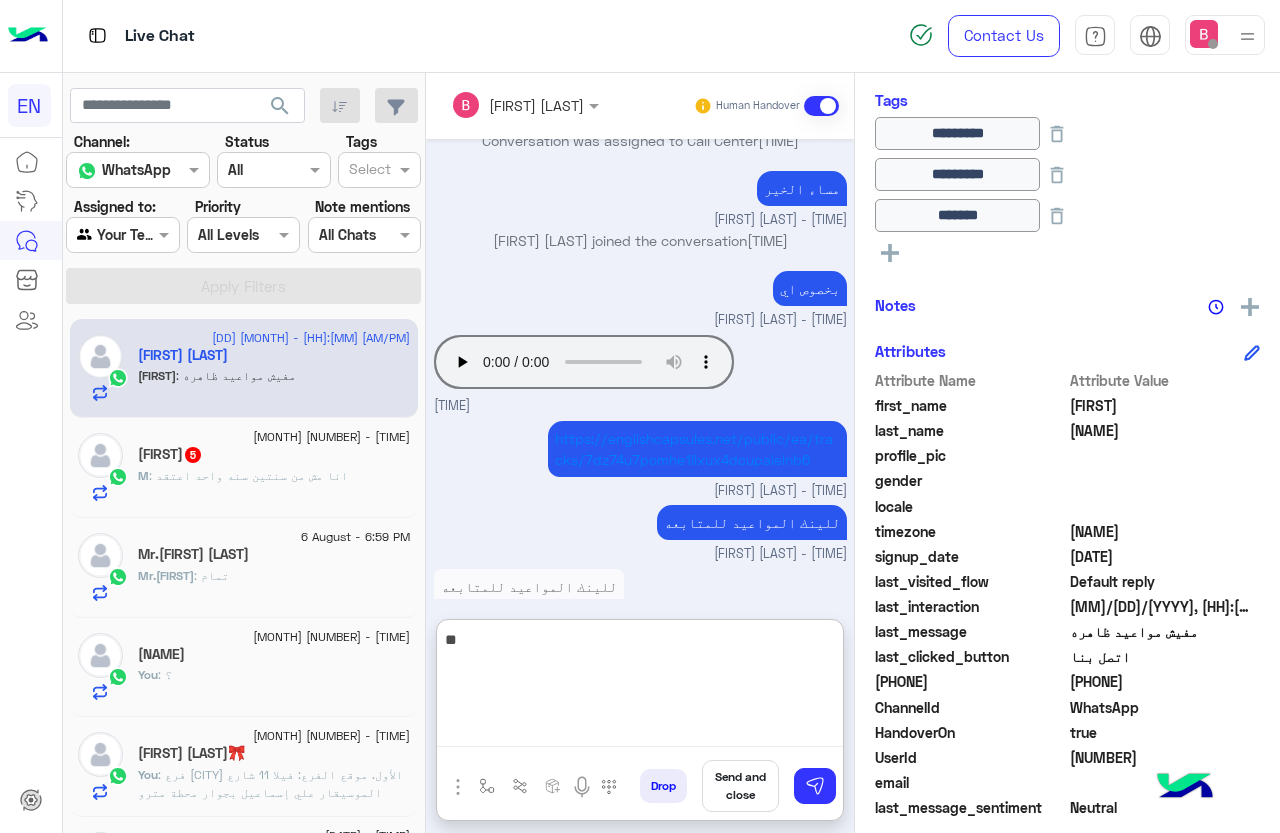 scroll, scrollTop: 1232, scrollLeft: 0, axis: vertical 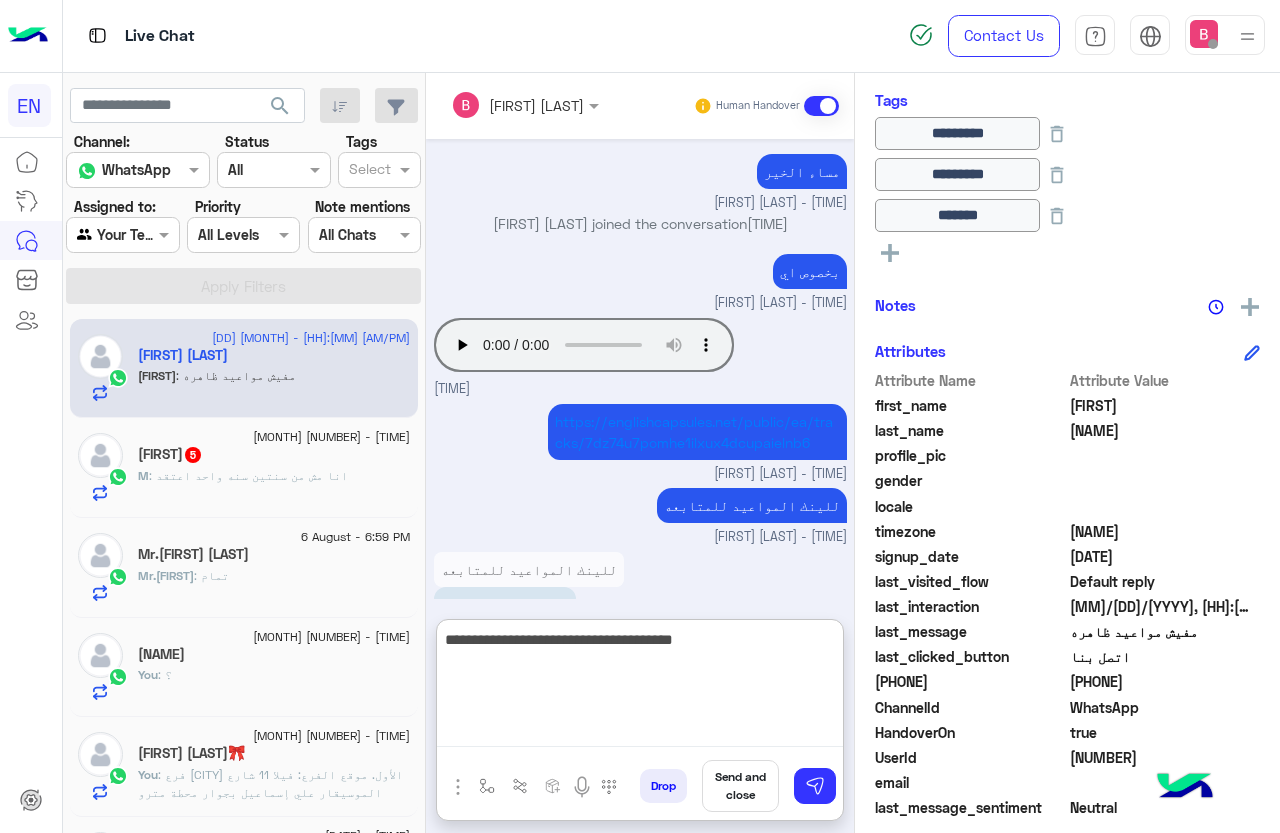 type on "**********" 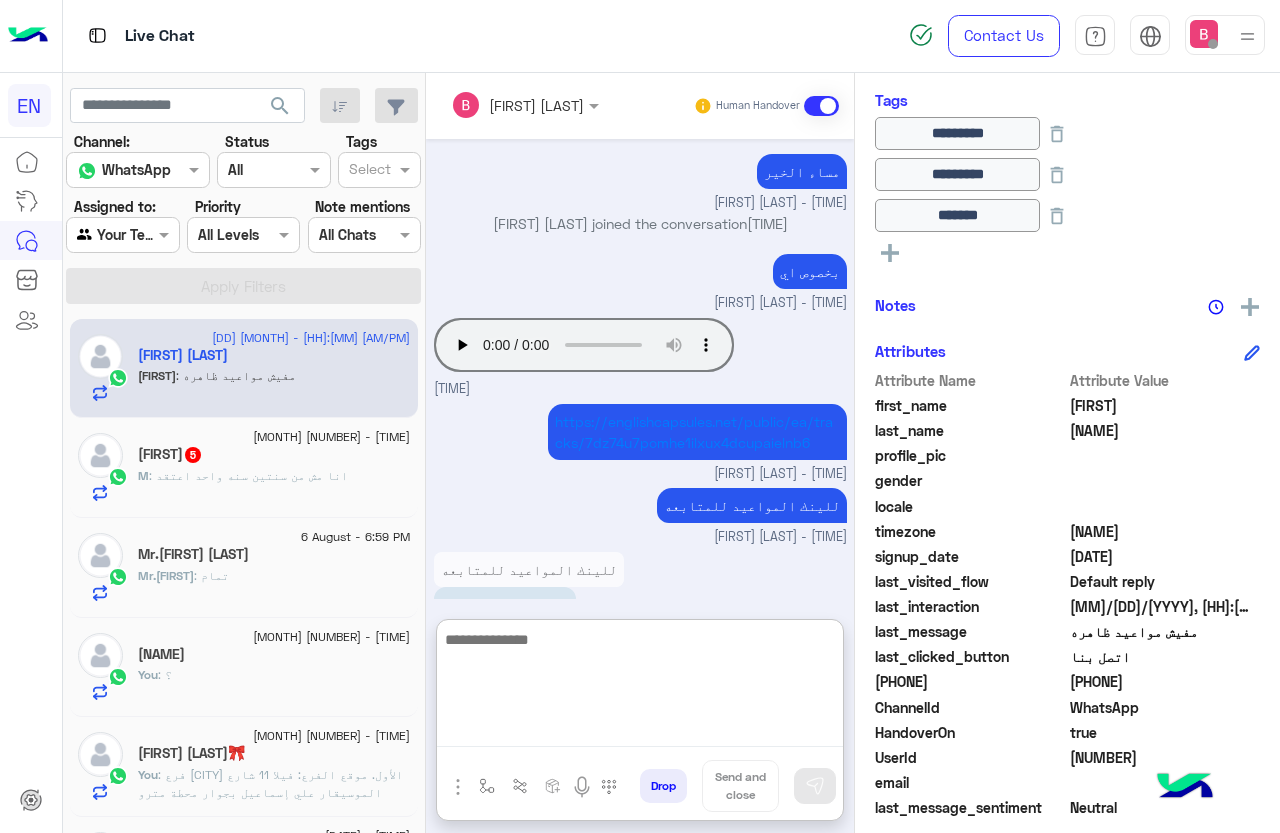 scroll, scrollTop: 1296, scrollLeft: 0, axis: vertical 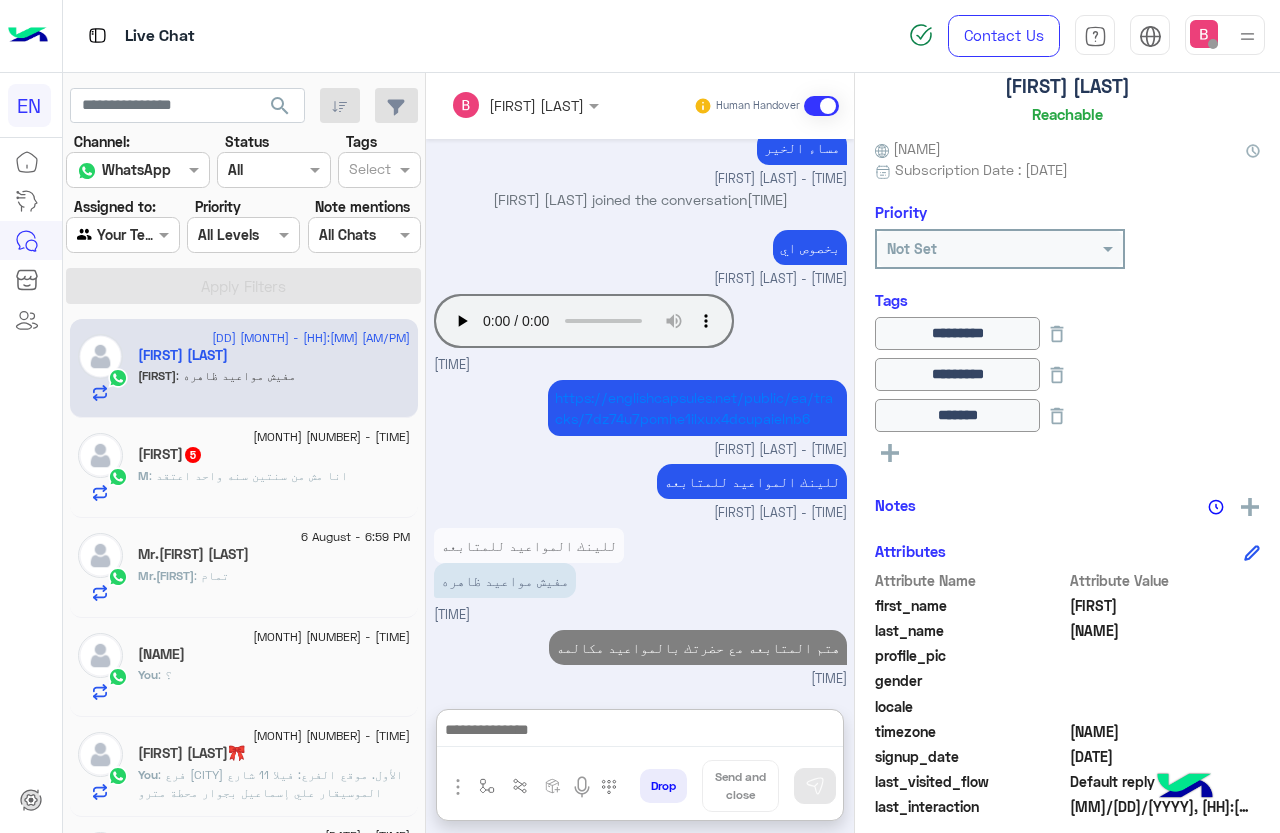 click on "[FIRST] [LAST]  5" 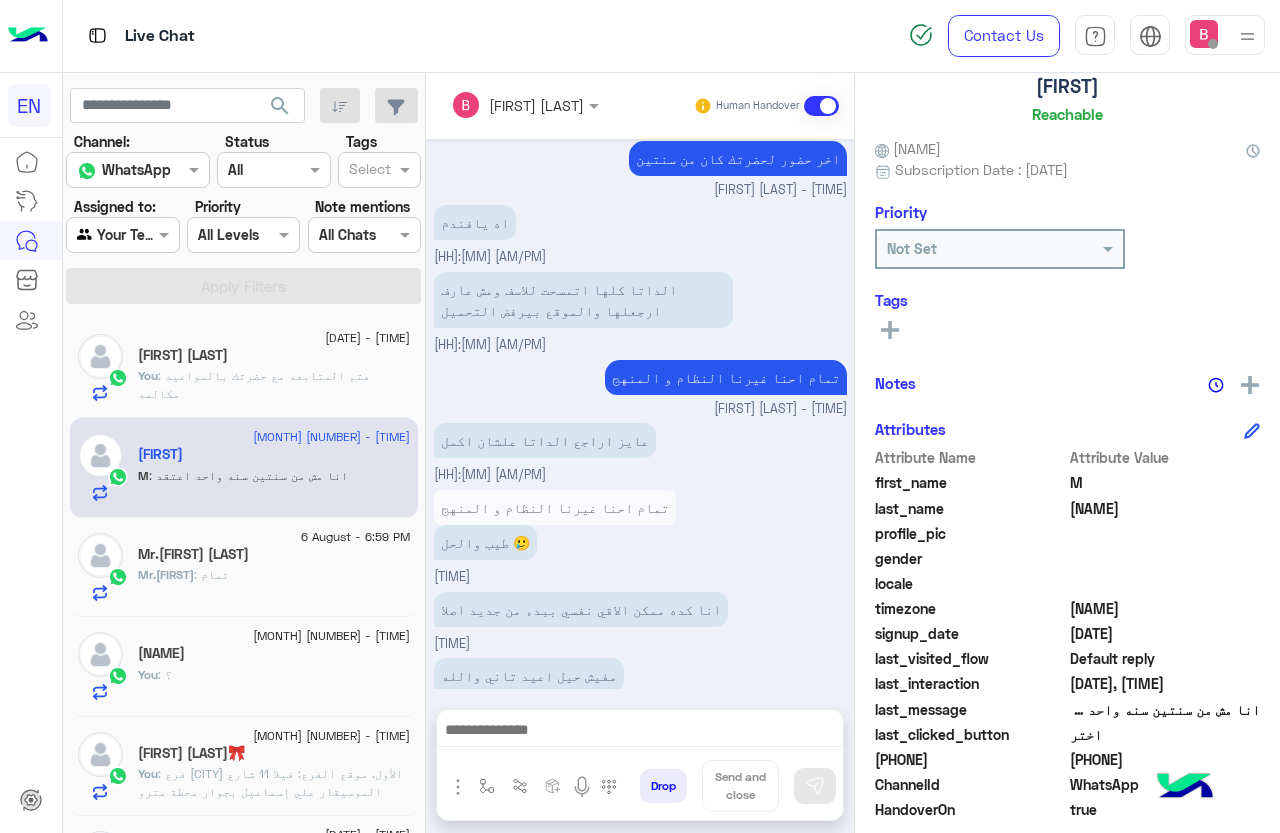 scroll, scrollTop: 1848, scrollLeft: 0, axis: vertical 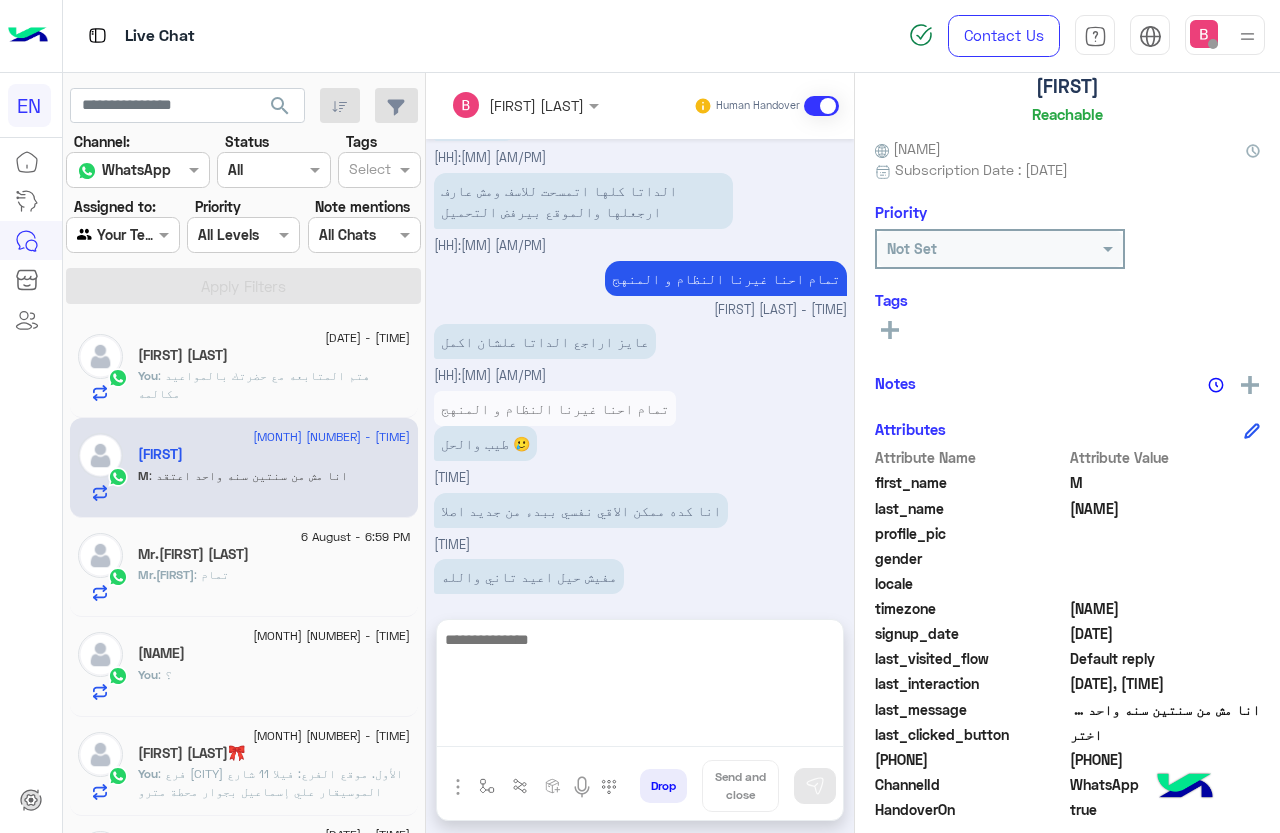 click at bounding box center [640, 687] 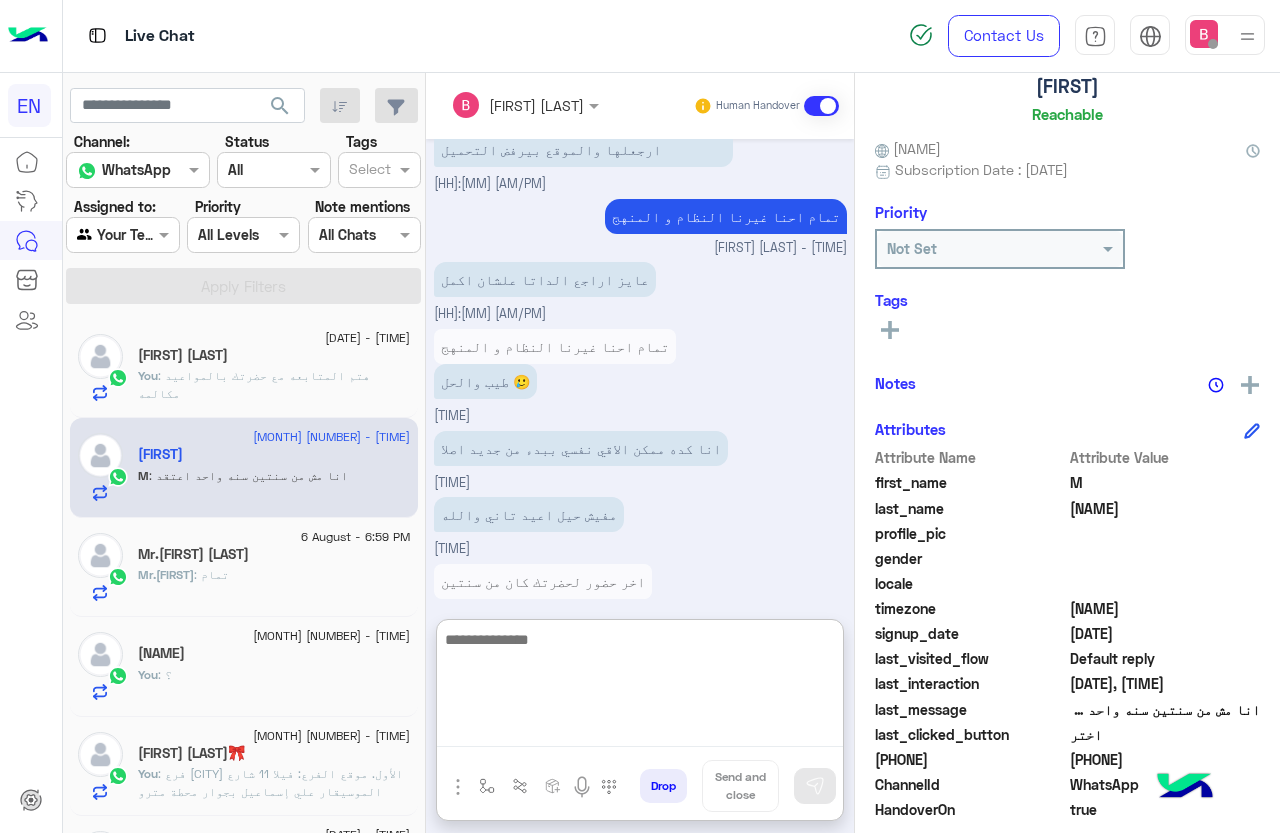 scroll, scrollTop: 1938, scrollLeft: 0, axis: vertical 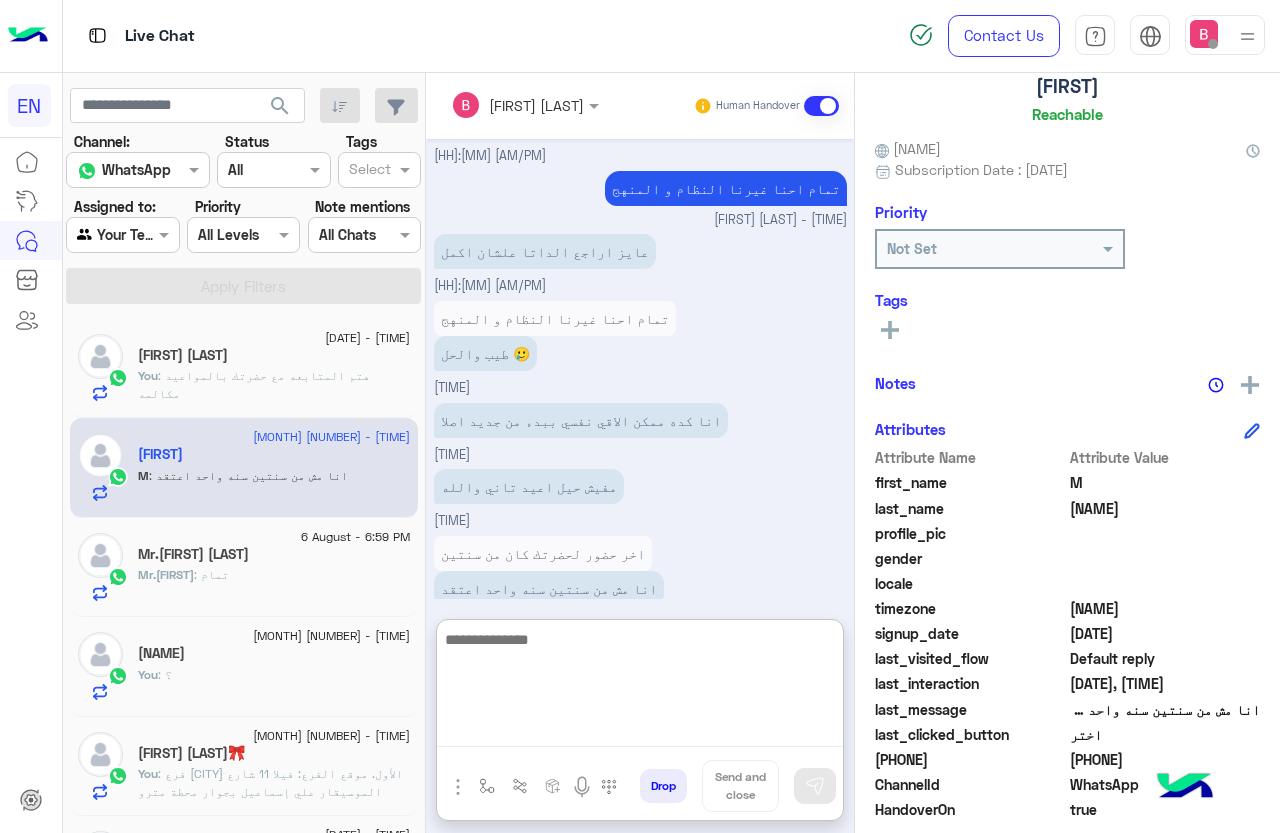click at bounding box center (640, 687) 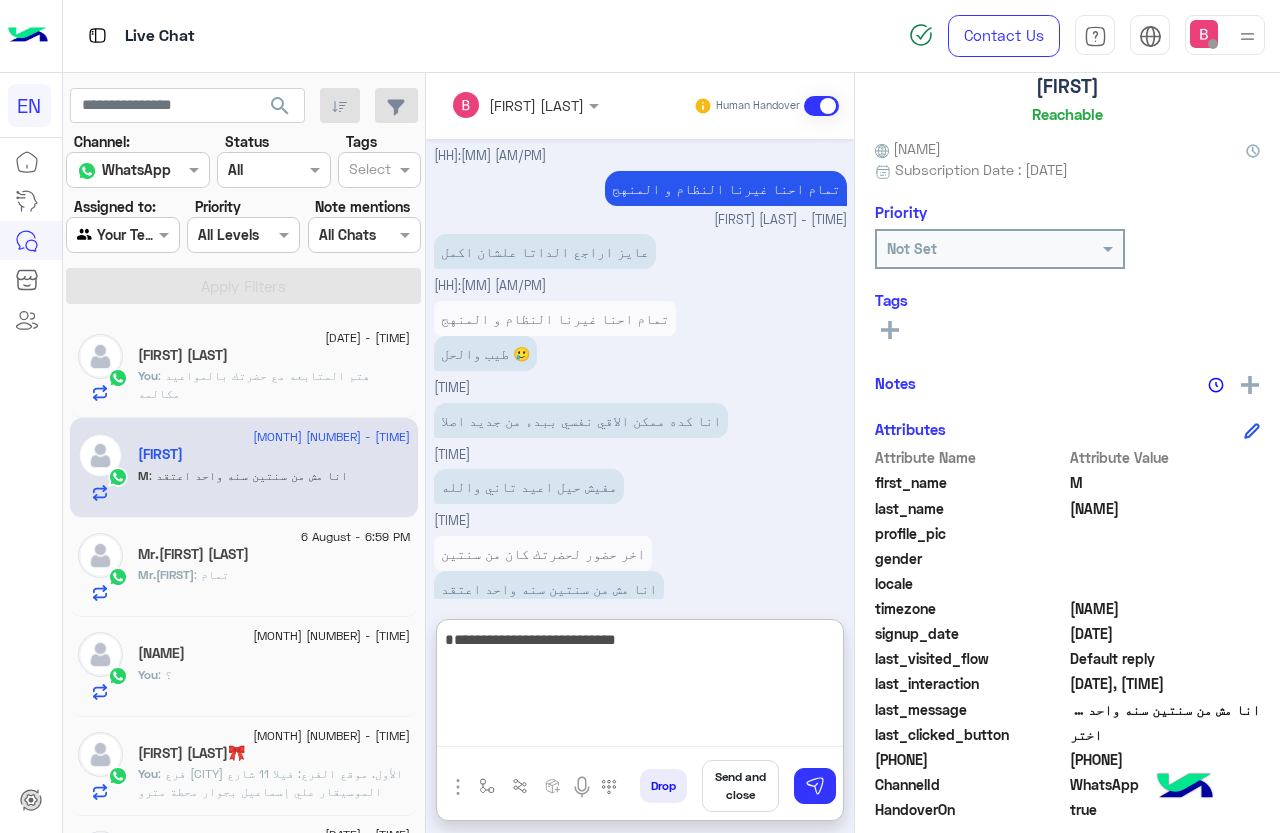 type on "**********" 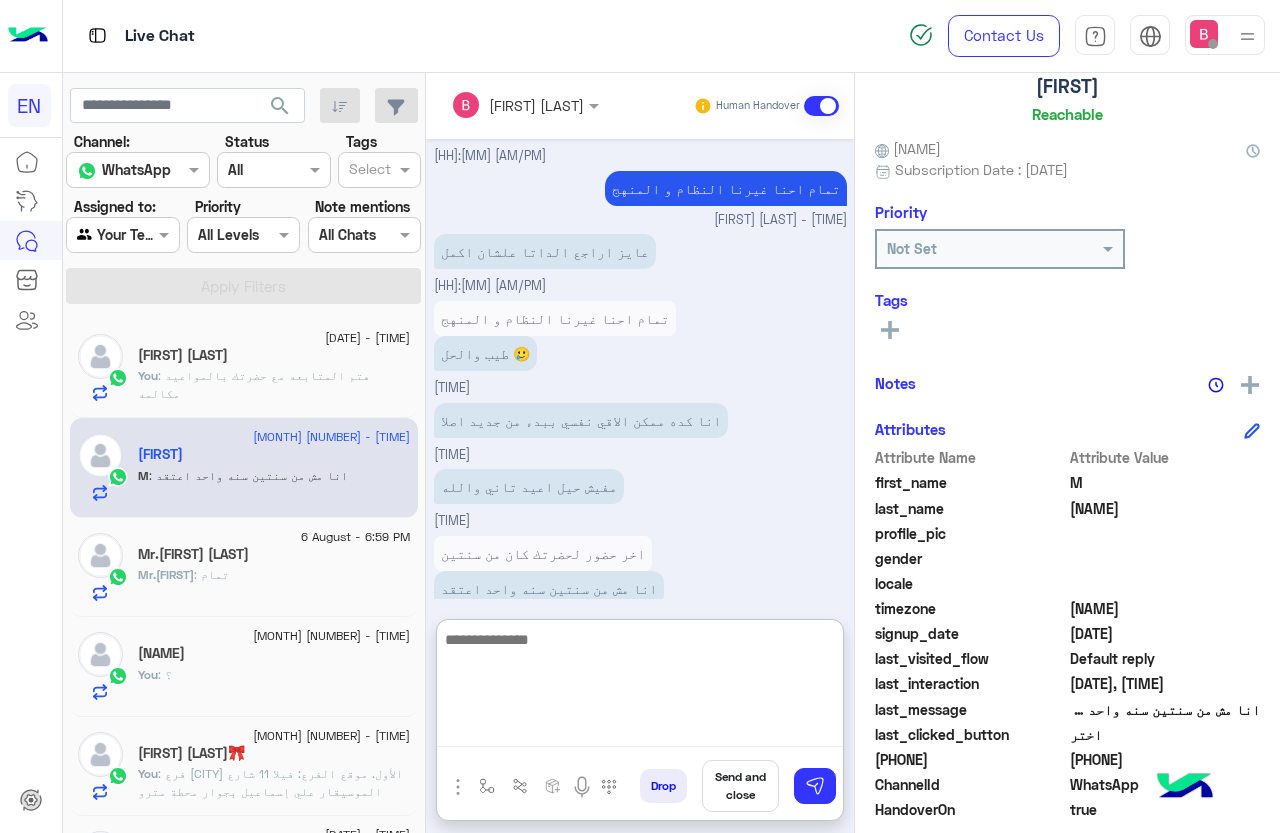 scroll, scrollTop: 2003, scrollLeft: 0, axis: vertical 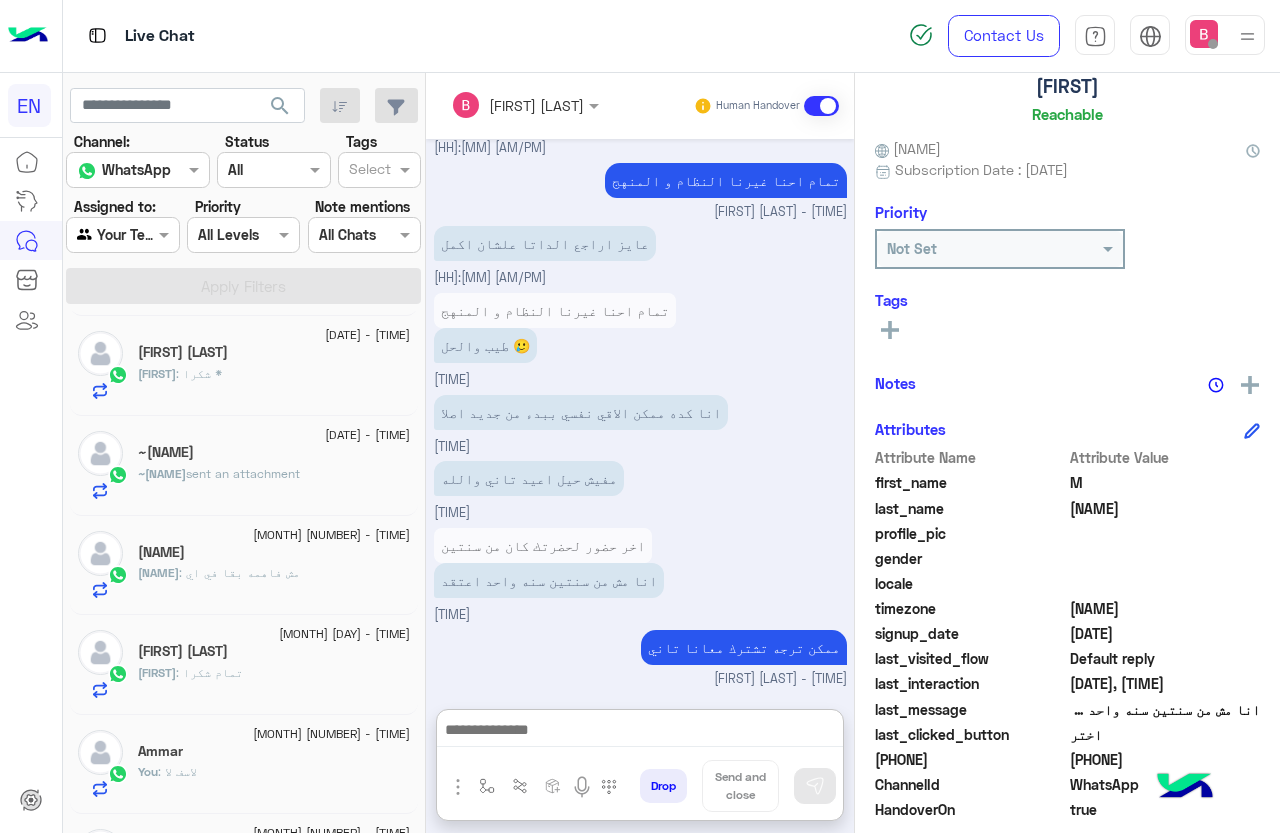 click at bounding box center [100, 235] 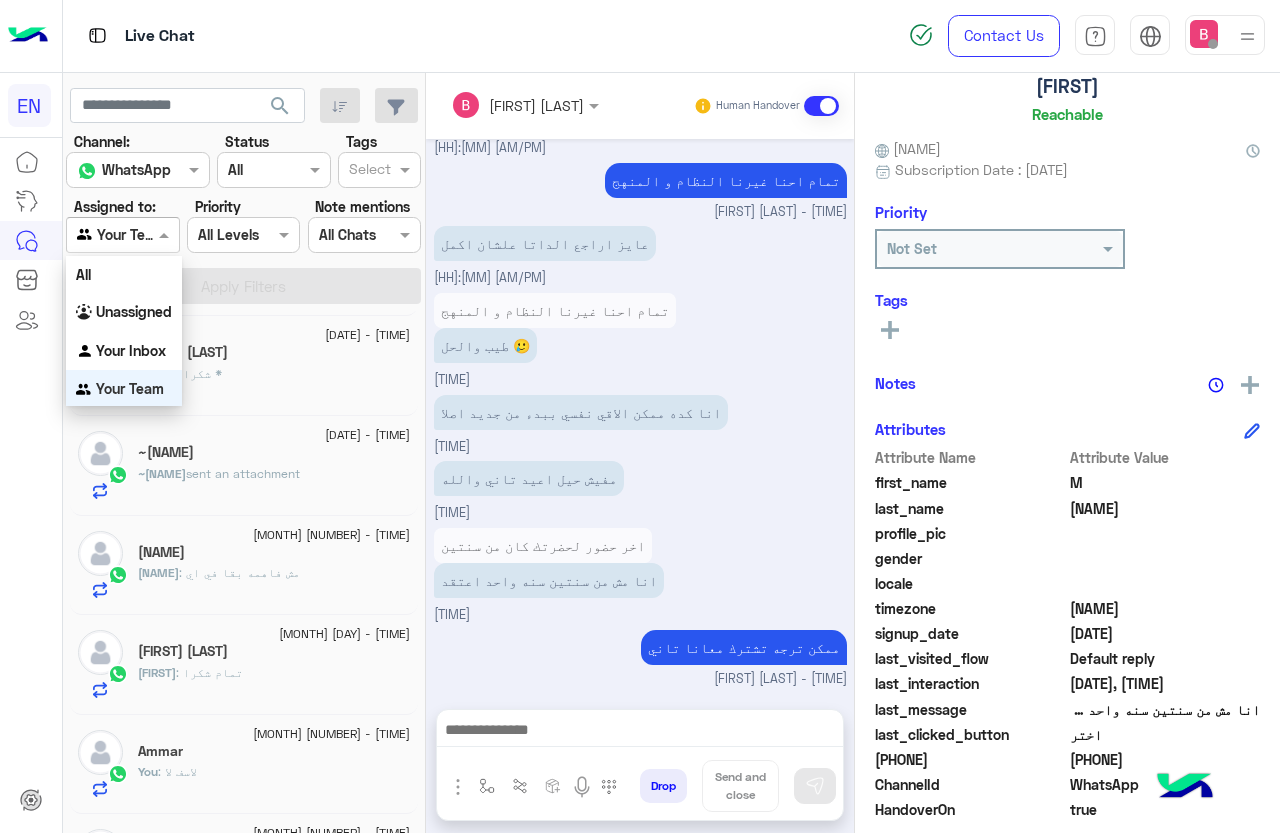scroll, scrollTop: 1913, scrollLeft: 0, axis: vertical 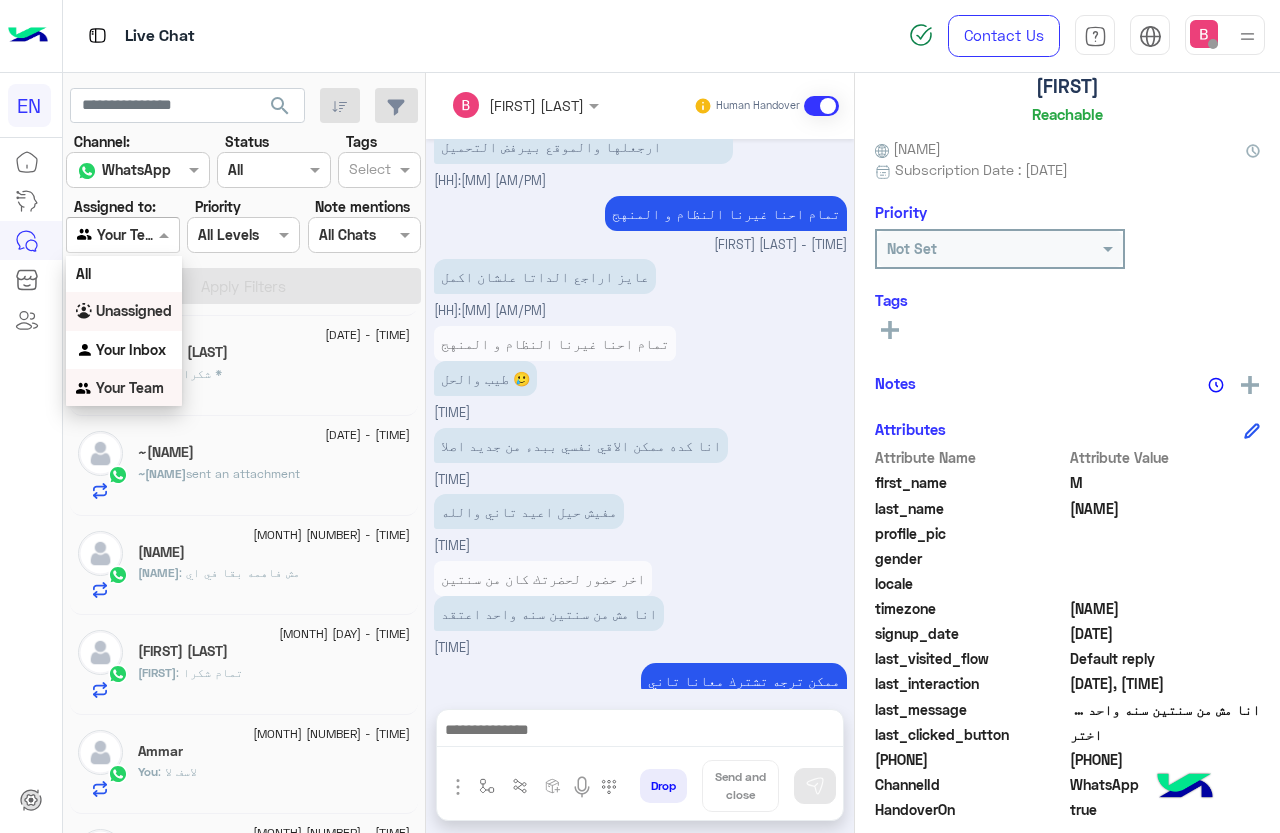 click on "Unassigned" at bounding box center [134, 310] 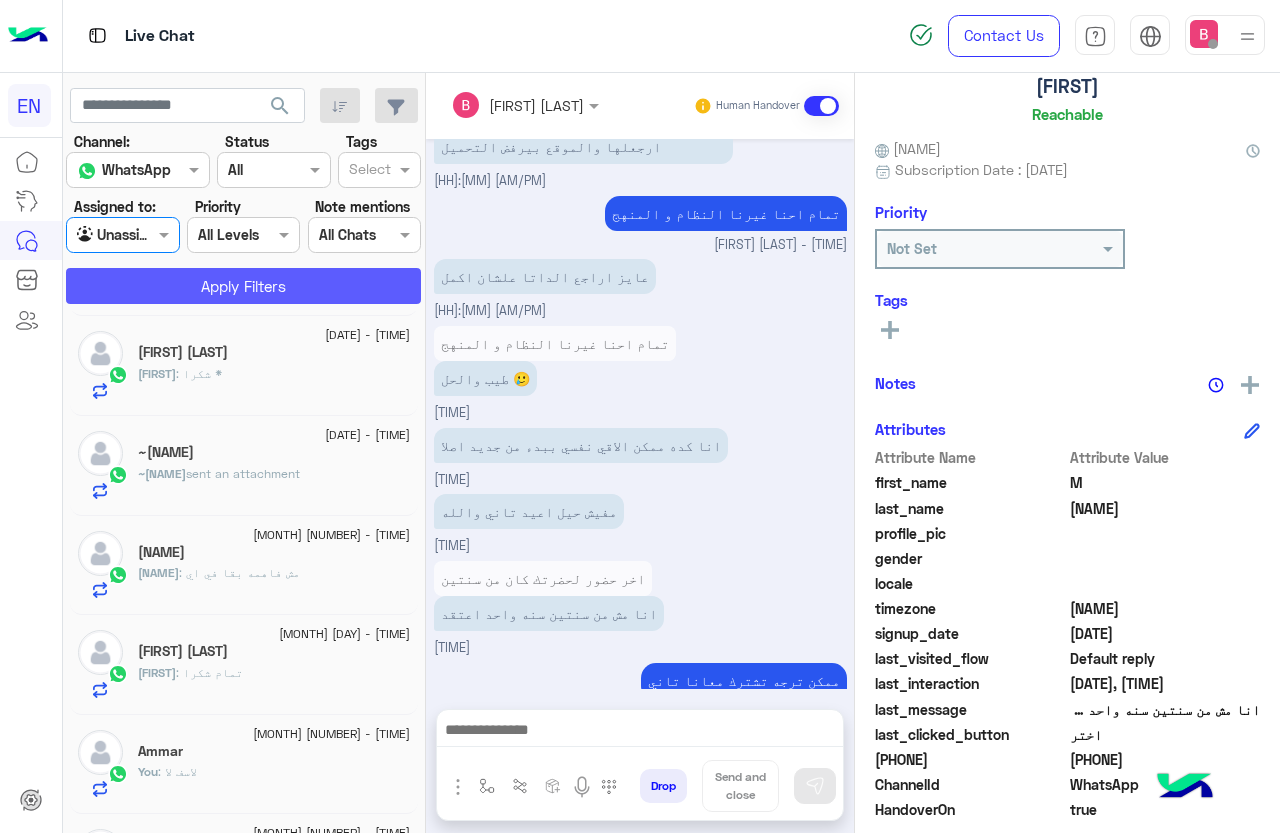 click on "Apply Filters" 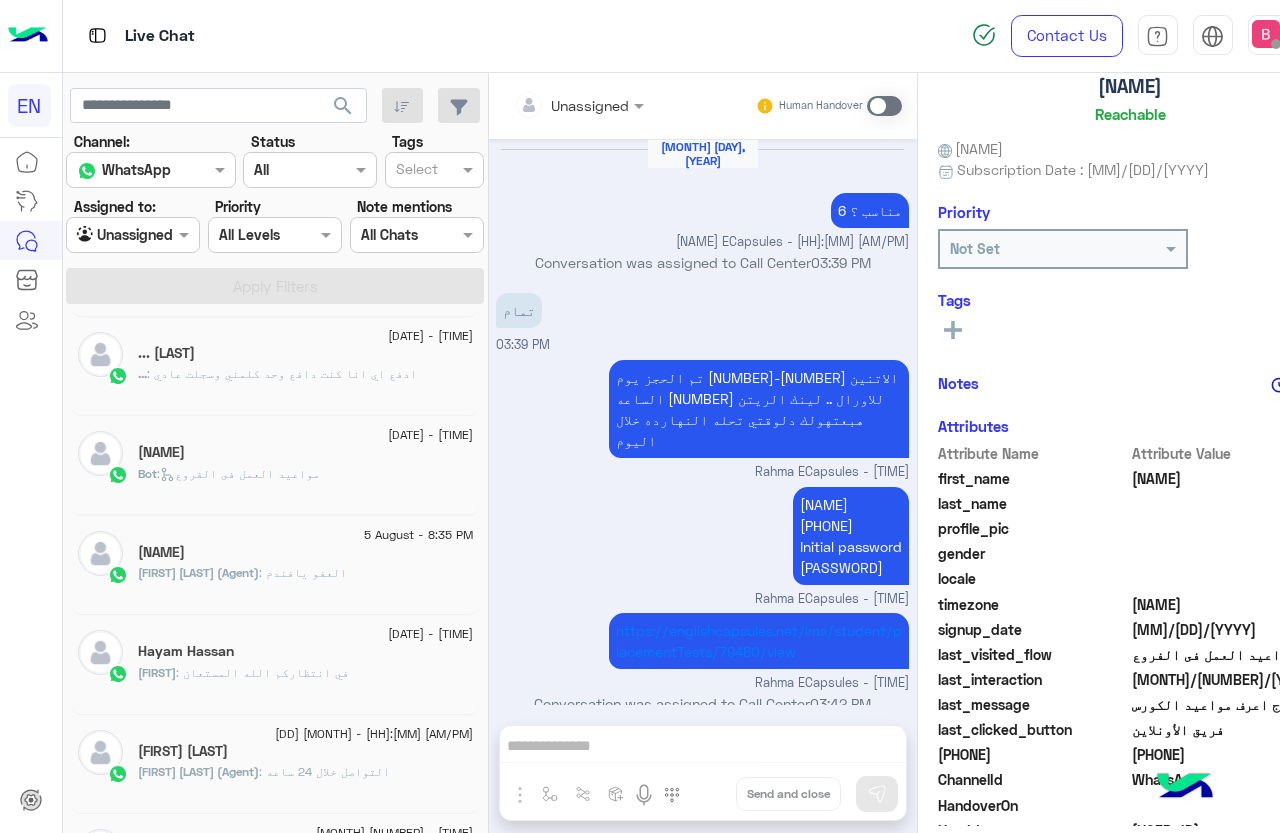 scroll, scrollTop: 1389, scrollLeft: 0, axis: vertical 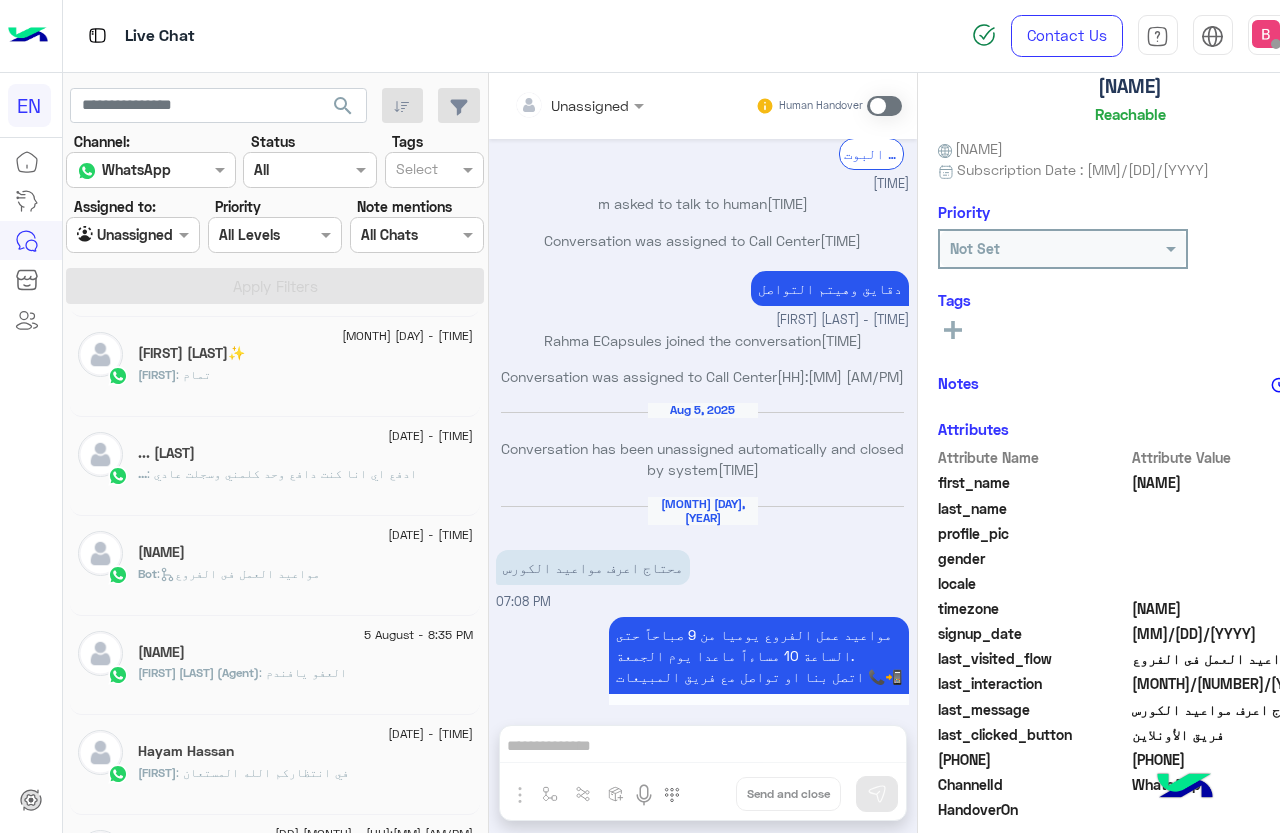 click at bounding box center [1185, 788] 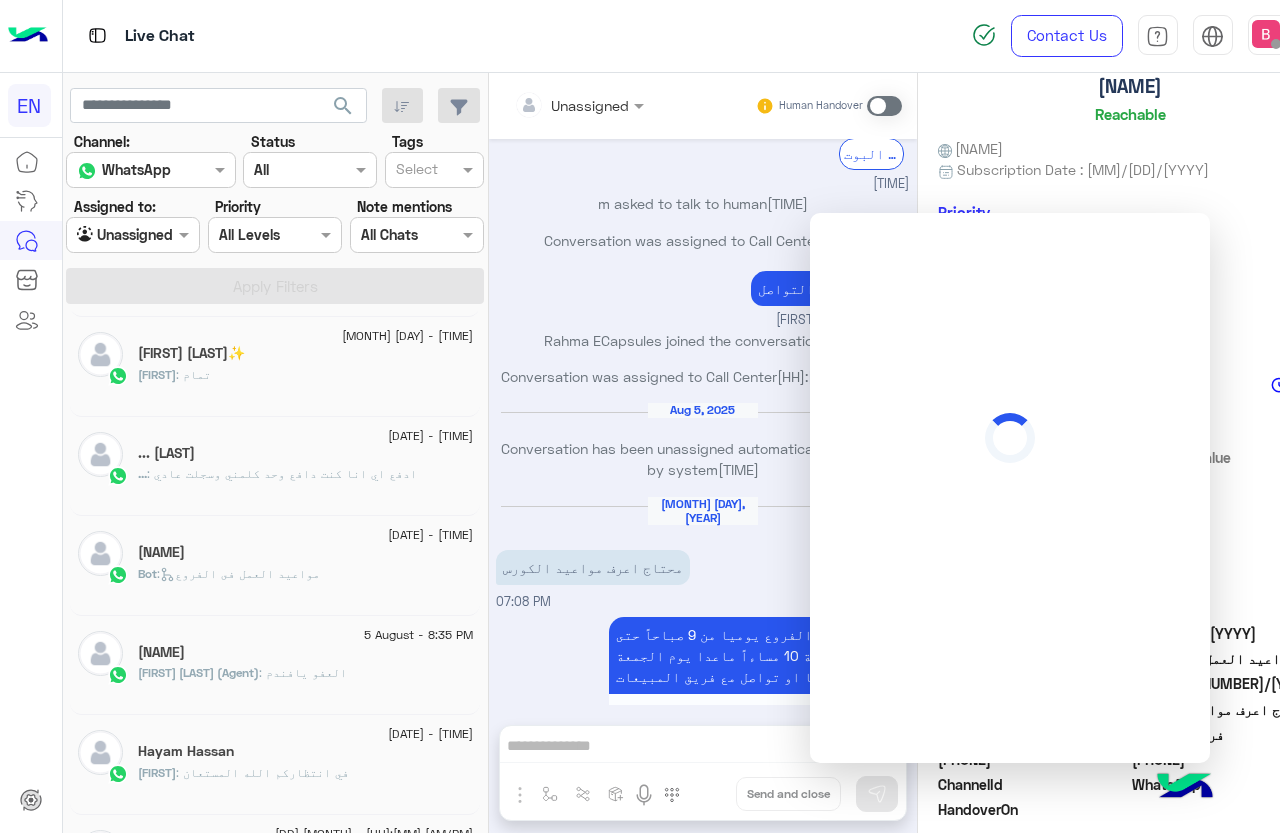 click at bounding box center (1010, 488) 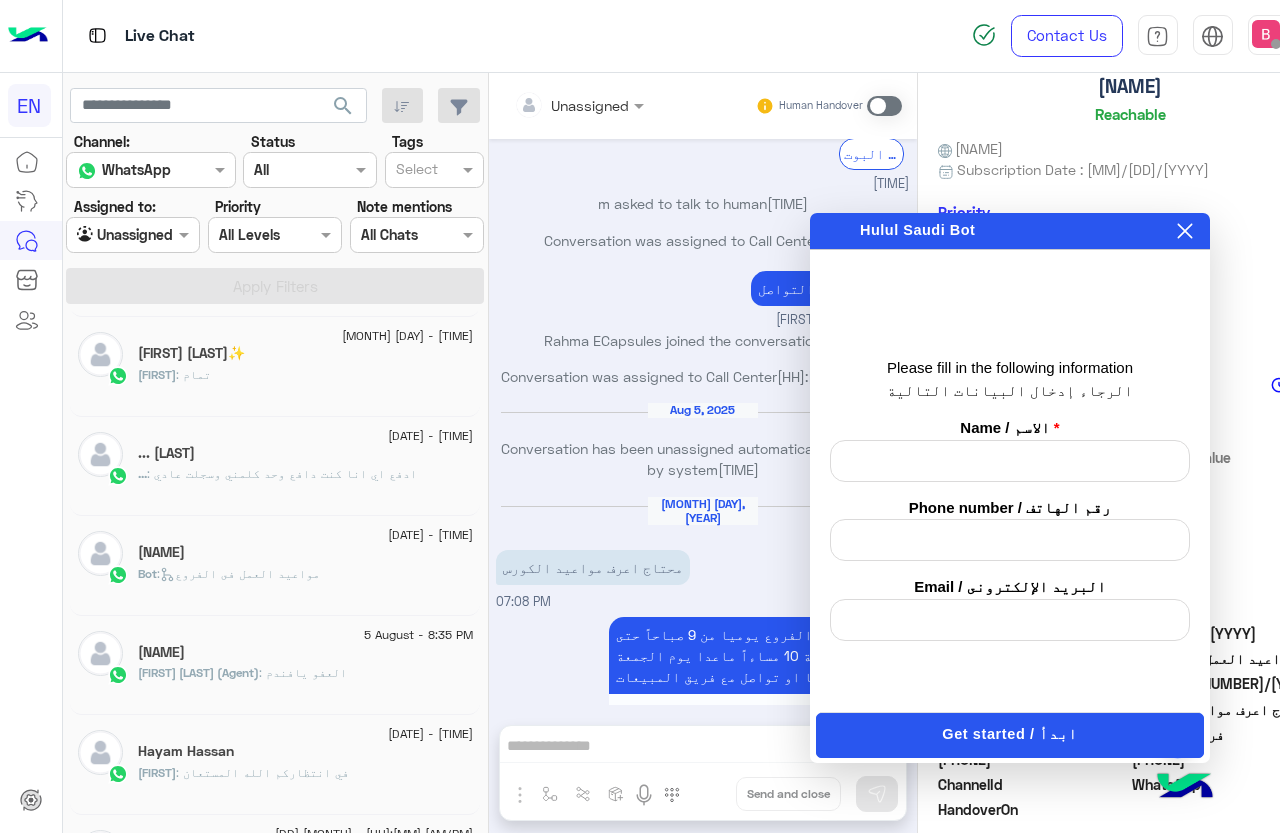 click on "[MONTH] [DD], [YYYY] محتاج اعرف مواعيد الكورس   [HH]:[MM] [AM/PM]" at bounding box center (702, 554) 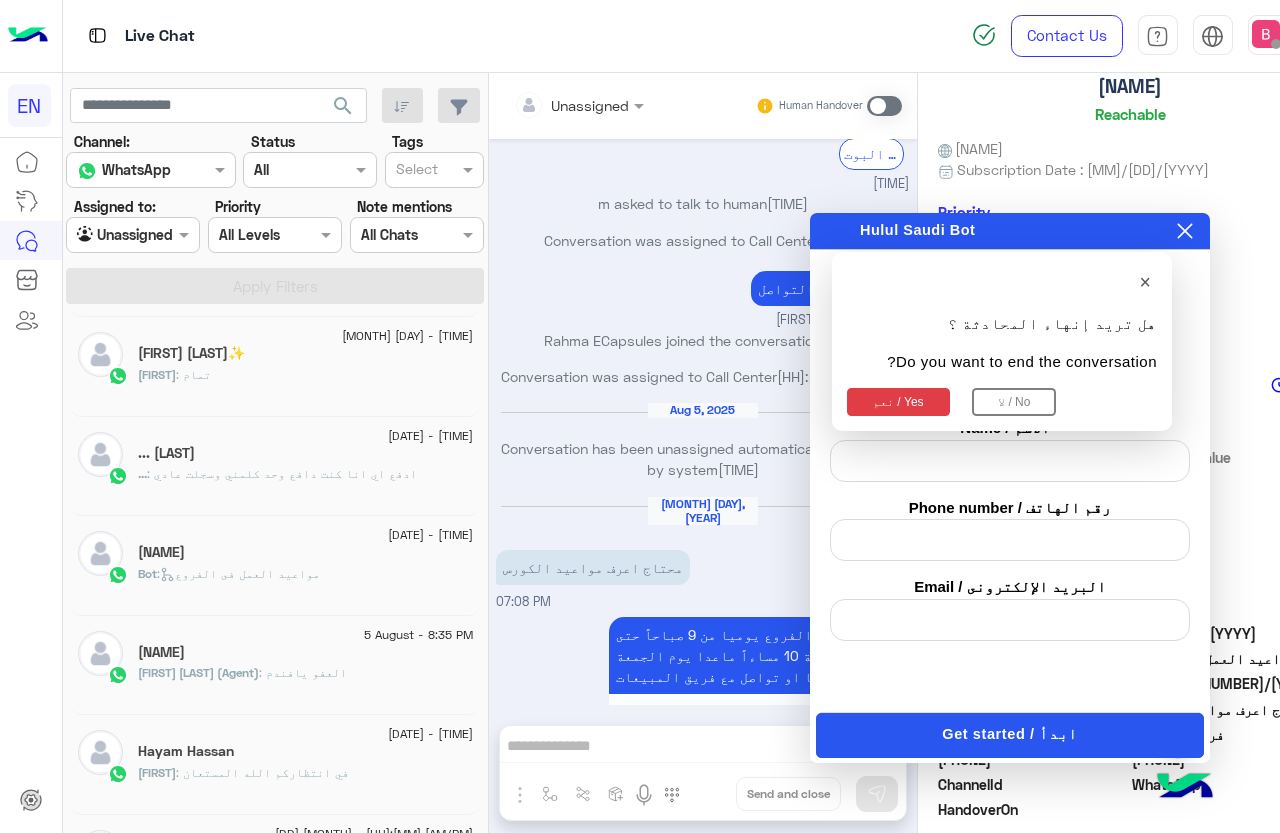 click on "لا / No" at bounding box center [1014, 402] 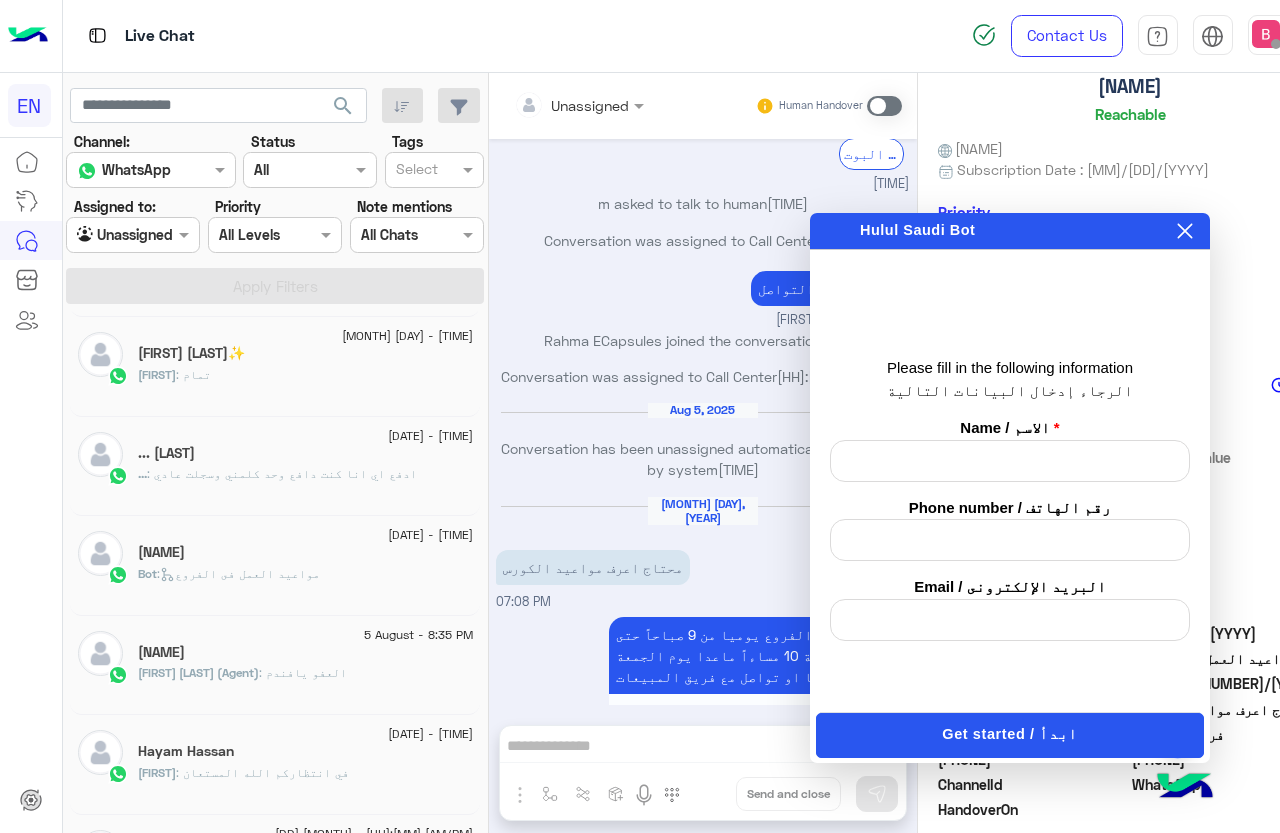 click 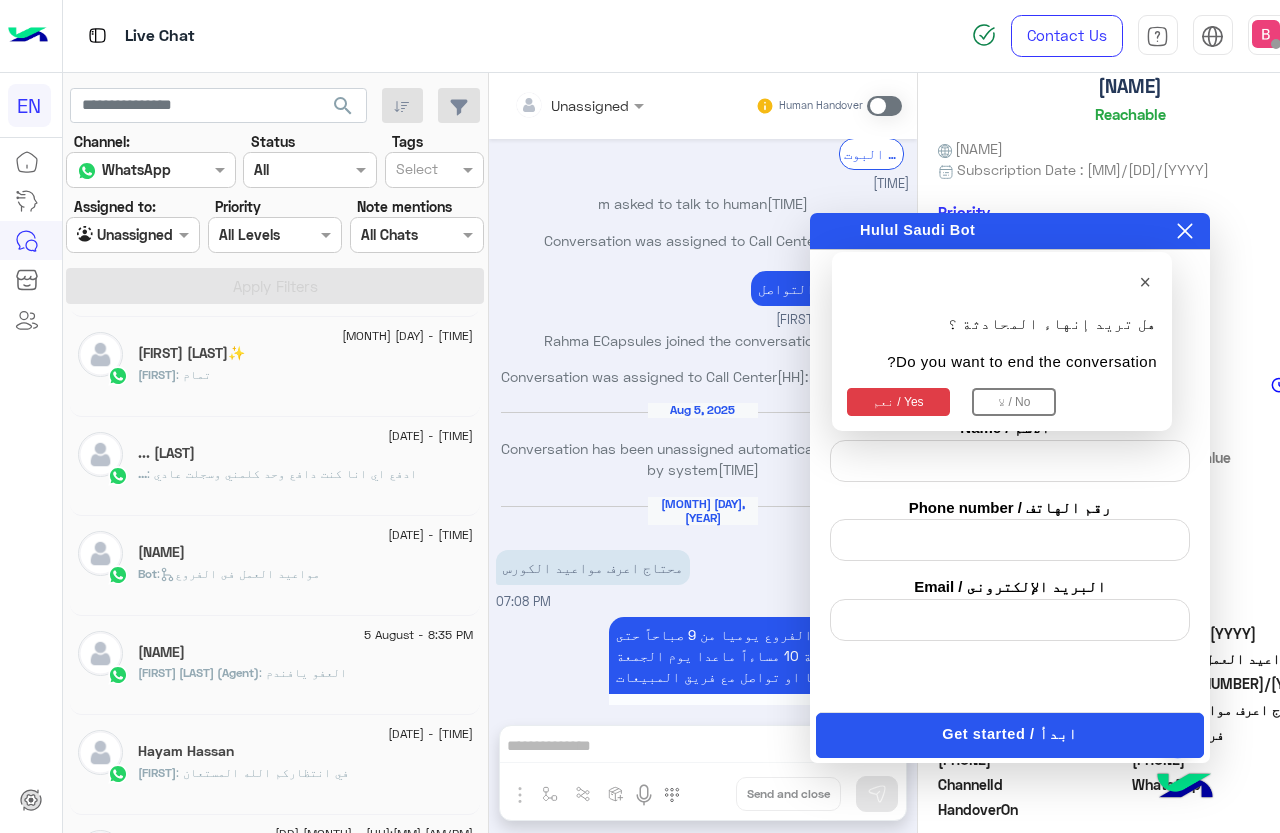 click on "نعم / Yes" at bounding box center (898, 402) 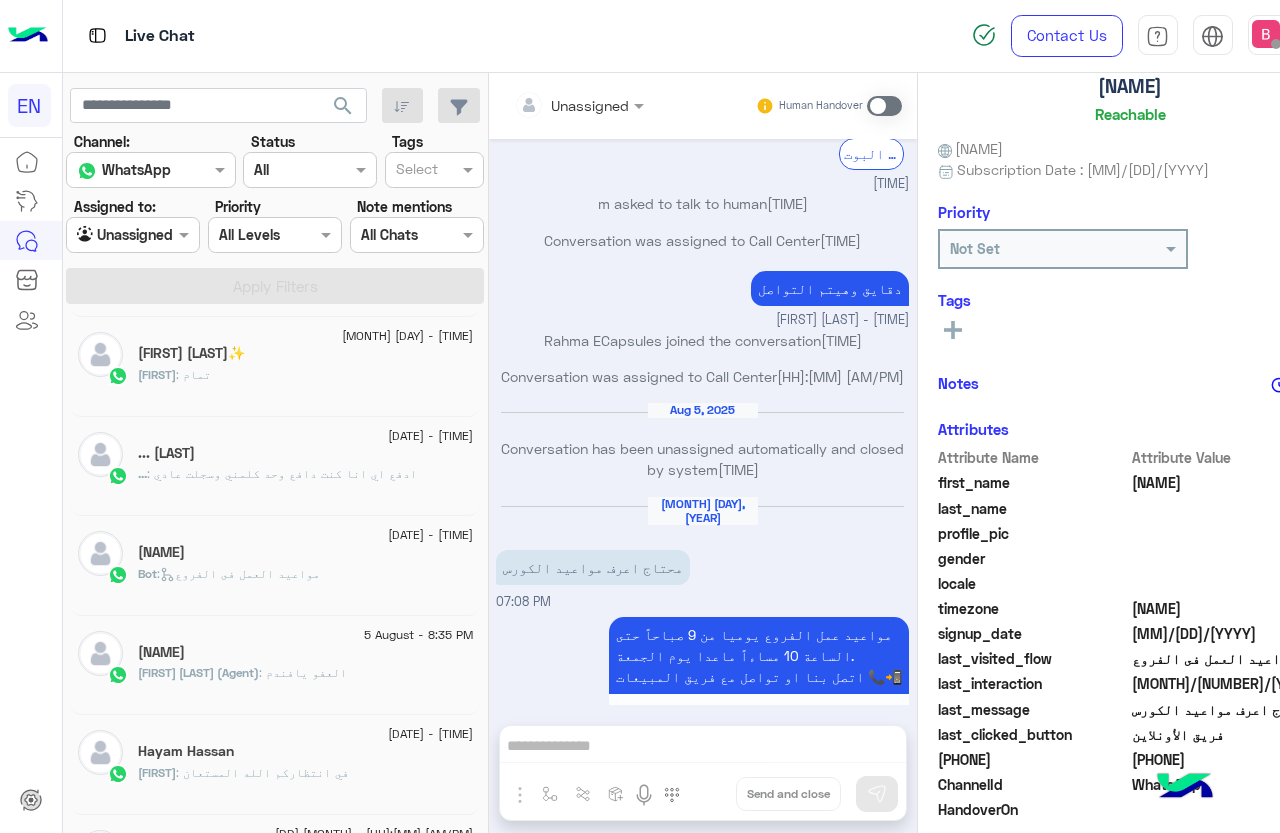 drag, startPoint x: 1135, startPoint y: 758, endPoint x: 1267, endPoint y: 755, distance: 132.03409 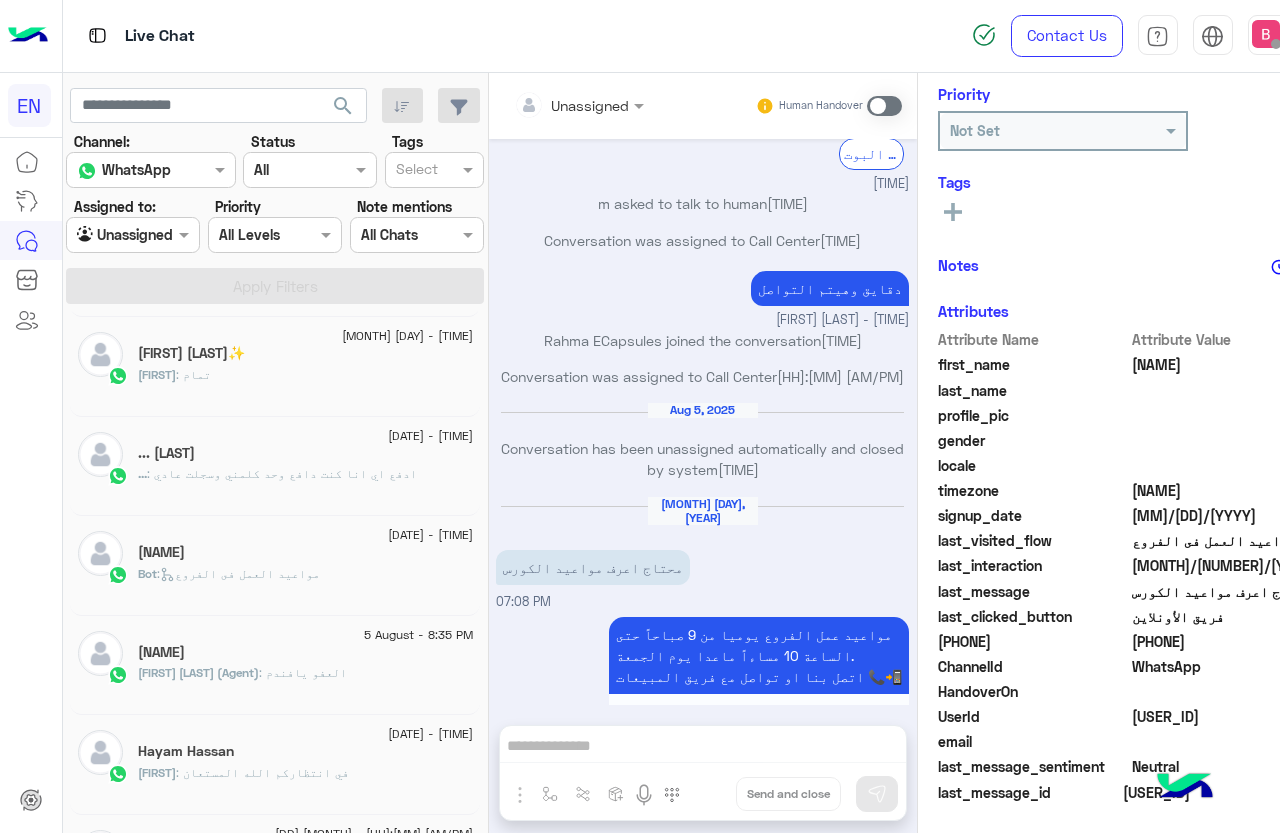 scroll, scrollTop: 244, scrollLeft: 0, axis: vertical 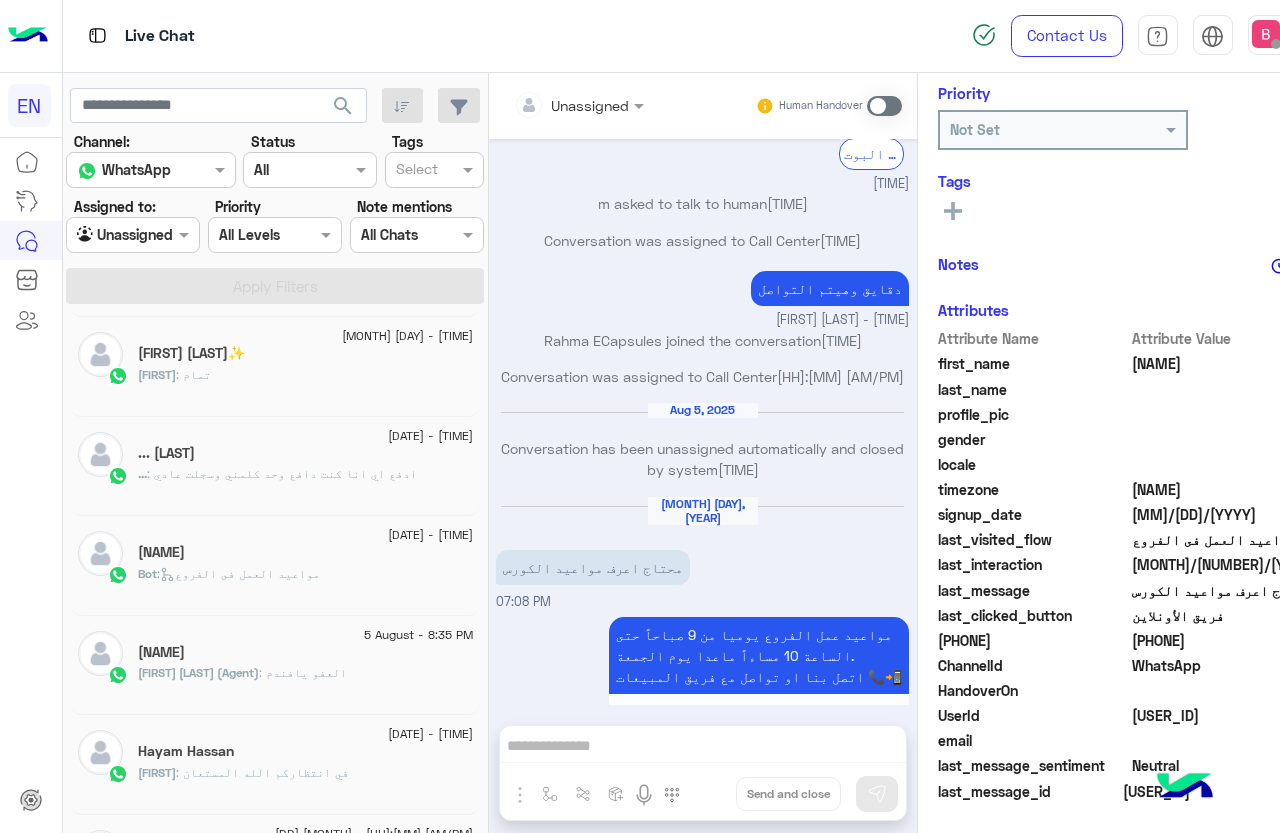 copy on "[PHONE]" 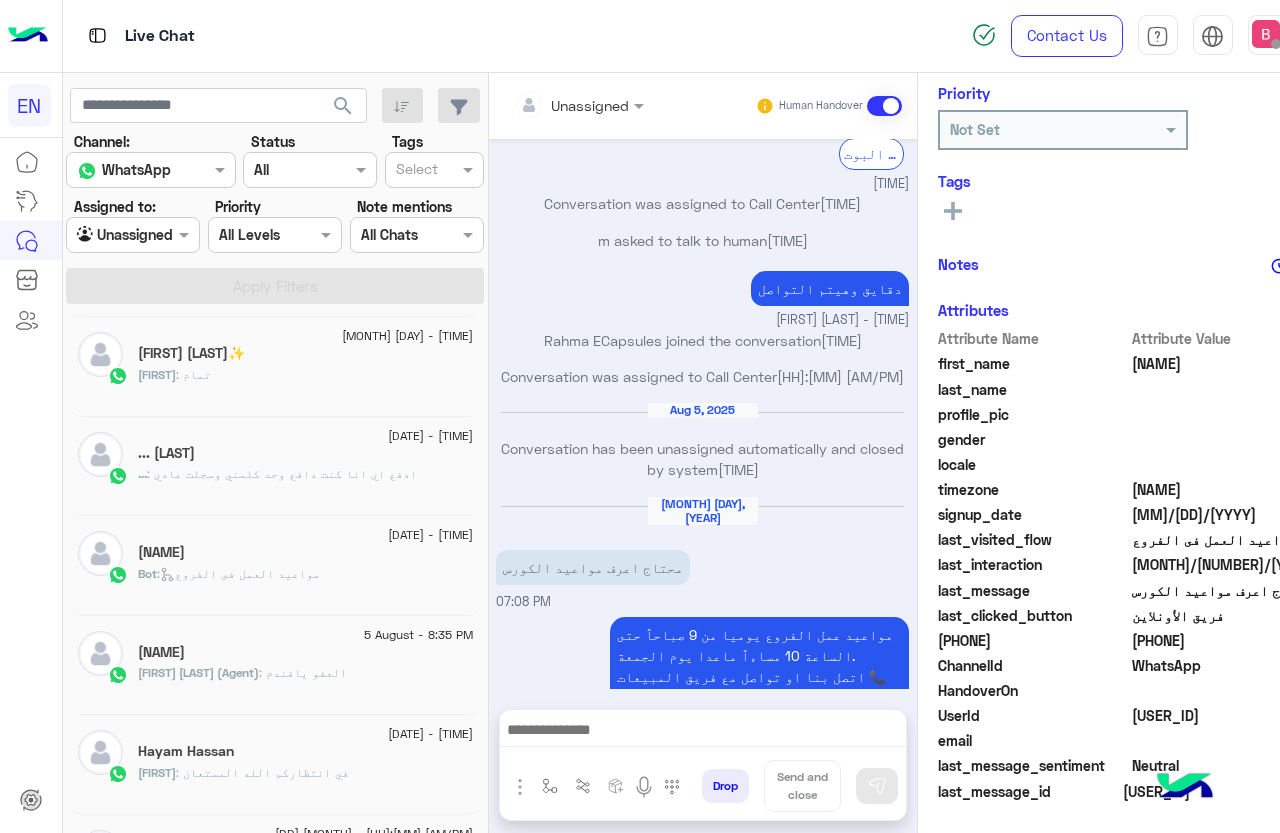 scroll, scrollTop: 1463, scrollLeft: 0, axis: vertical 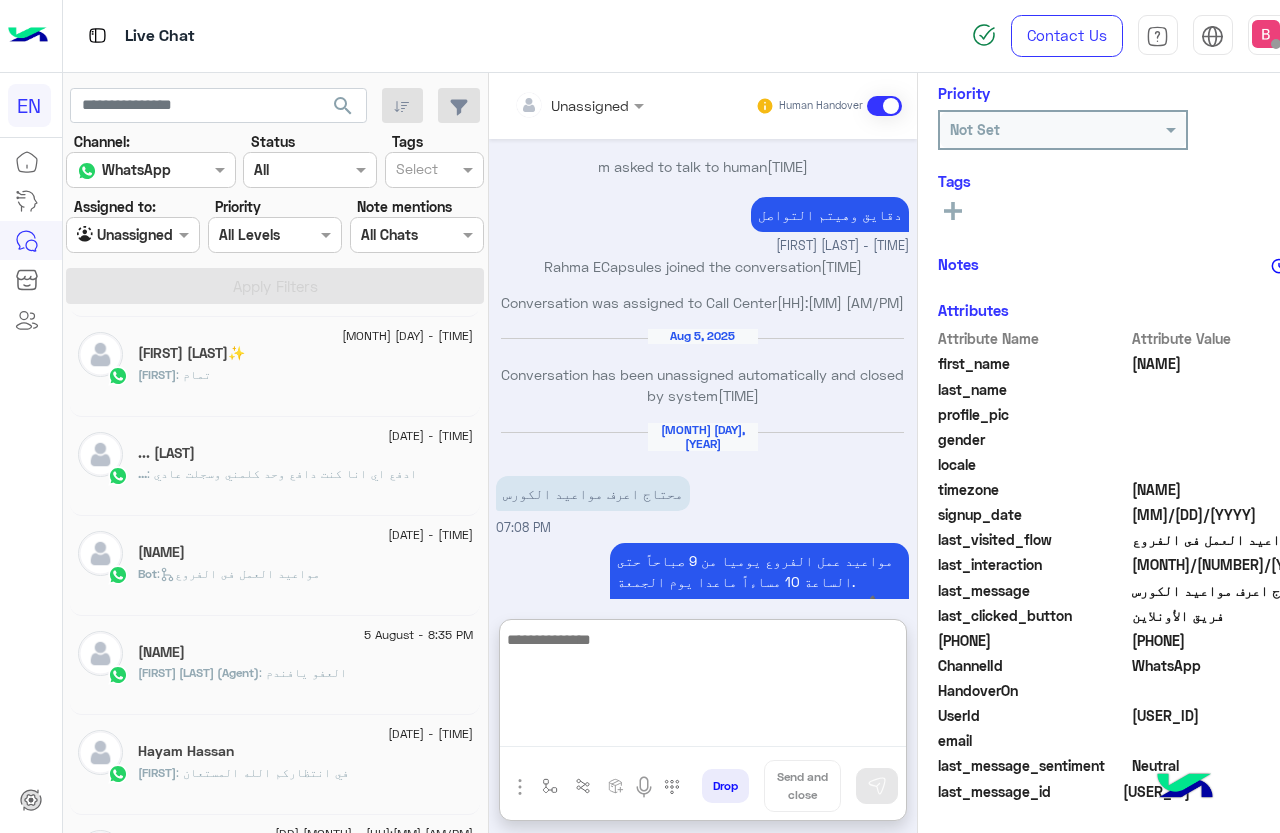 click at bounding box center [703, 687] 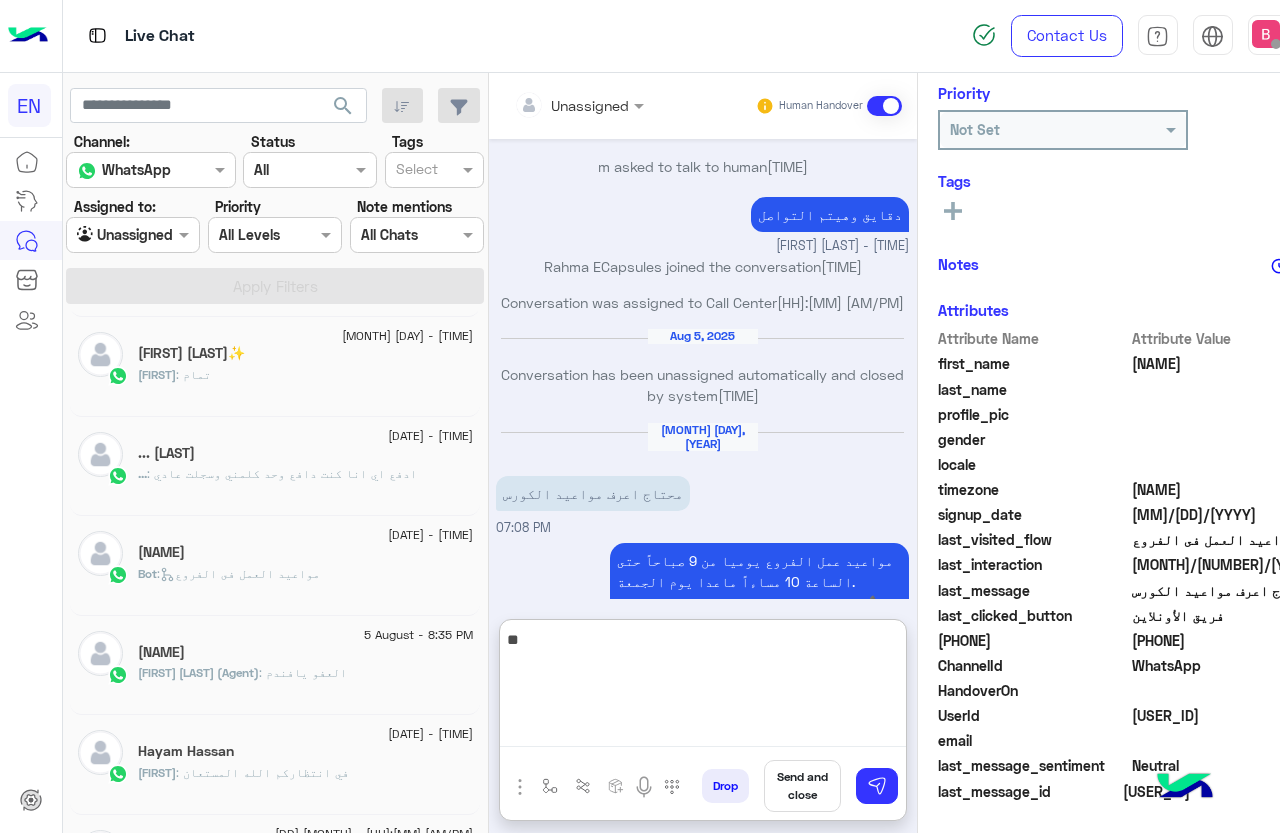 type on "*" 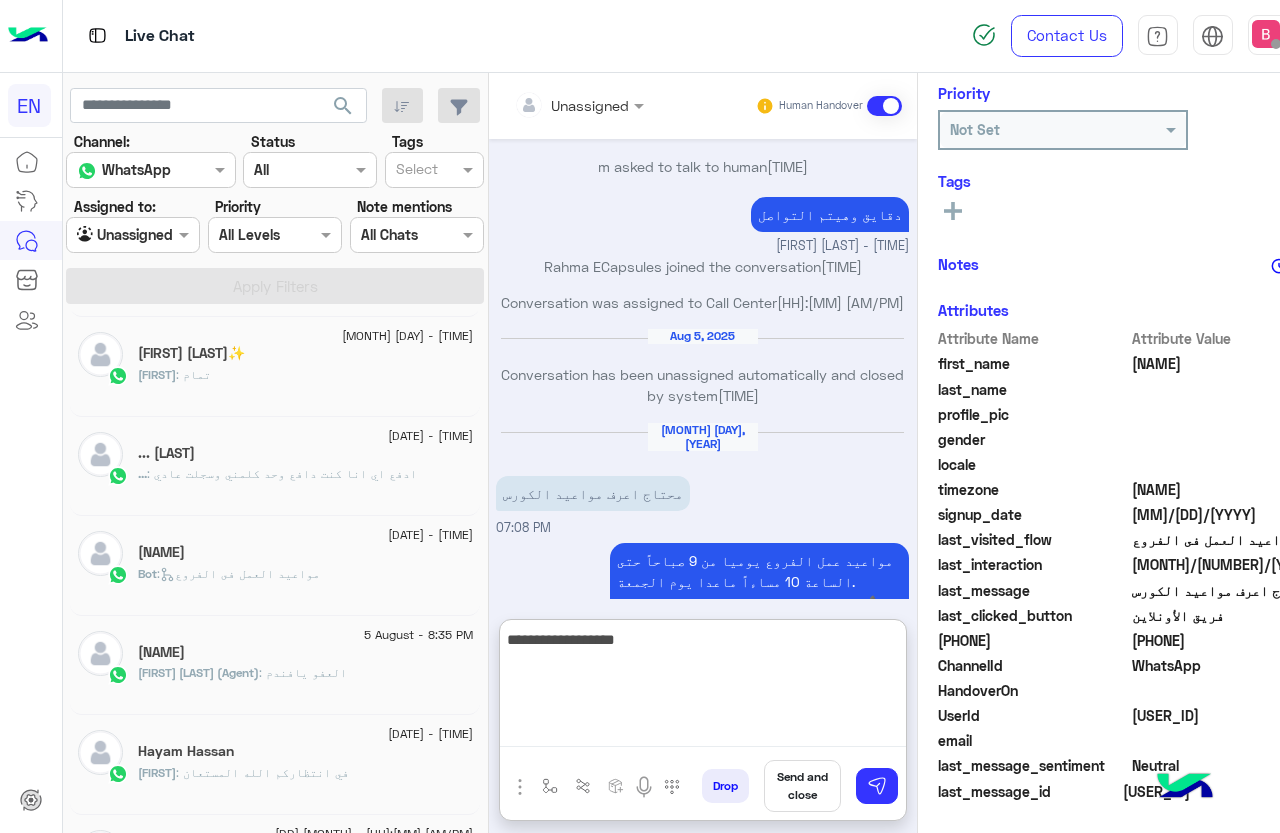 type on "**********" 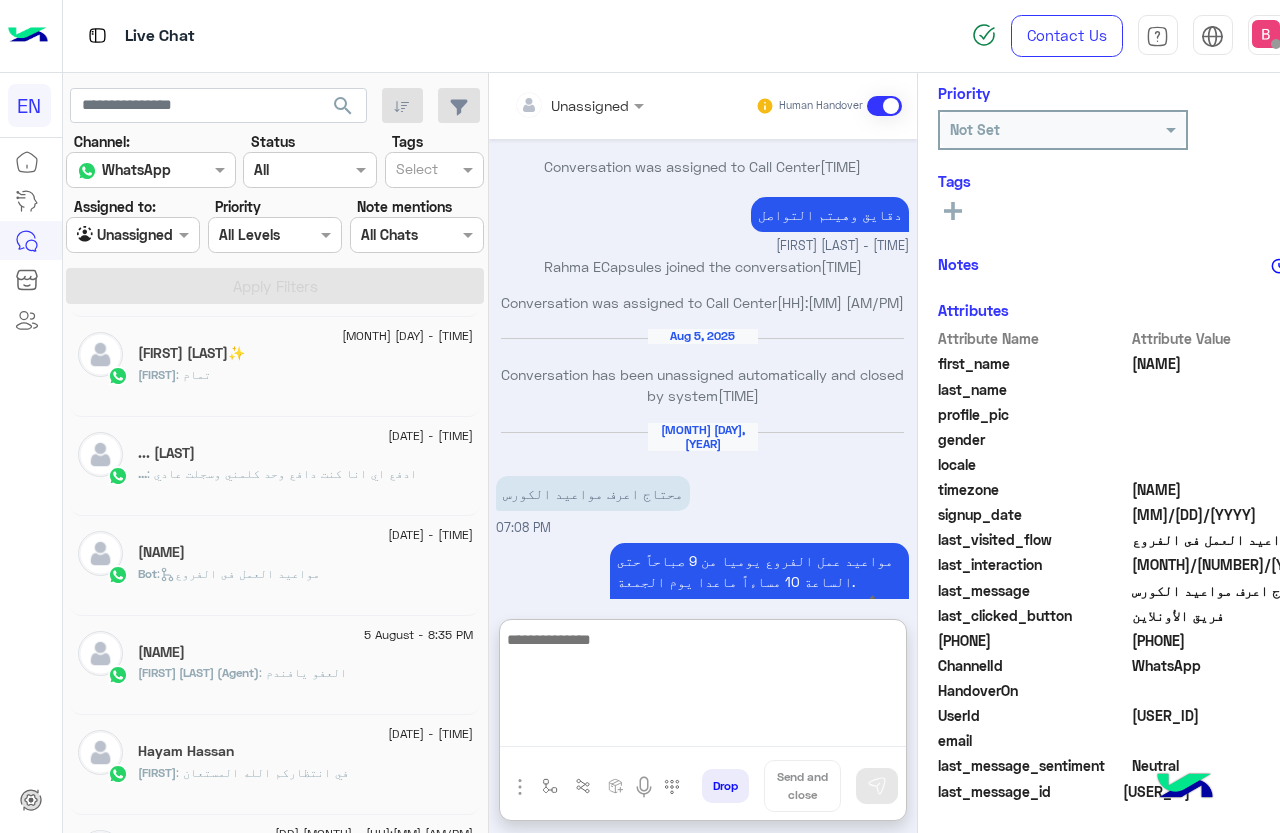 scroll, scrollTop: 1616, scrollLeft: 0, axis: vertical 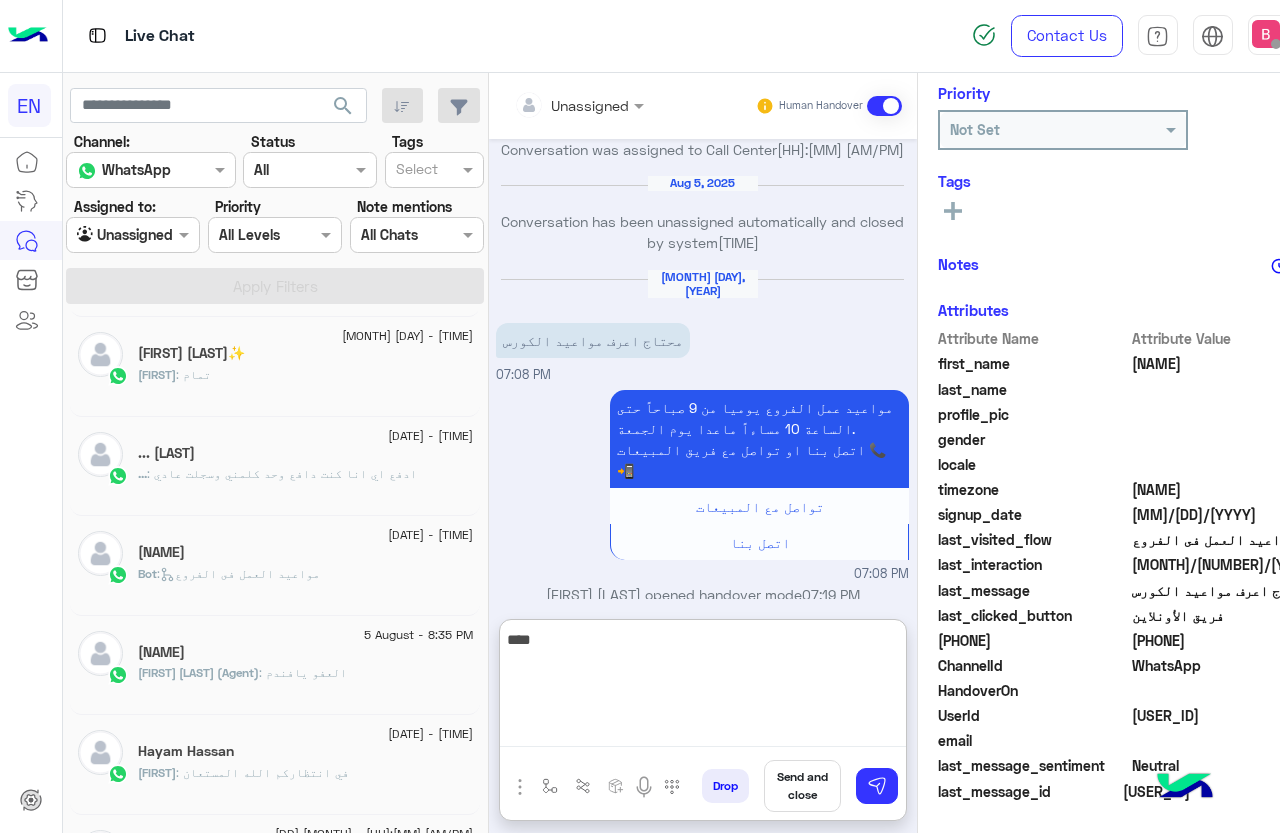 type on "**********" 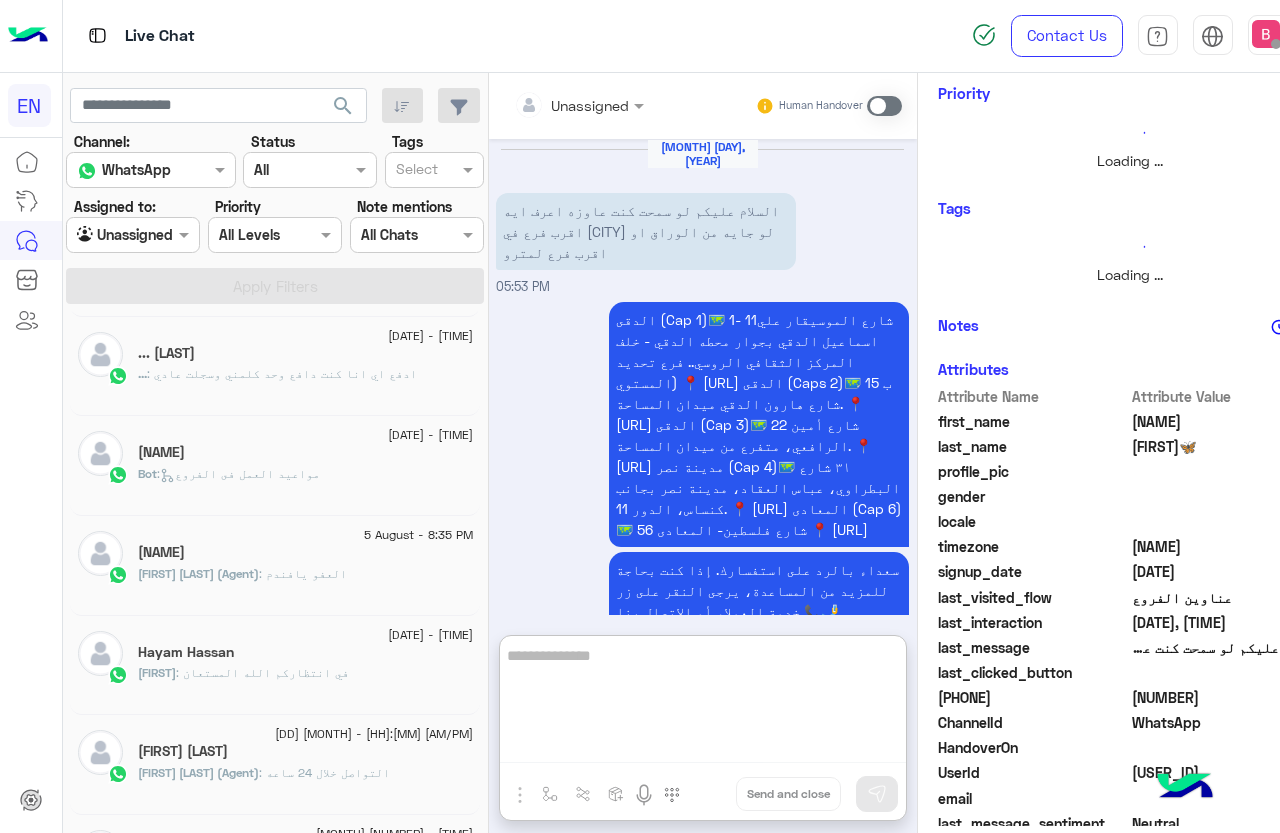 scroll, scrollTop: 180, scrollLeft: 0, axis: vertical 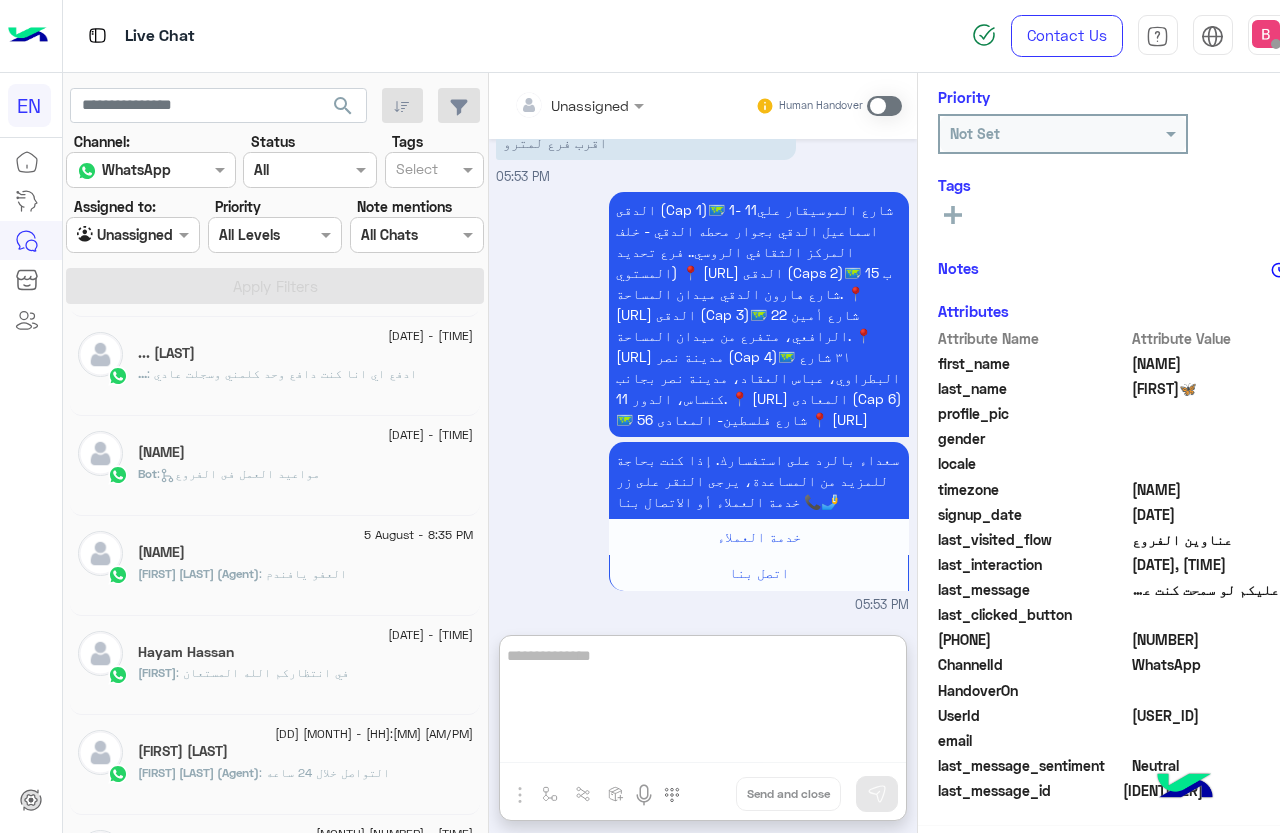 type on "*" 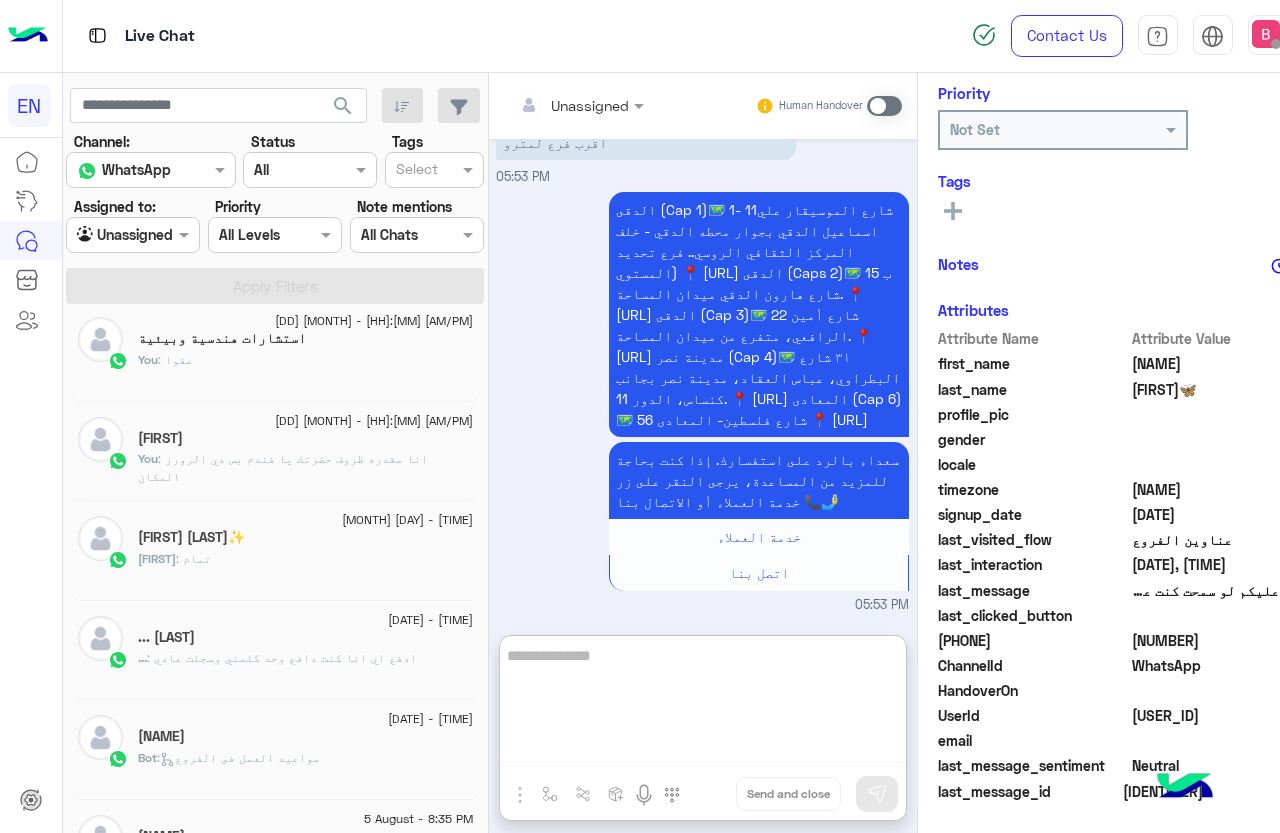 scroll, scrollTop: 0, scrollLeft: 0, axis: both 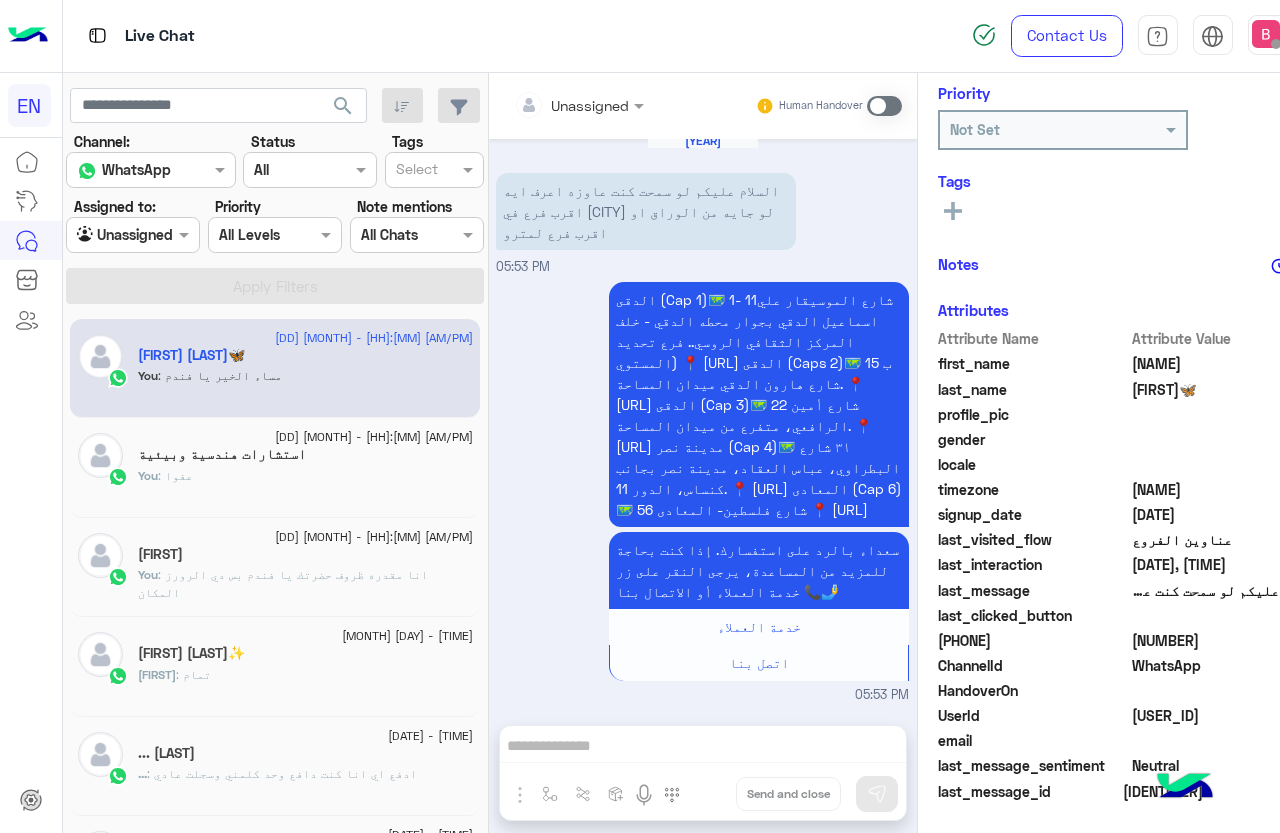 click on "You  : عفوا" 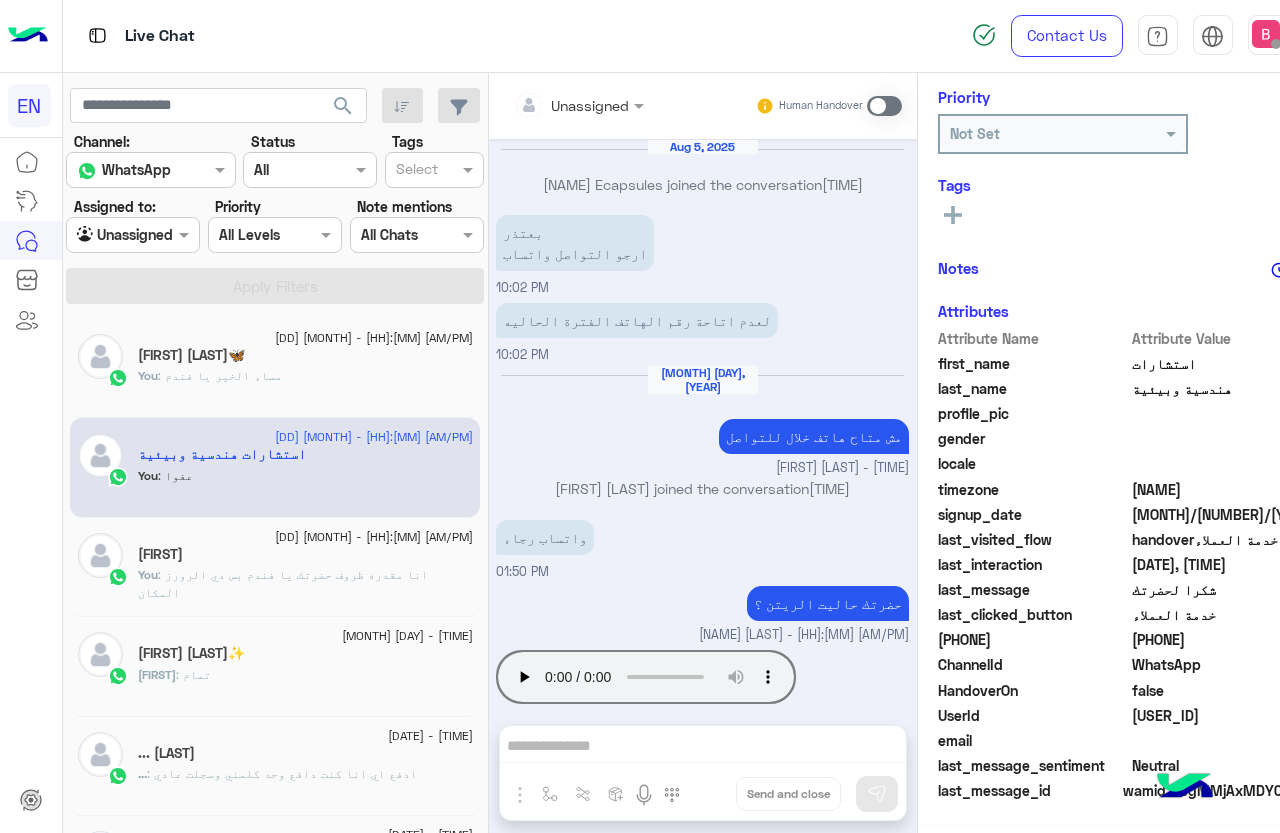 scroll, scrollTop: 968, scrollLeft: 0, axis: vertical 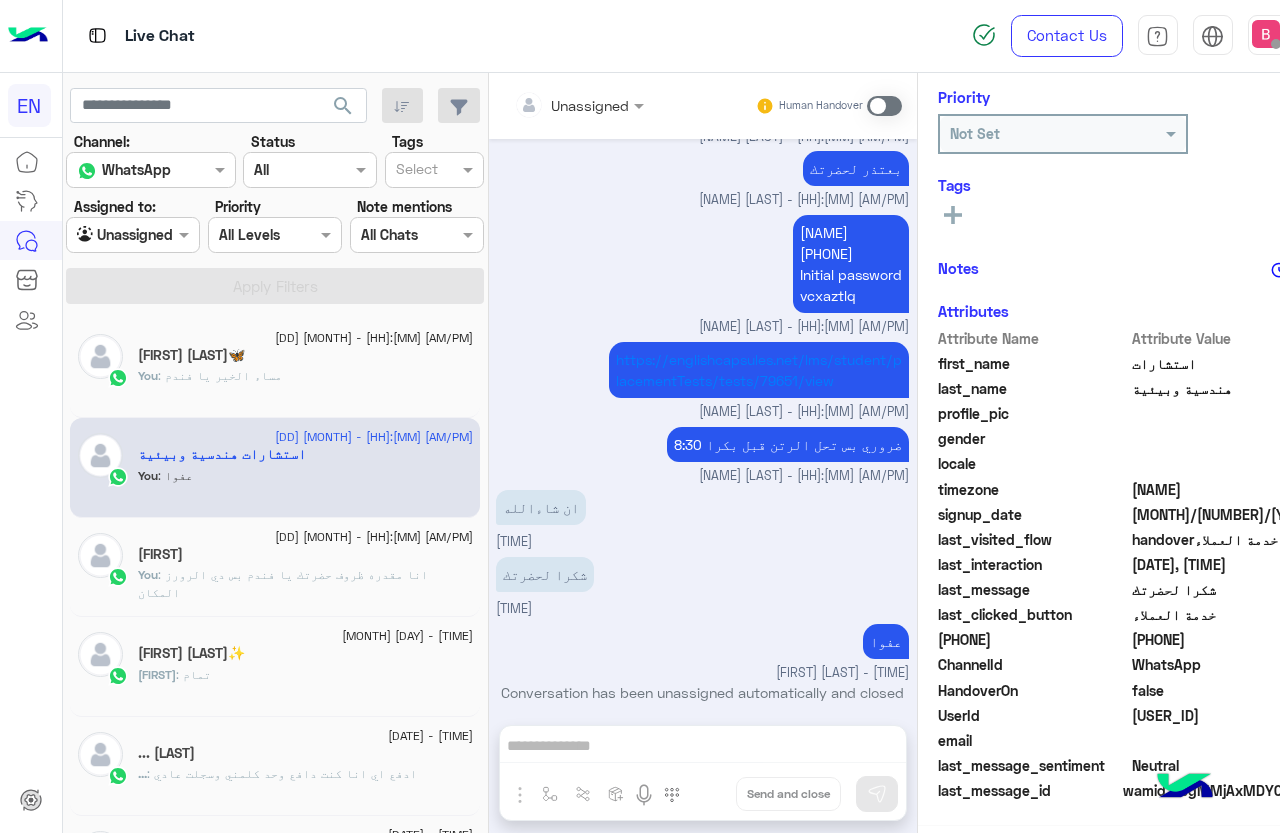 click on "[DATE] - [TIME] [FIRST] [LAST] 🦋 You : مساء الخير يا فندم" 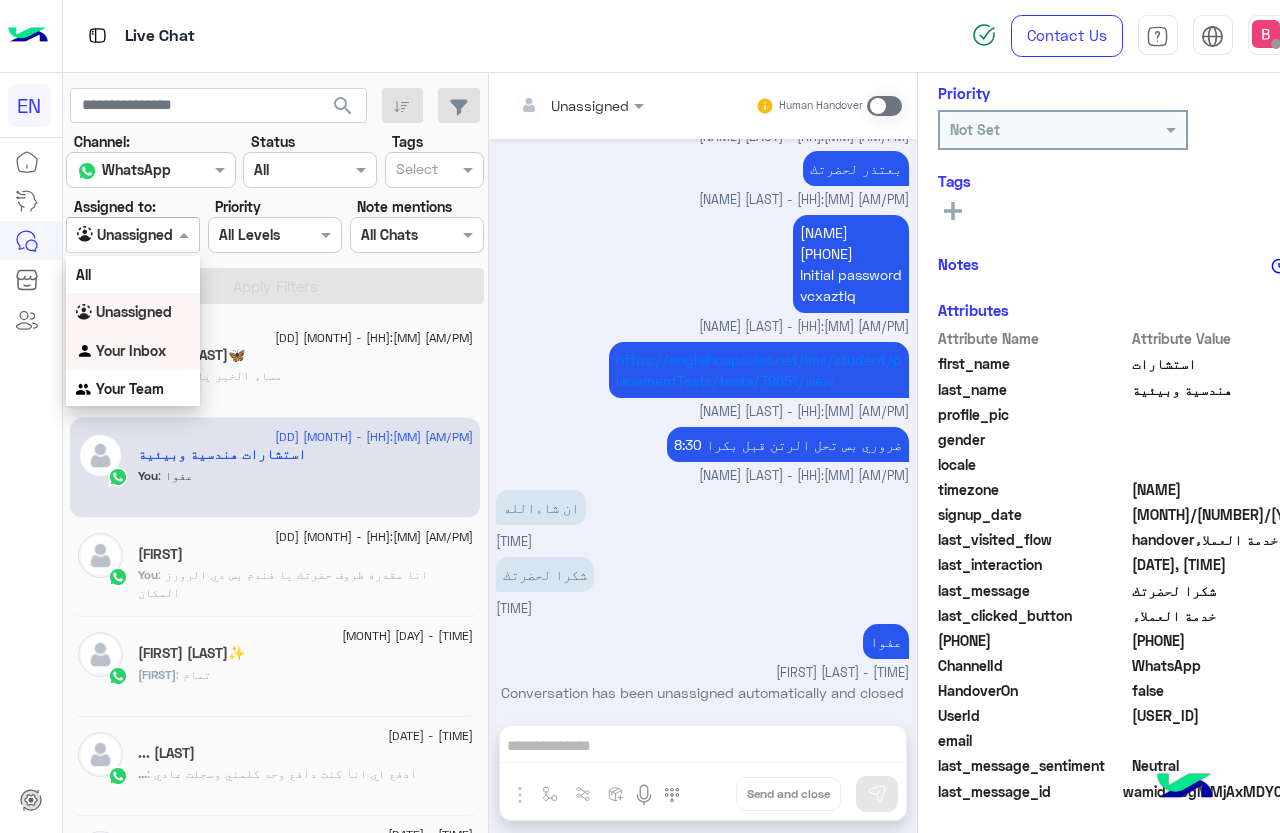 click on "Your Inbox" at bounding box center (131, 350) 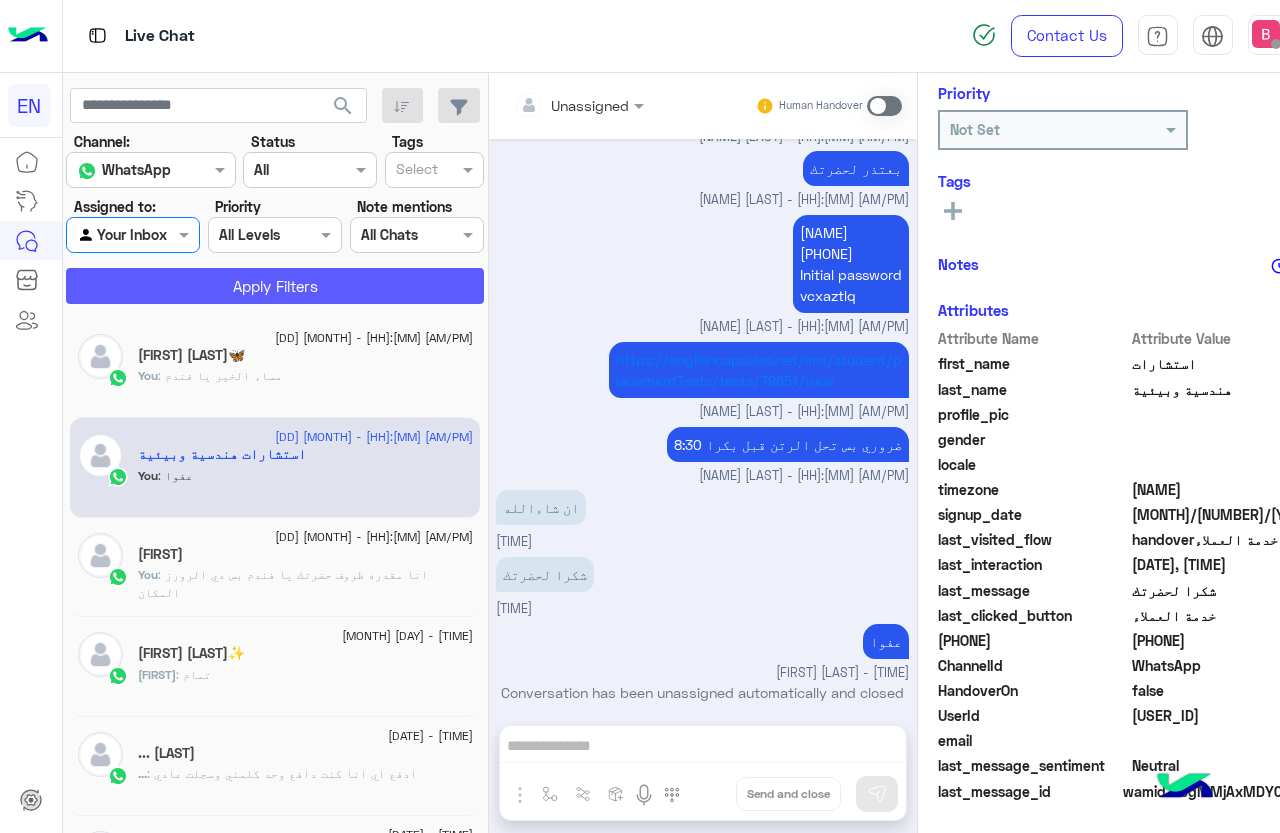 click on "Apply Filters" 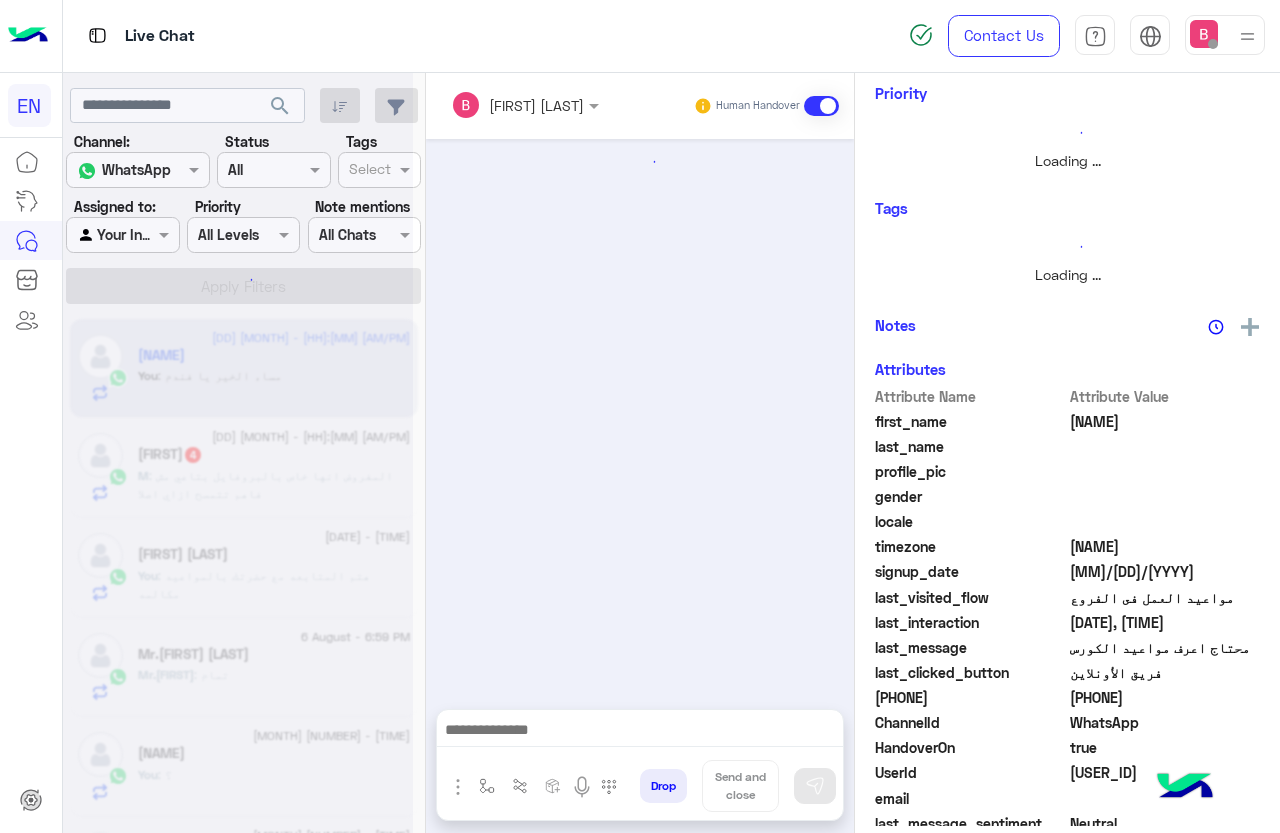 scroll, scrollTop: 0, scrollLeft: 0, axis: both 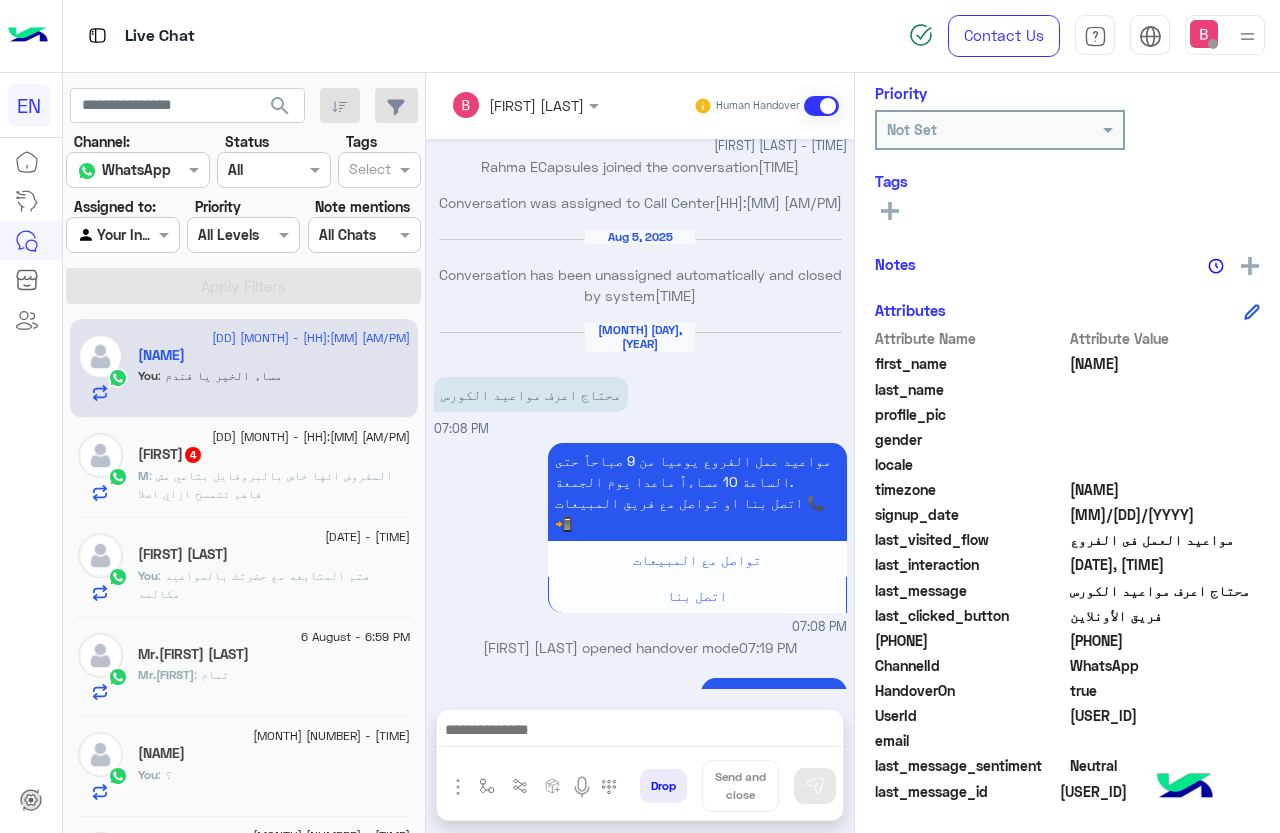 click at bounding box center [100, 235] 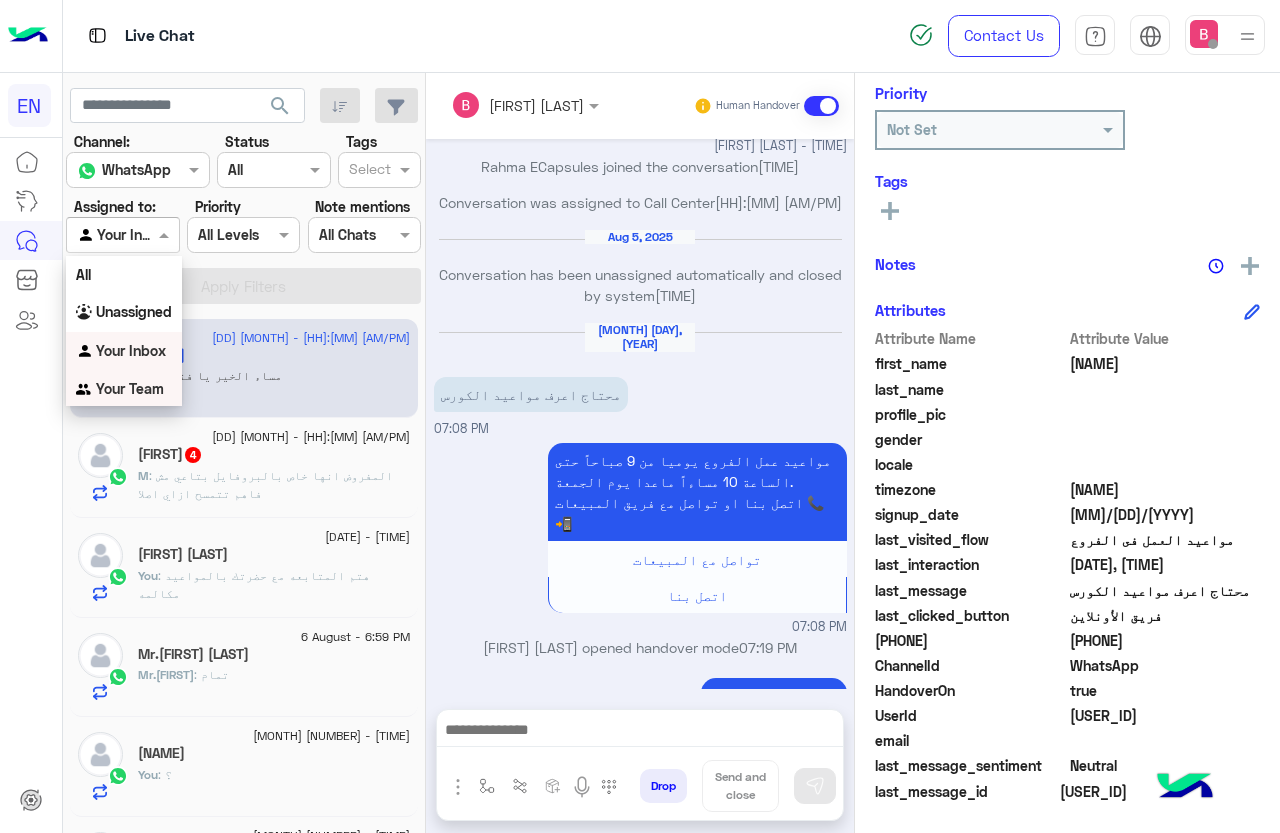 click on "Your Team" at bounding box center [124, 389] 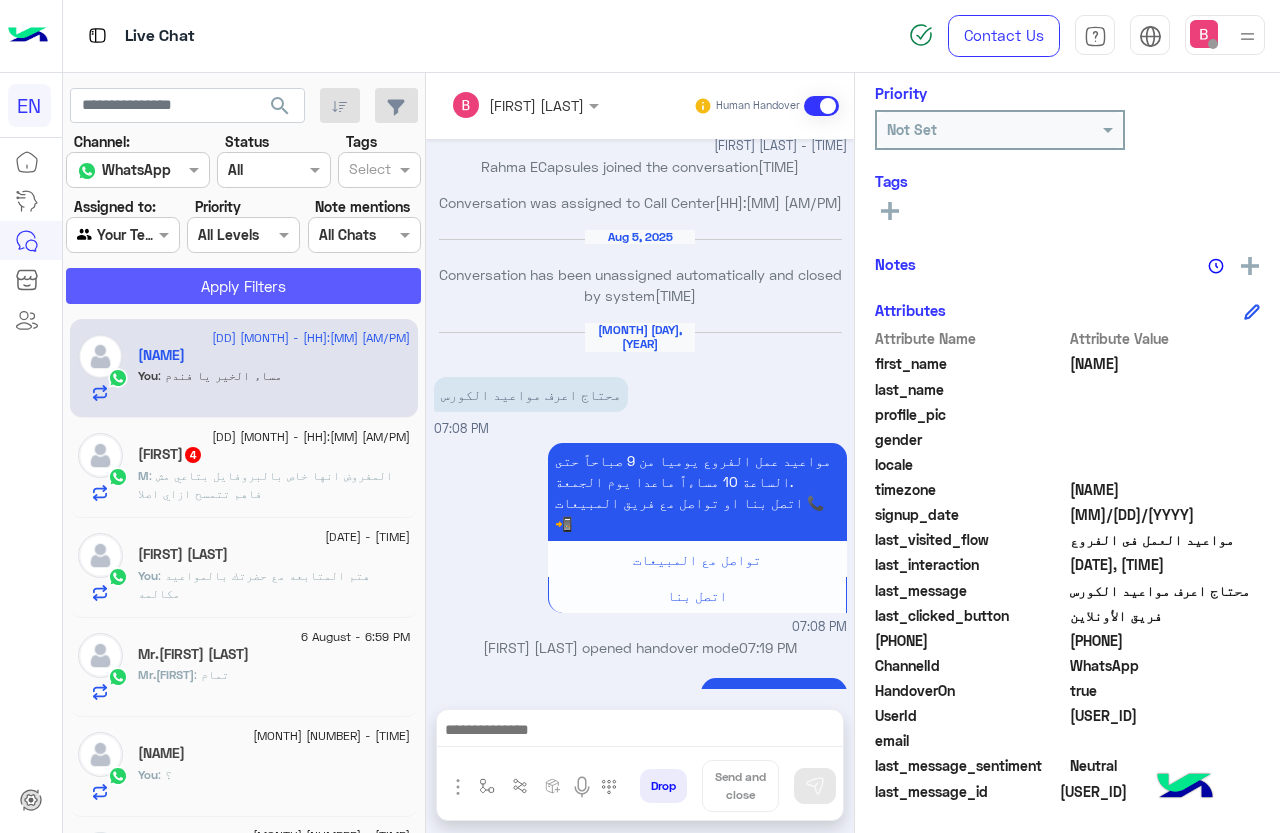 click on "Apply Filters" 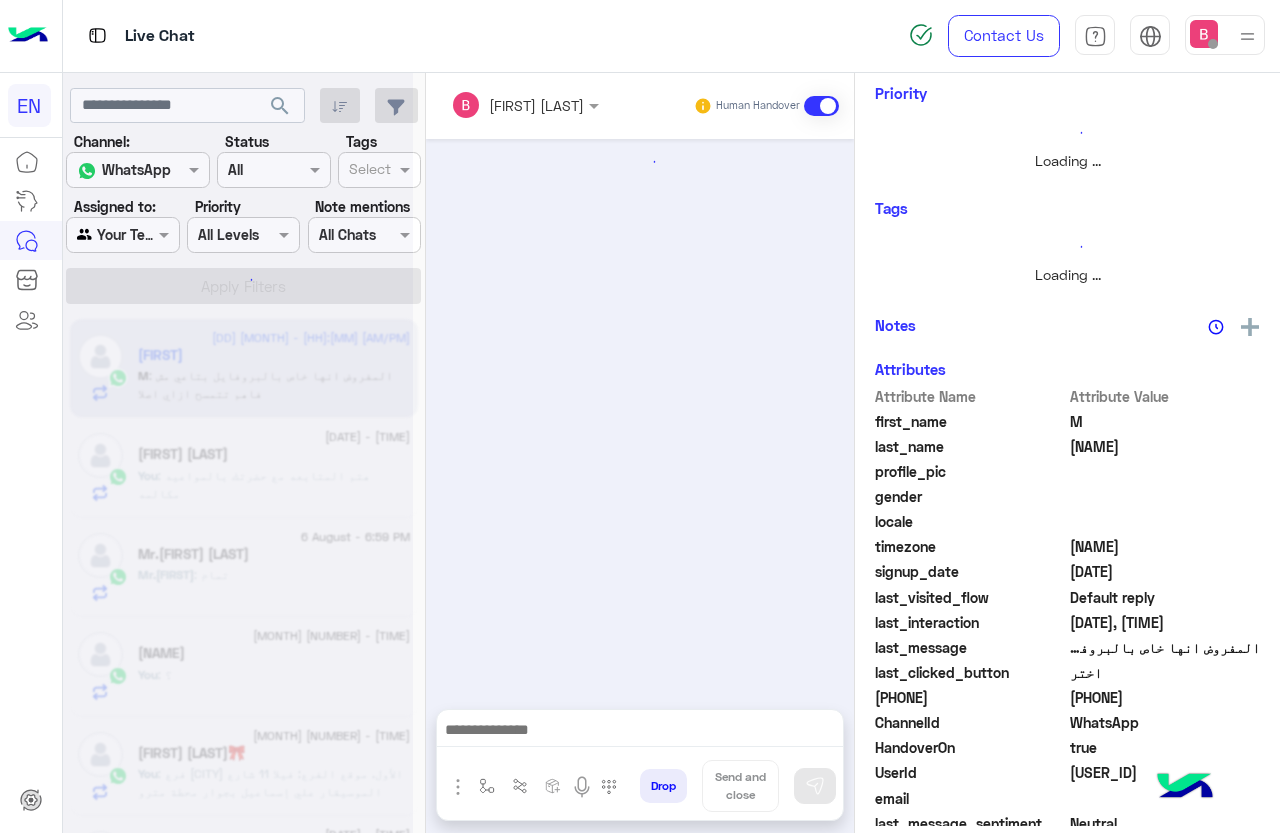 scroll, scrollTop: 0, scrollLeft: 0, axis: both 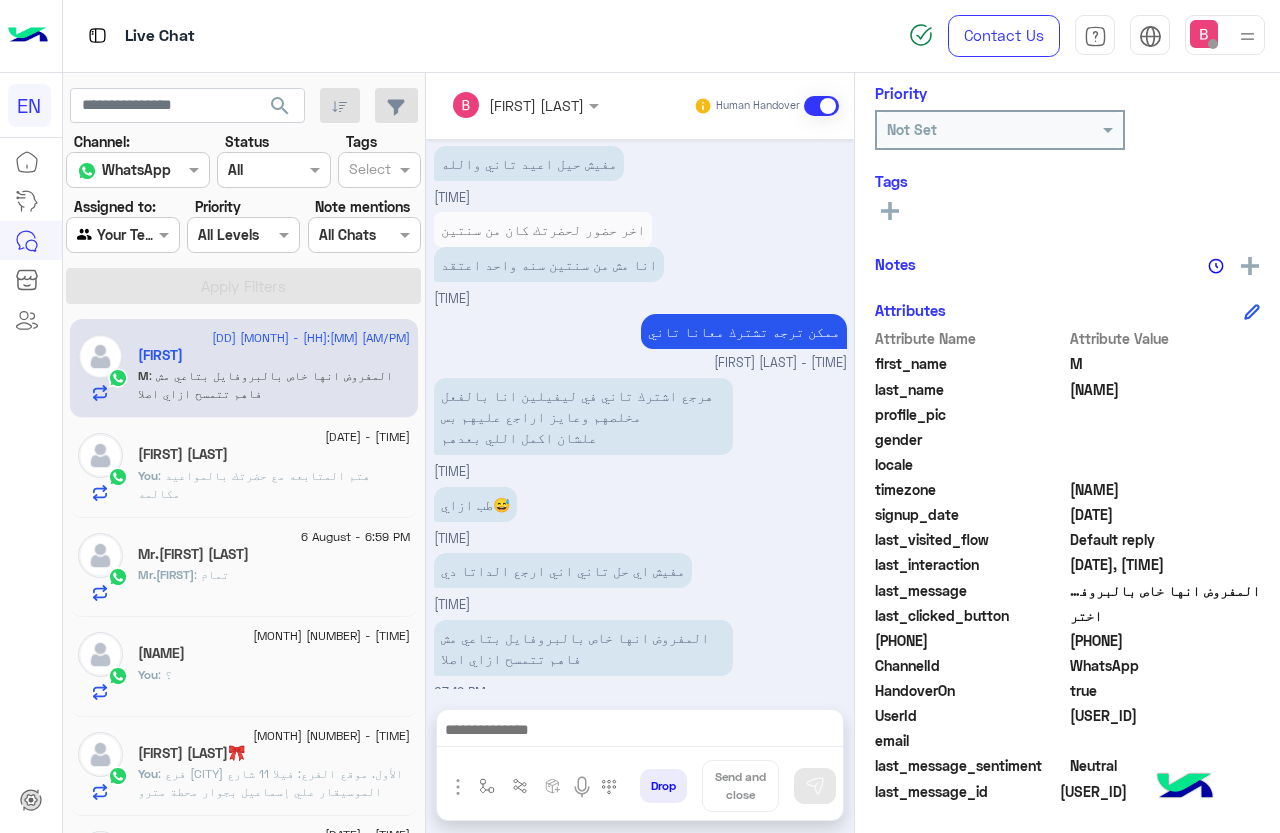 click on ": هتم المتابعه مع حضرتك بالمواعيد مكالمه" 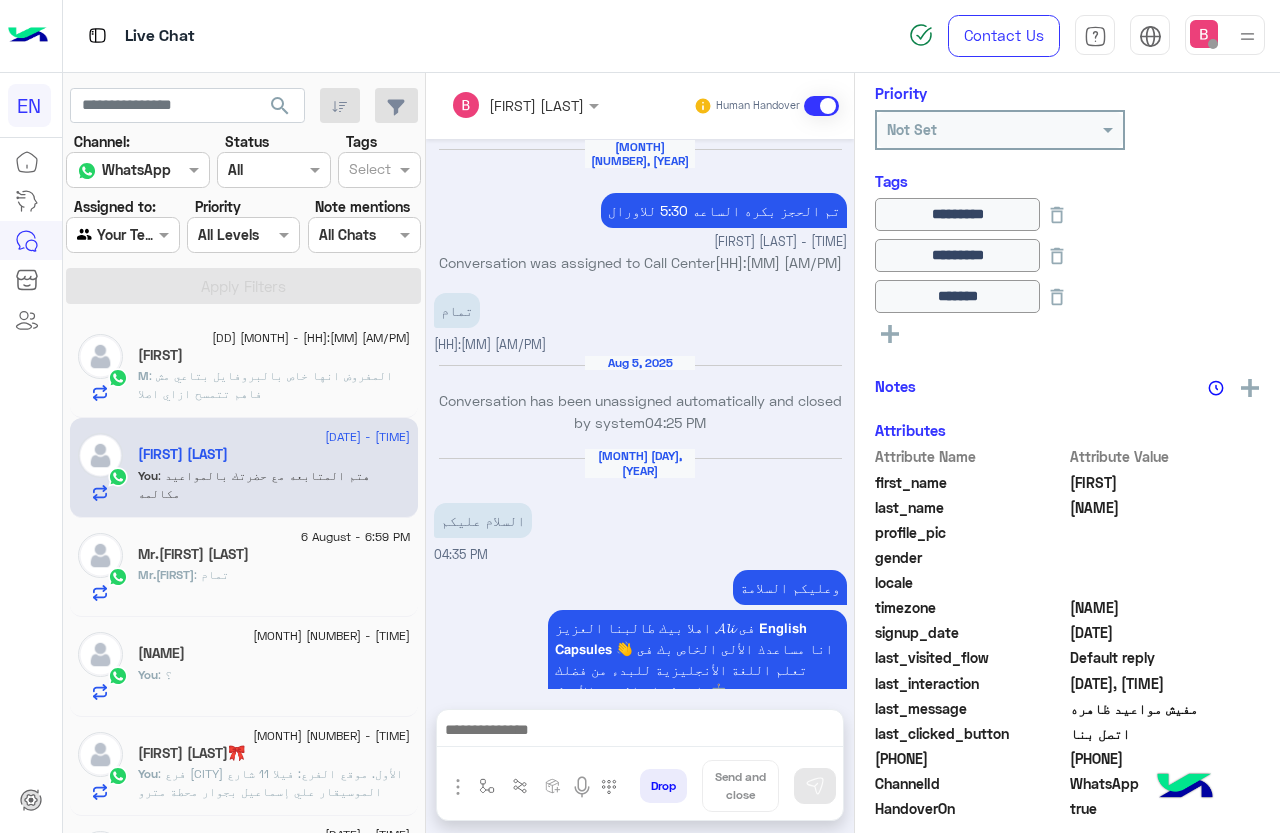 scroll, scrollTop: 1139, scrollLeft: 0, axis: vertical 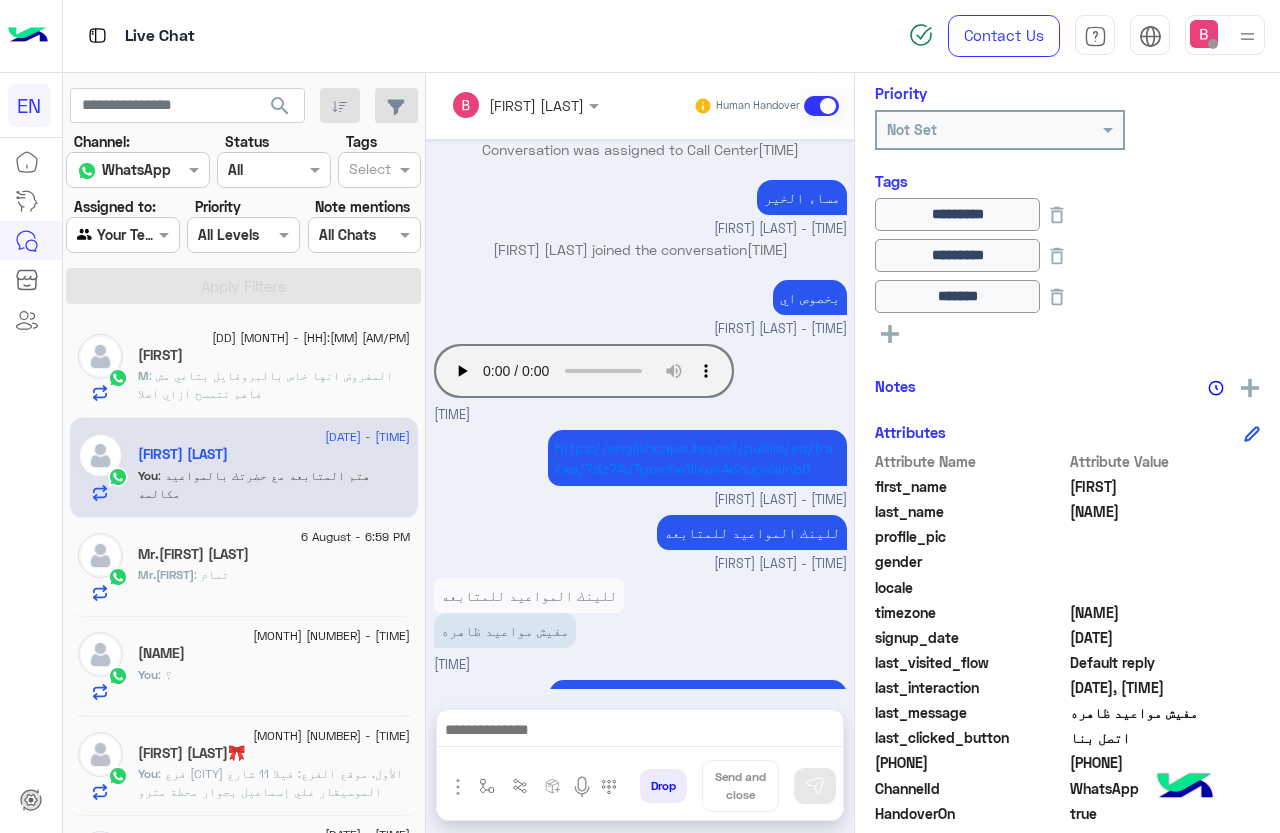 click on "Agent Filter Your Team" at bounding box center [122, 235] 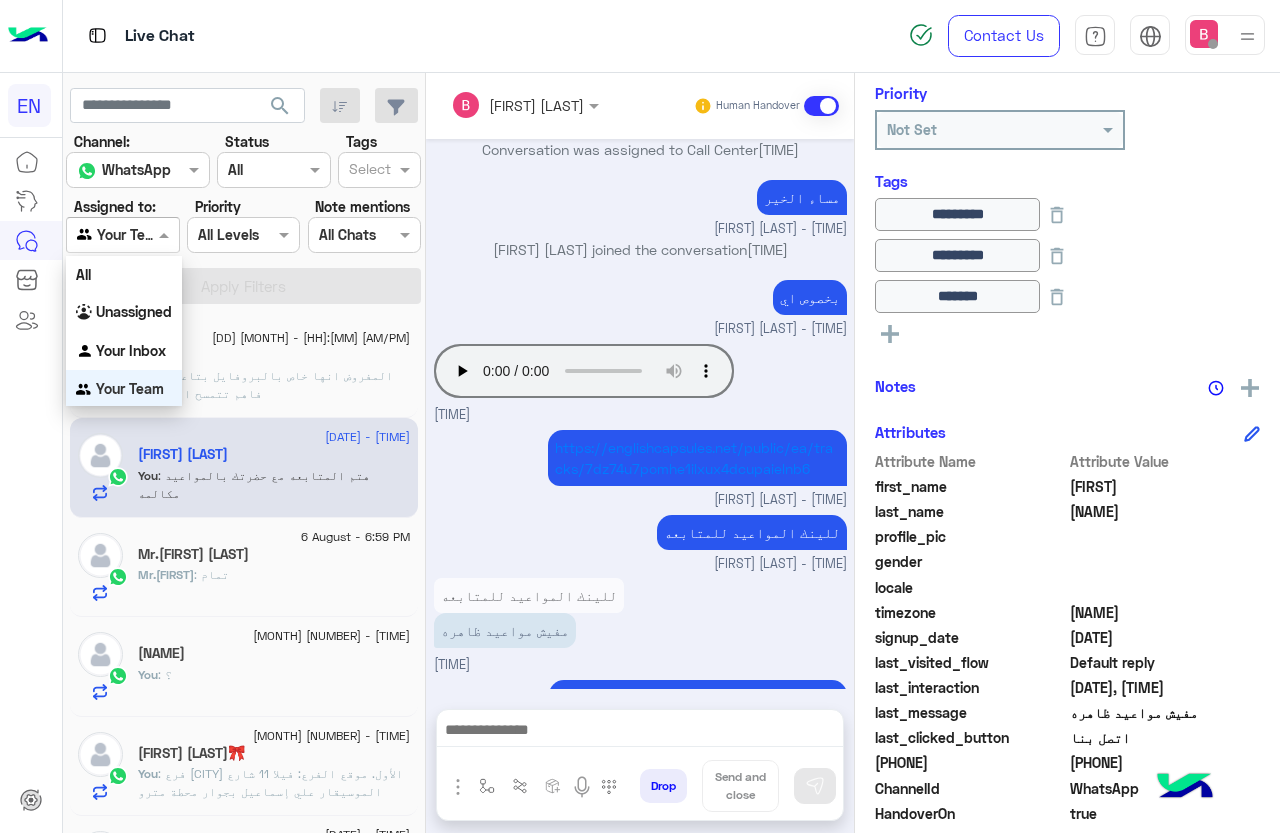 scroll, scrollTop: 1, scrollLeft: 0, axis: vertical 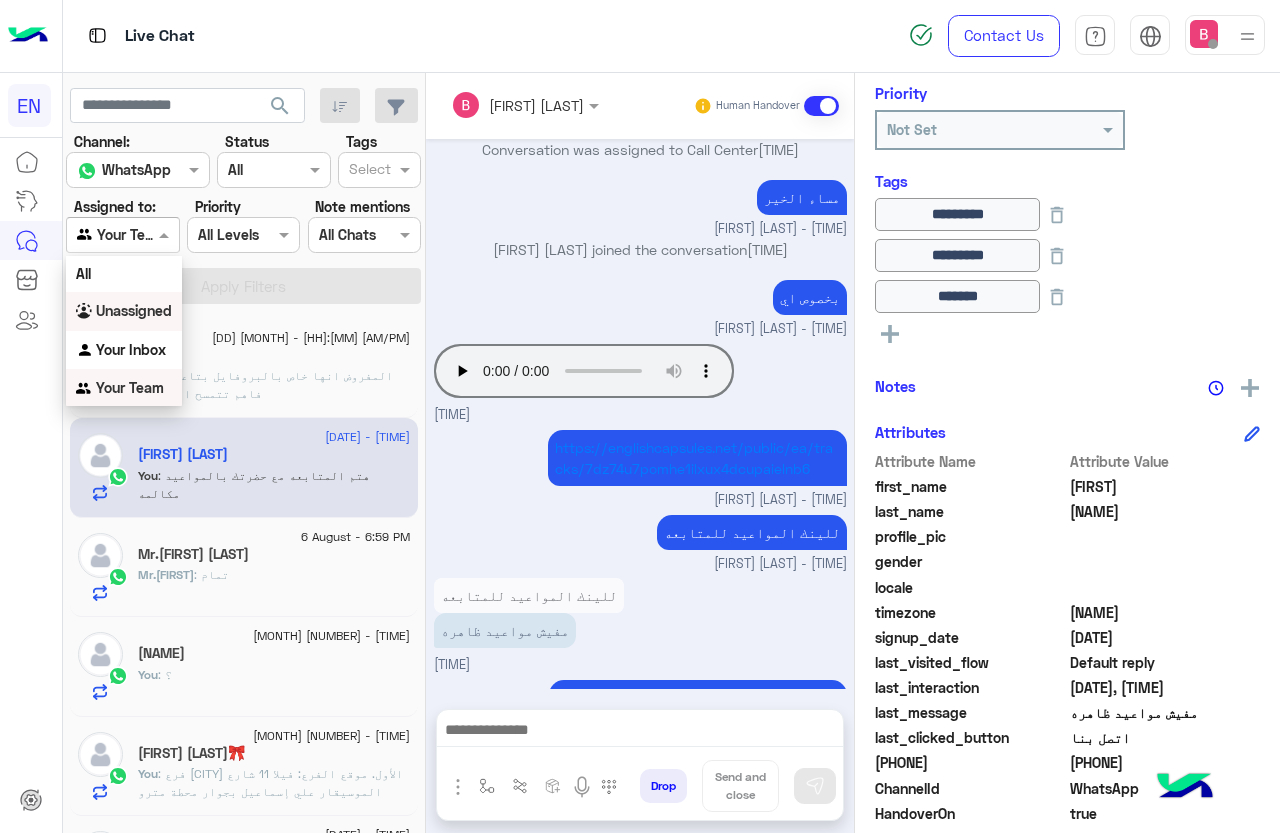 click on "Unassigned" at bounding box center (134, 310) 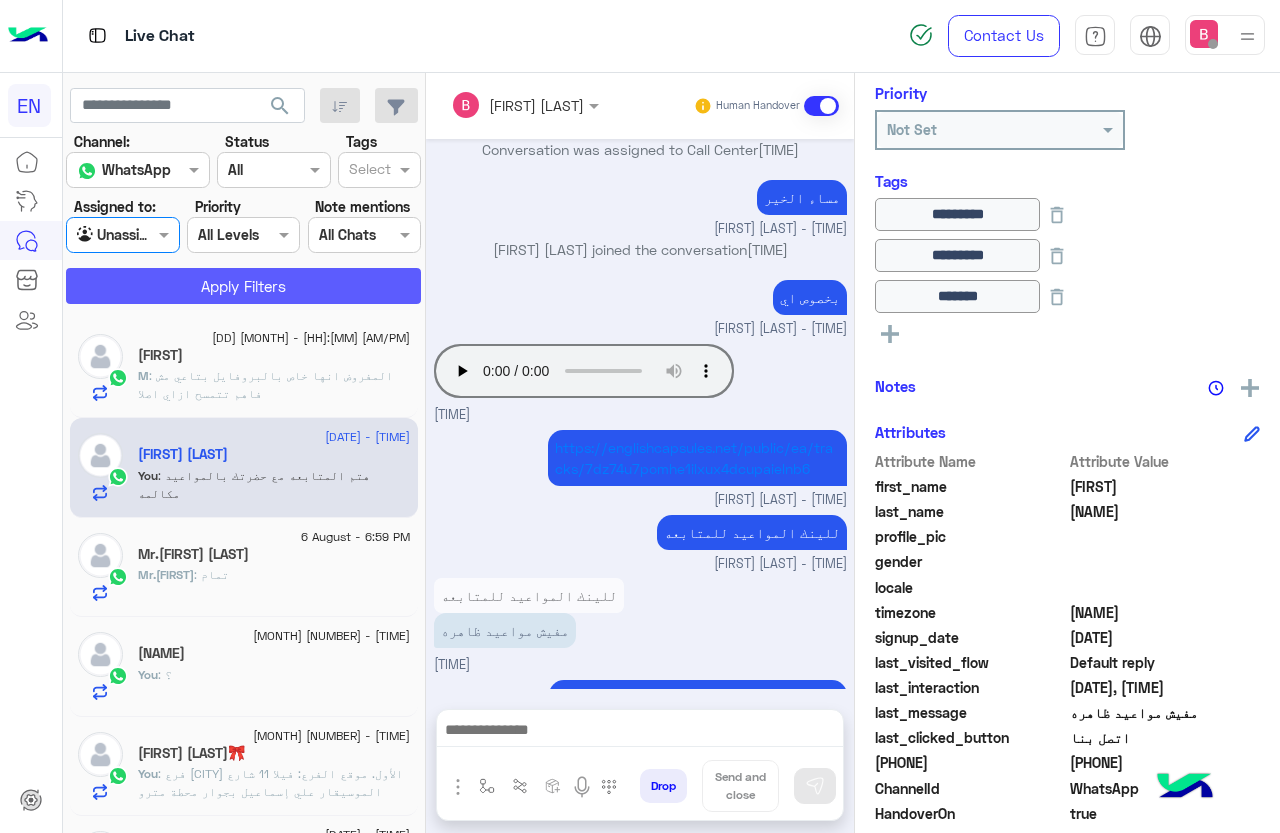 click on "Apply Filters" 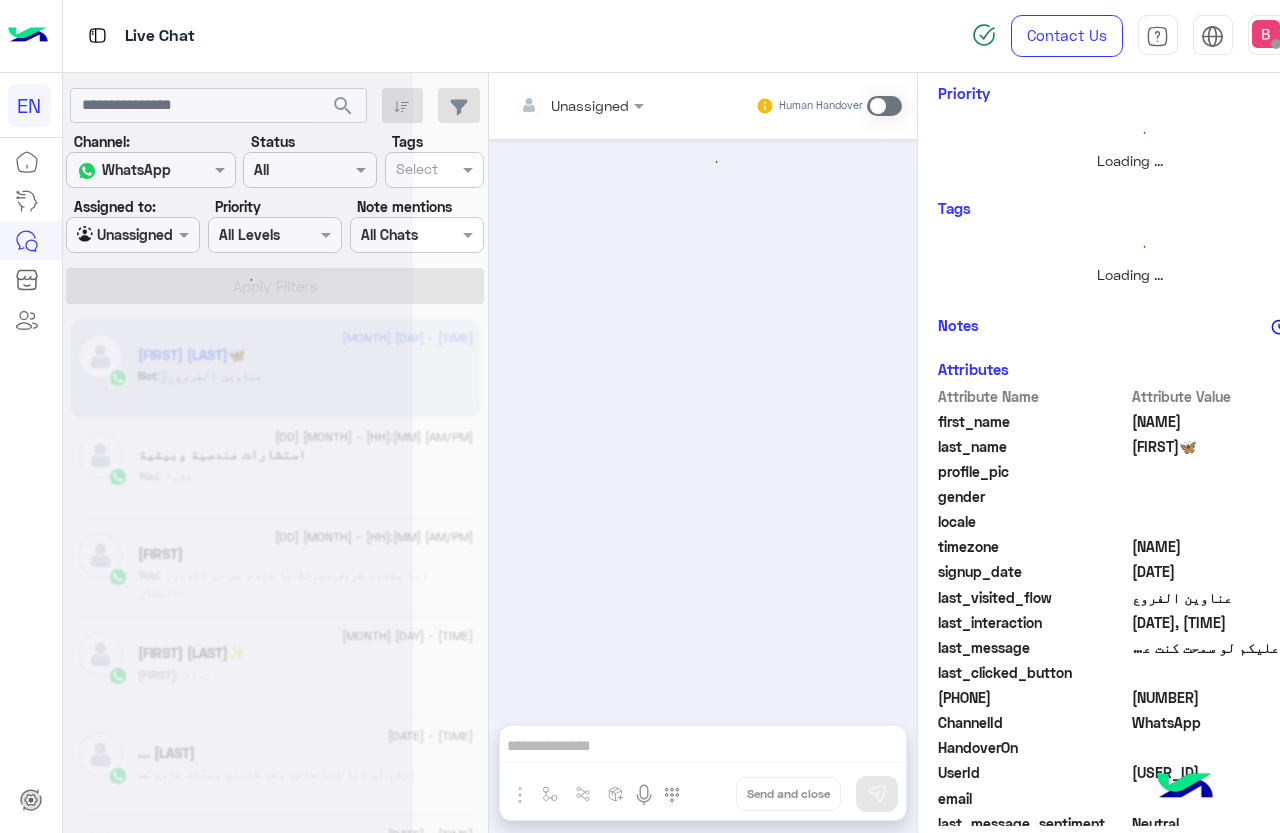 scroll, scrollTop: 90, scrollLeft: 0, axis: vertical 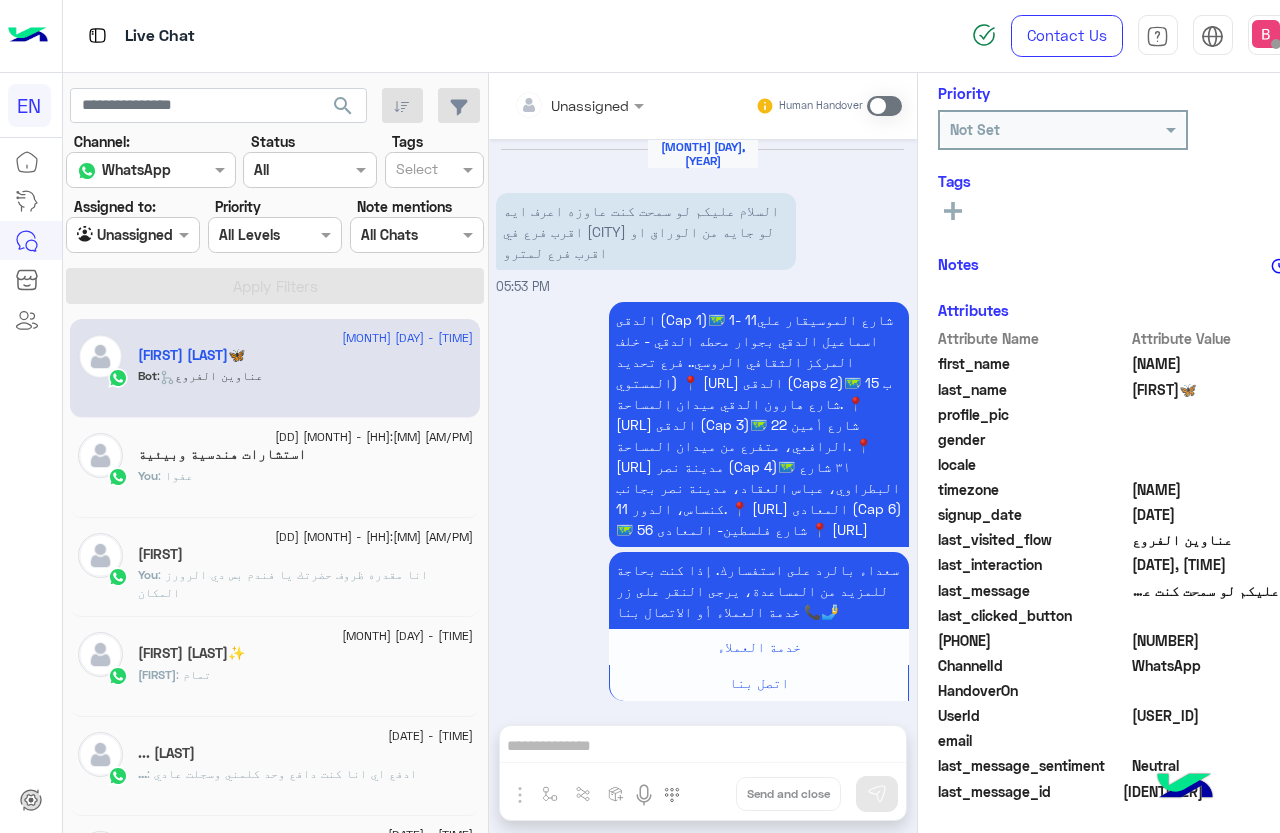 click at bounding box center [554, 105] 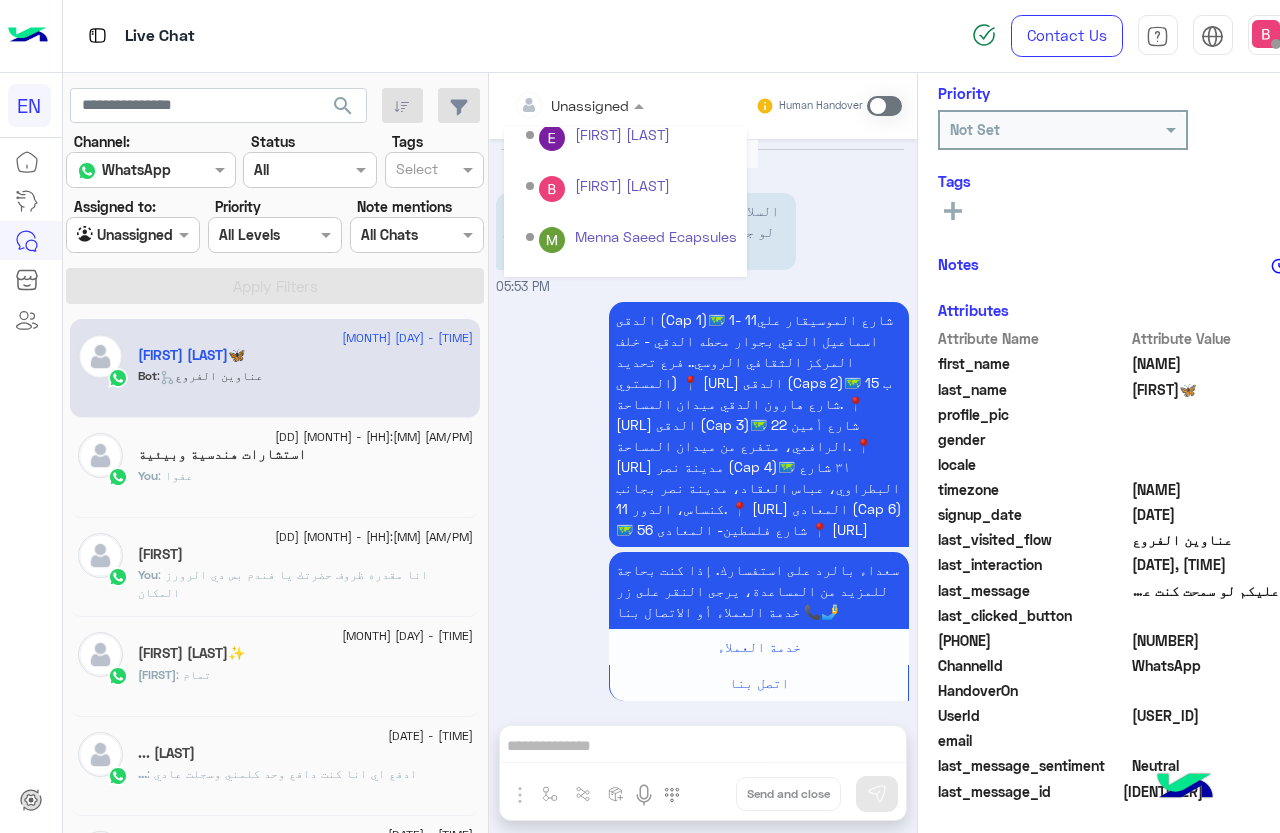 scroll, scrollTop: 332, scrollLeft: 0, axis: vertical 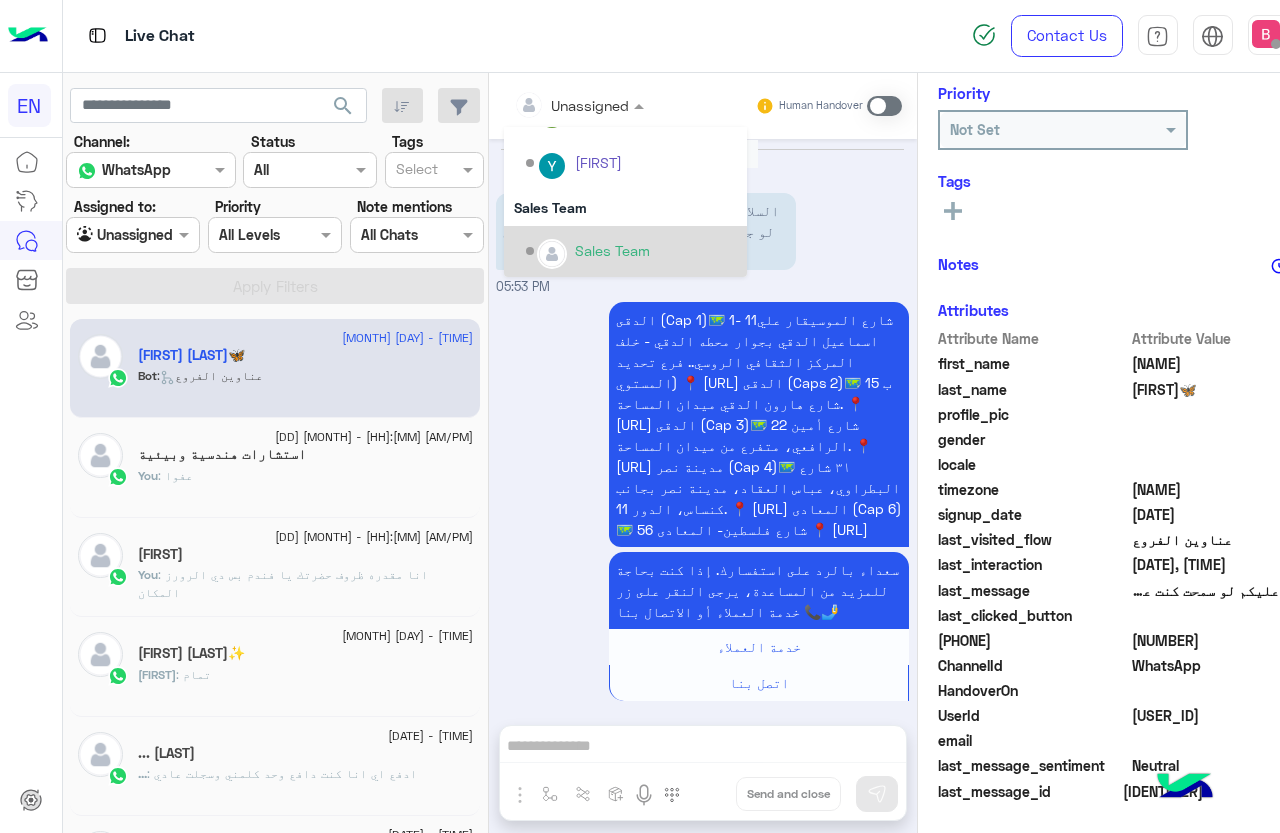 click on "Sales Team" at bounding box center [631, 251] 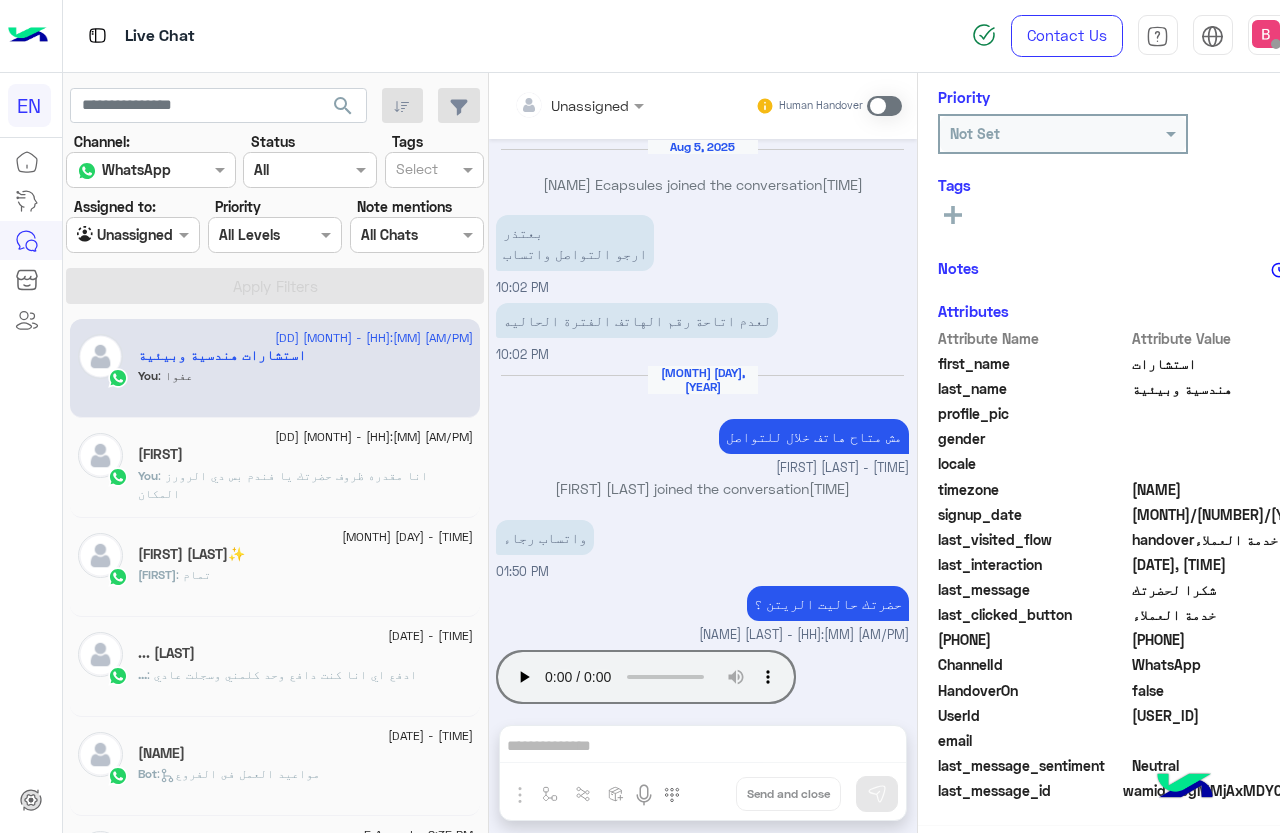 scroll 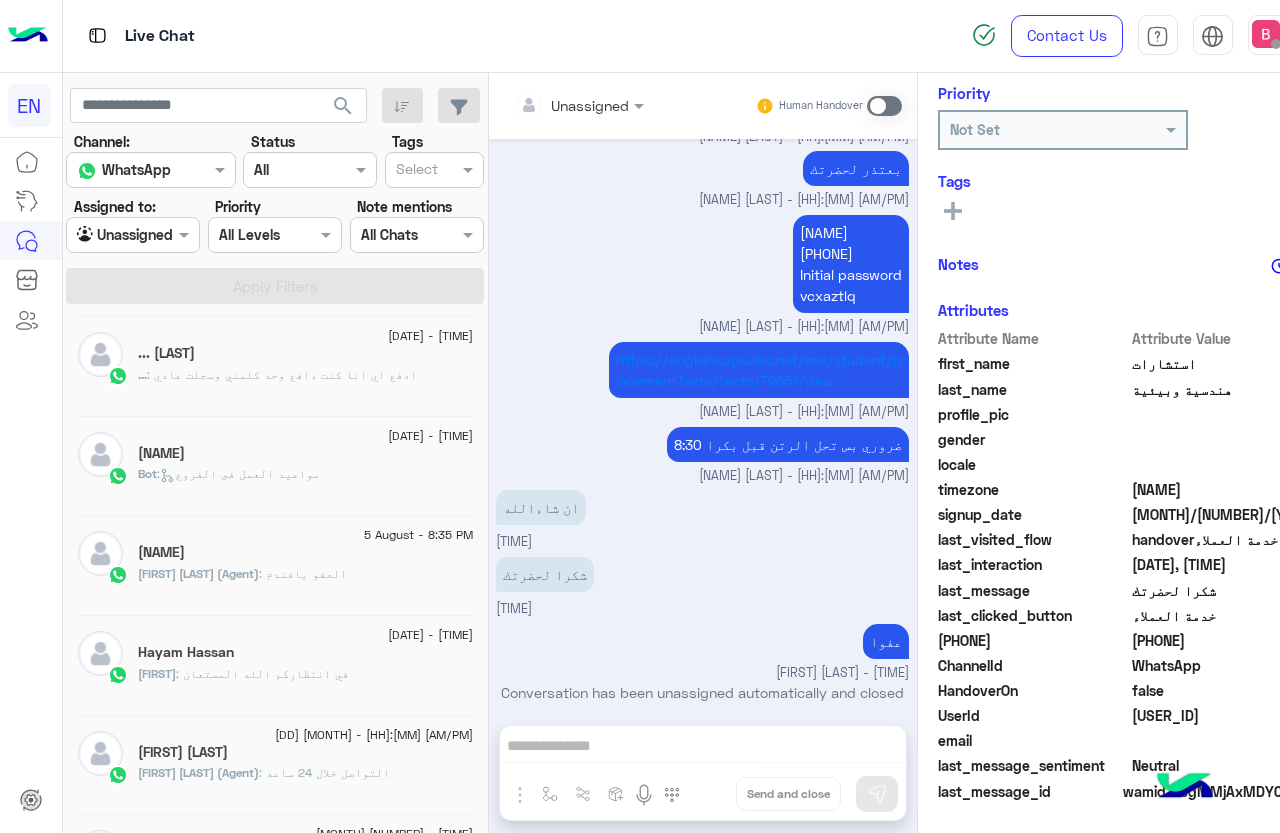 click on "... : ادفع اي انا كنت دافع وحد كلمني وسجلت عادي" 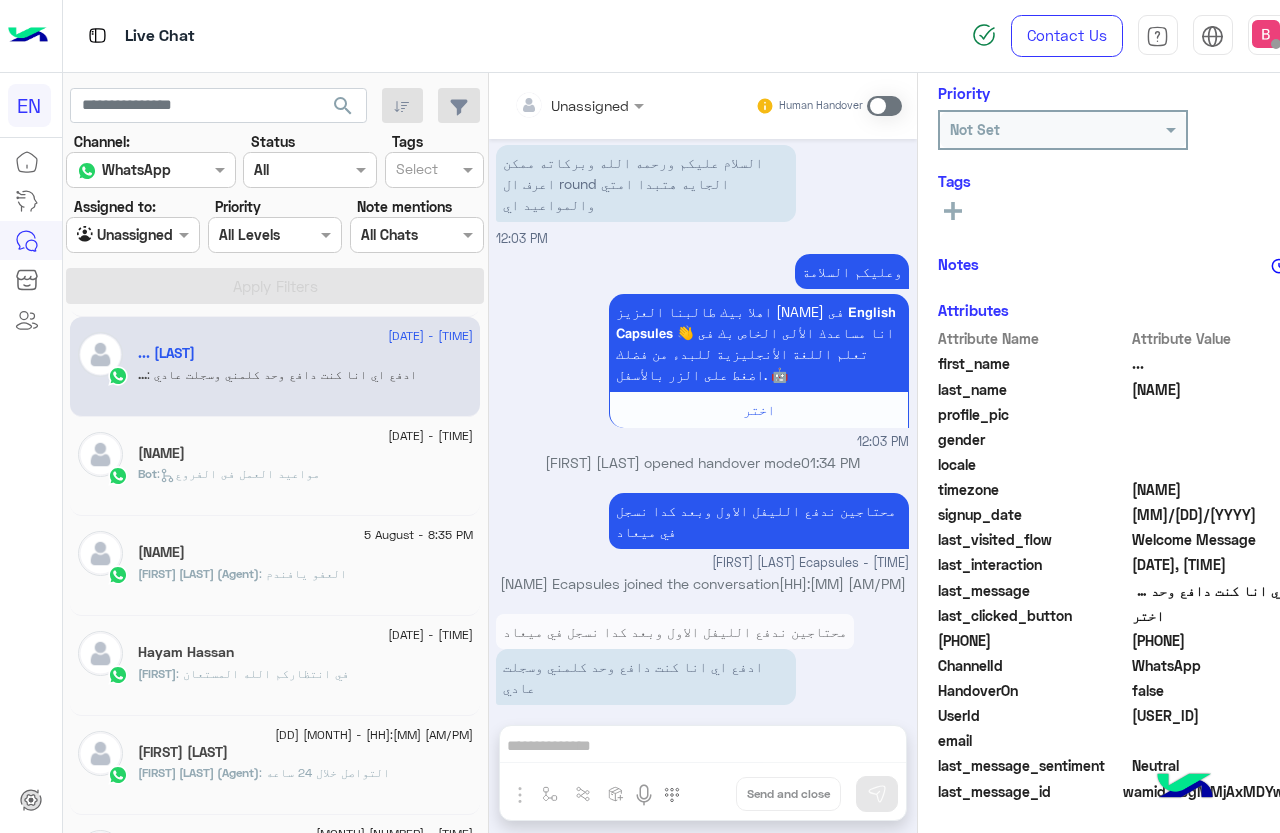 drag, startPoint x: 1137, startPoint y: 640, endPoint x: 1262, endPoint y: 640, distance: 125 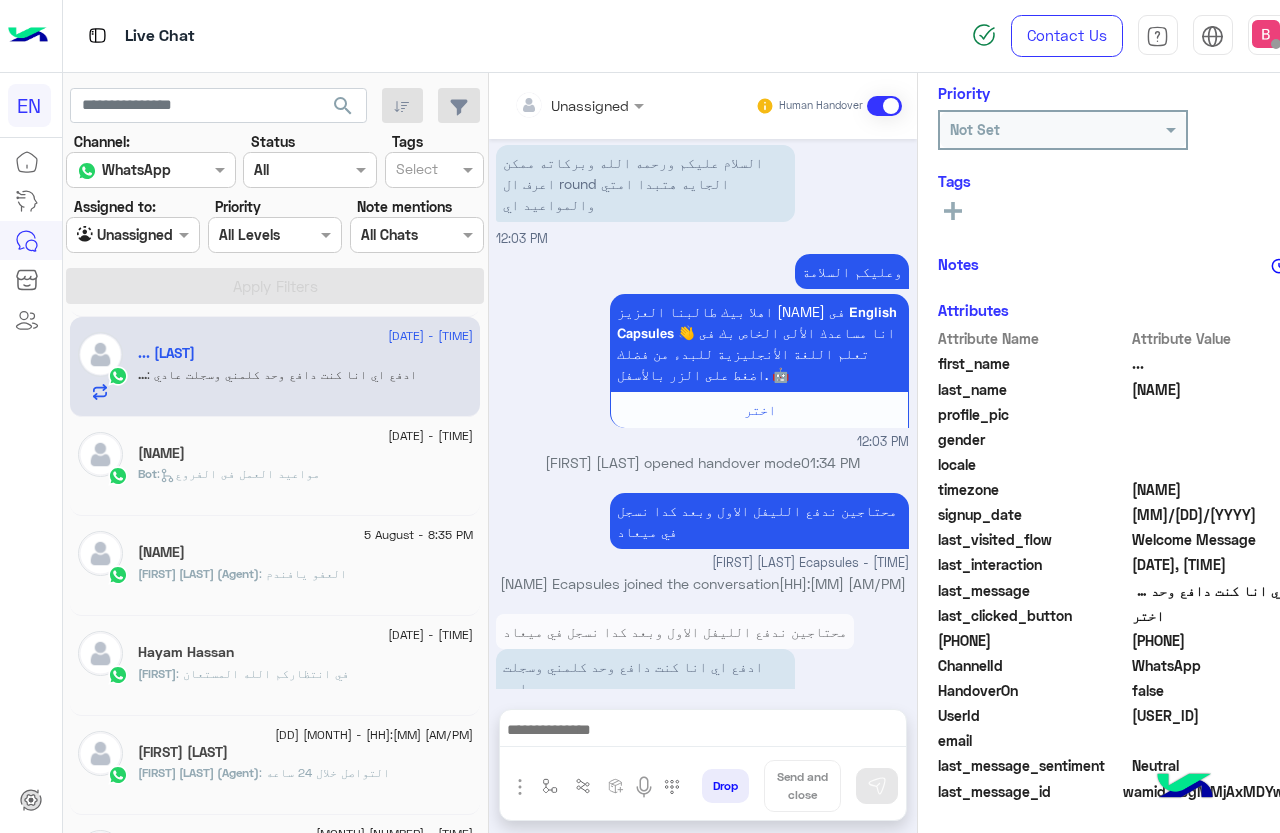 scroll, scrollTop: 1312, scrollLeft: 0, axis: vertical 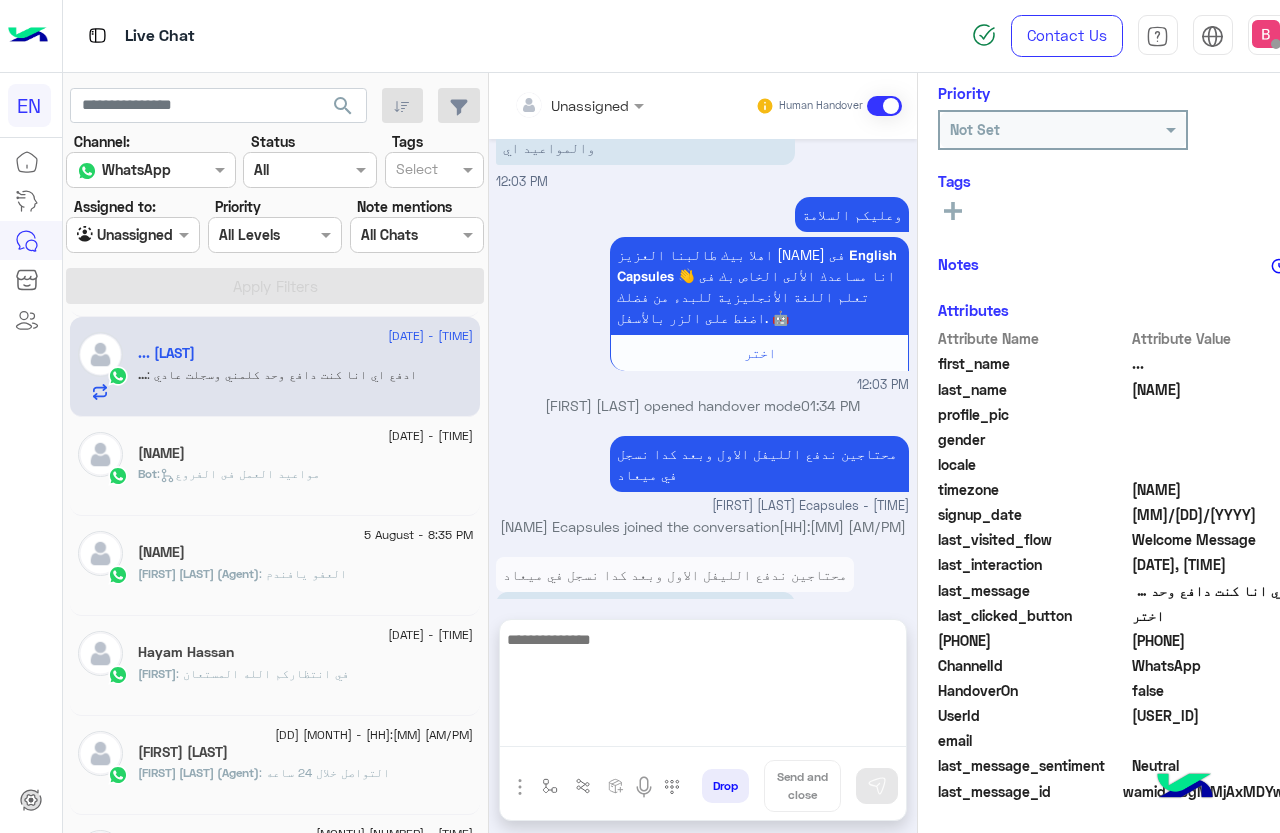 click at bounding box center [703, 687] 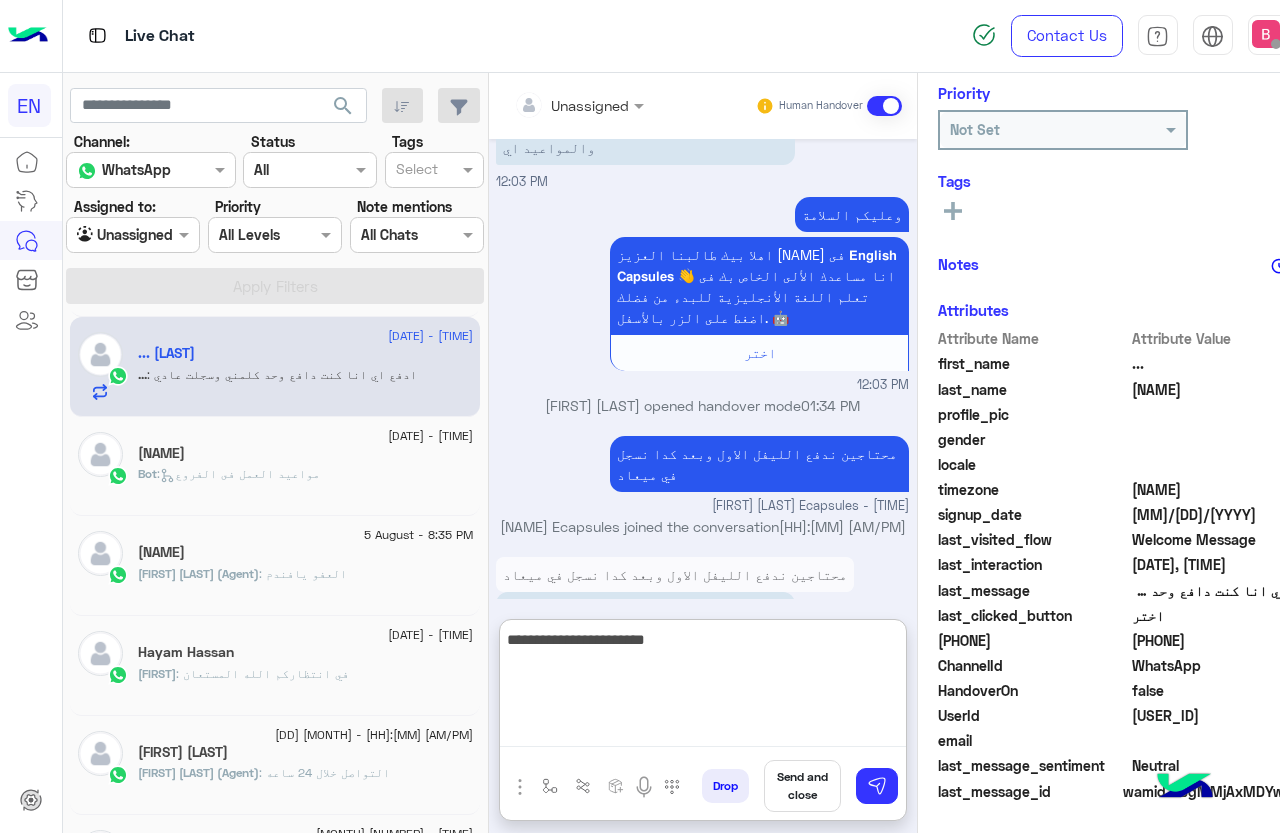 type on "**********" 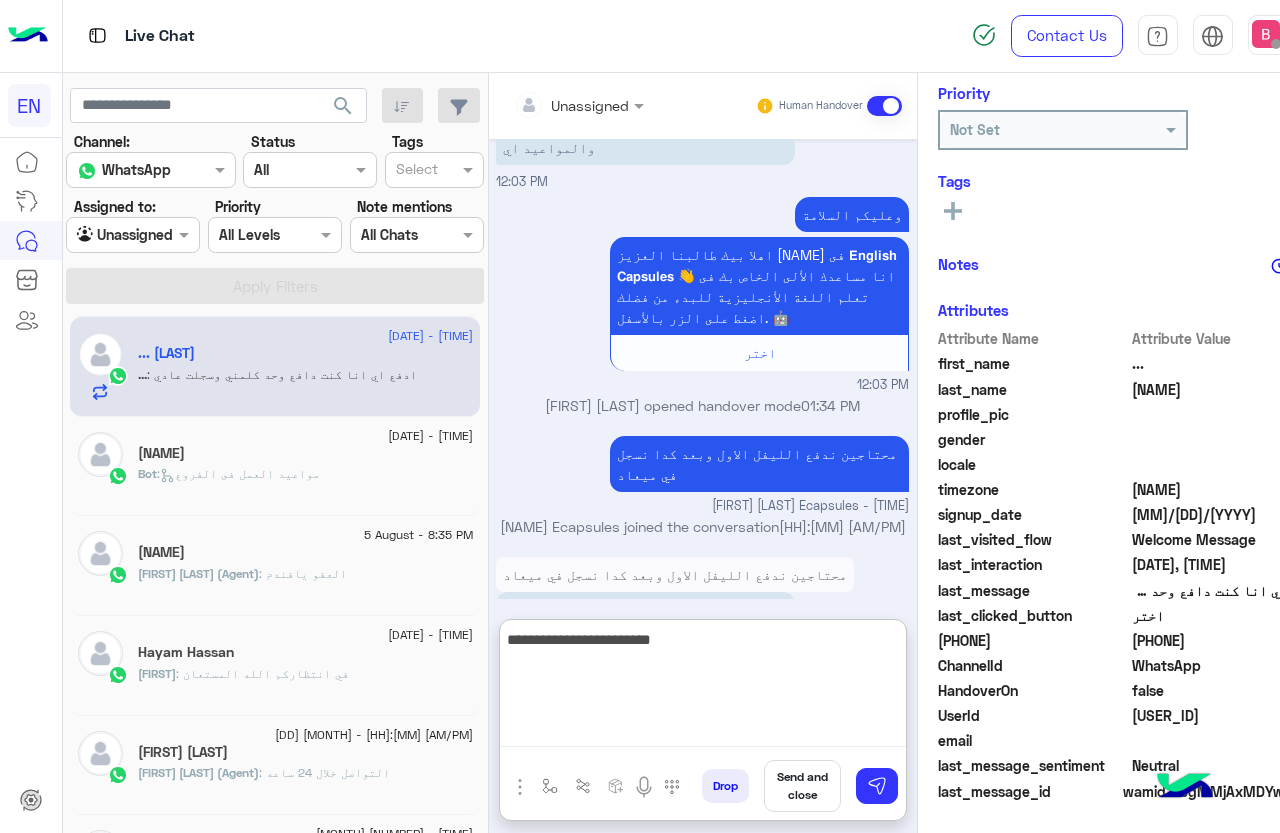 type 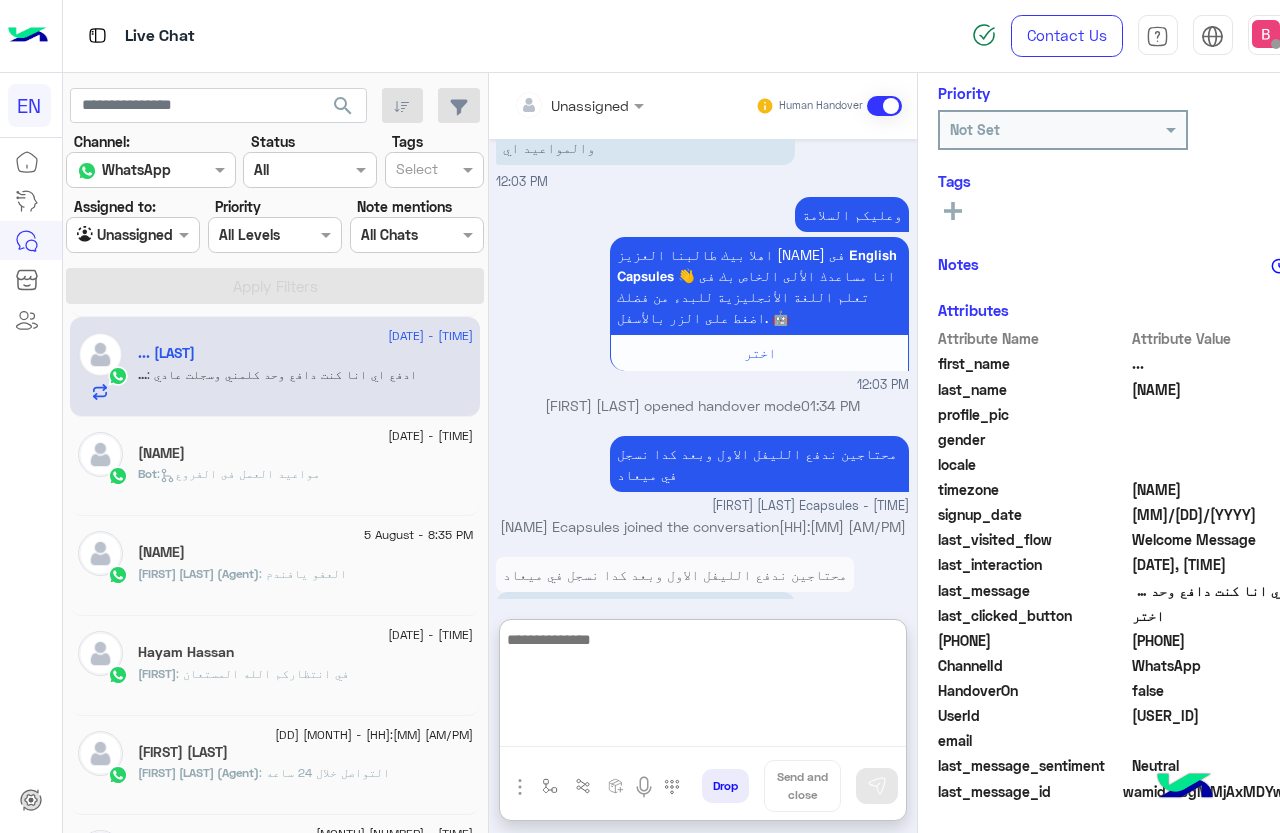 scroll, scrollTop: 1503, scrollLeft: 0, axis: vertical 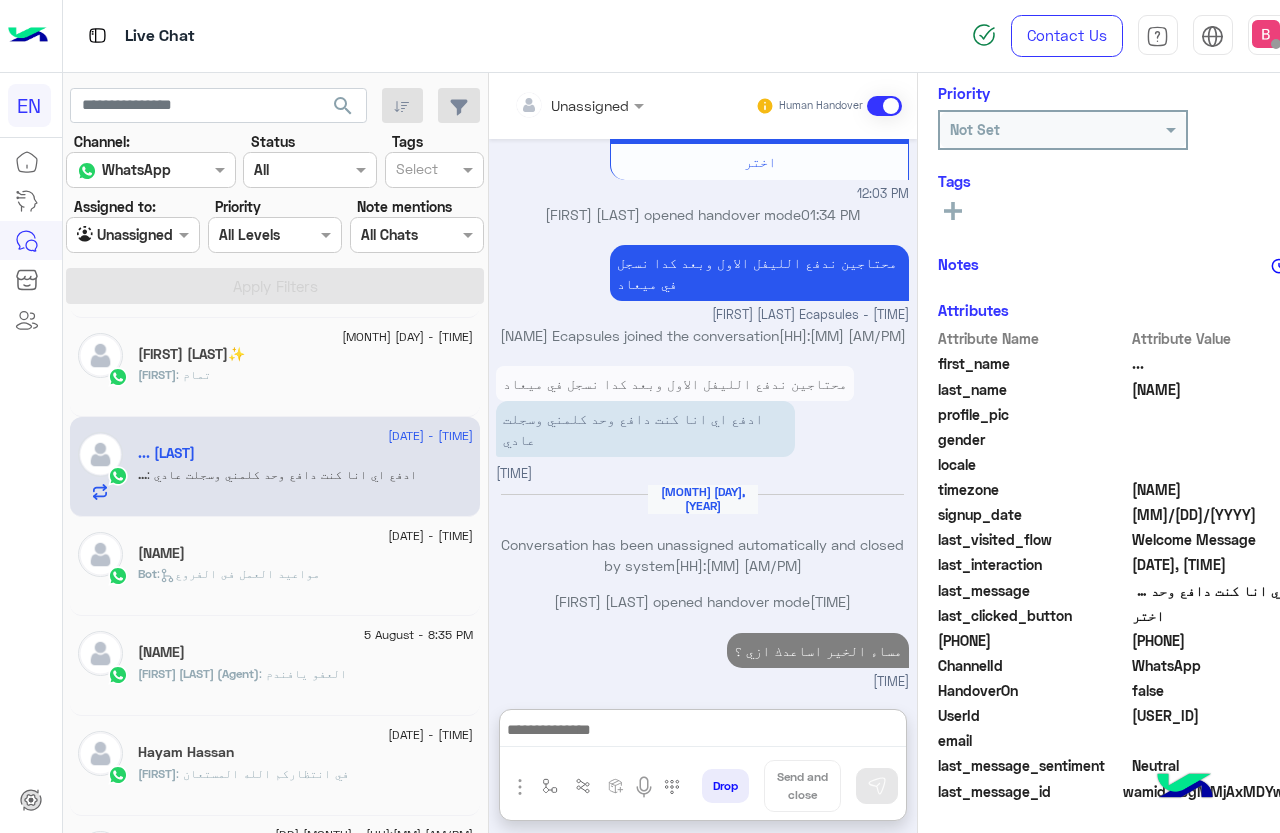 click on "Bot :   مواعيد العمل فى الفروع" 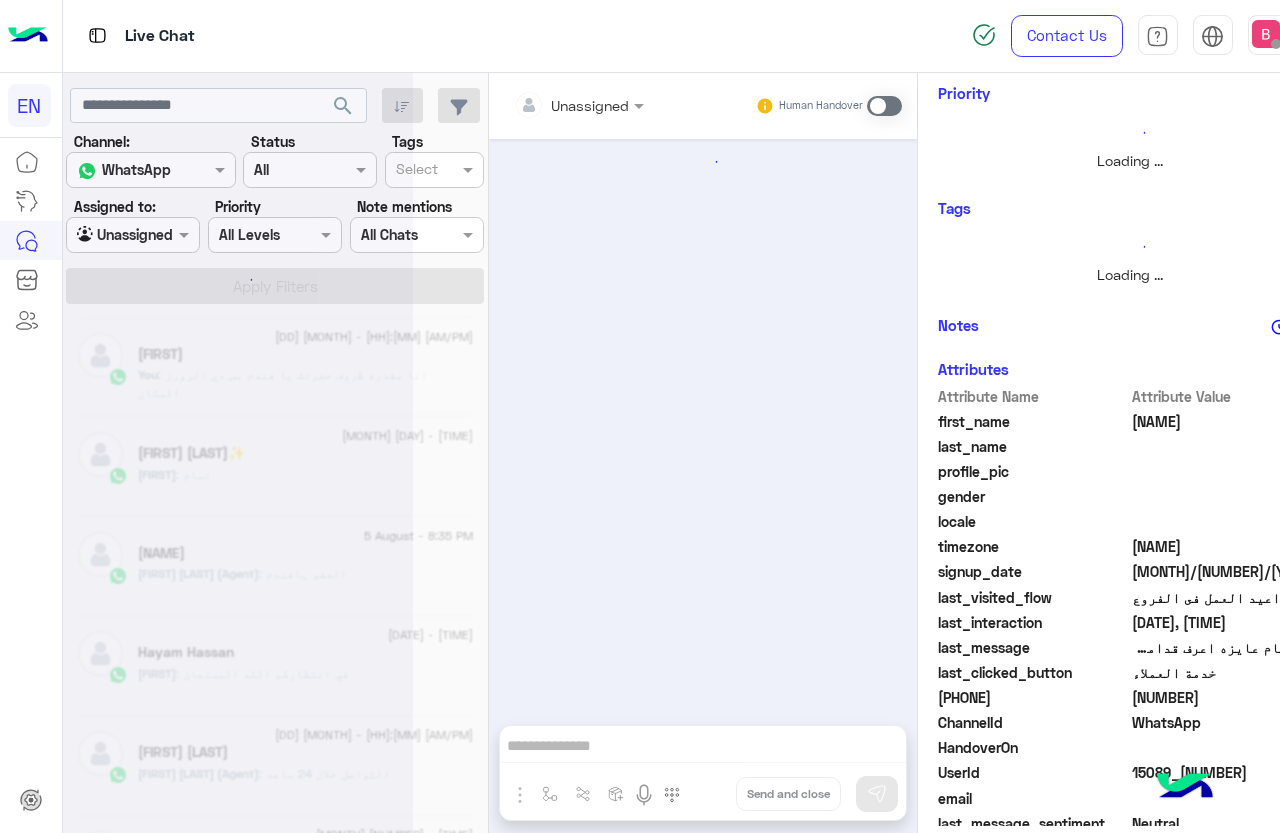 scroll, scrollTop: 0, scrollLeft: 0, axis: both 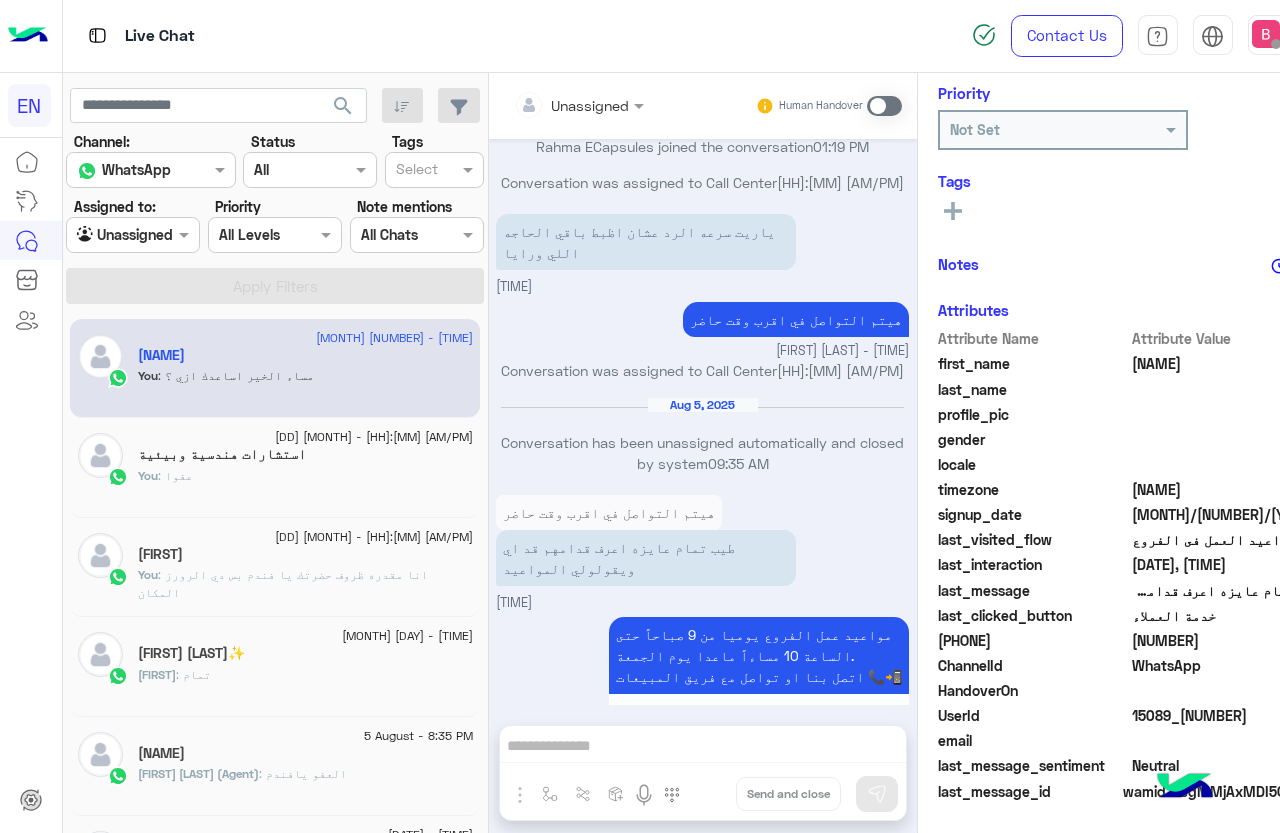 click on "Assigned to: Agent Filter Unassigned" 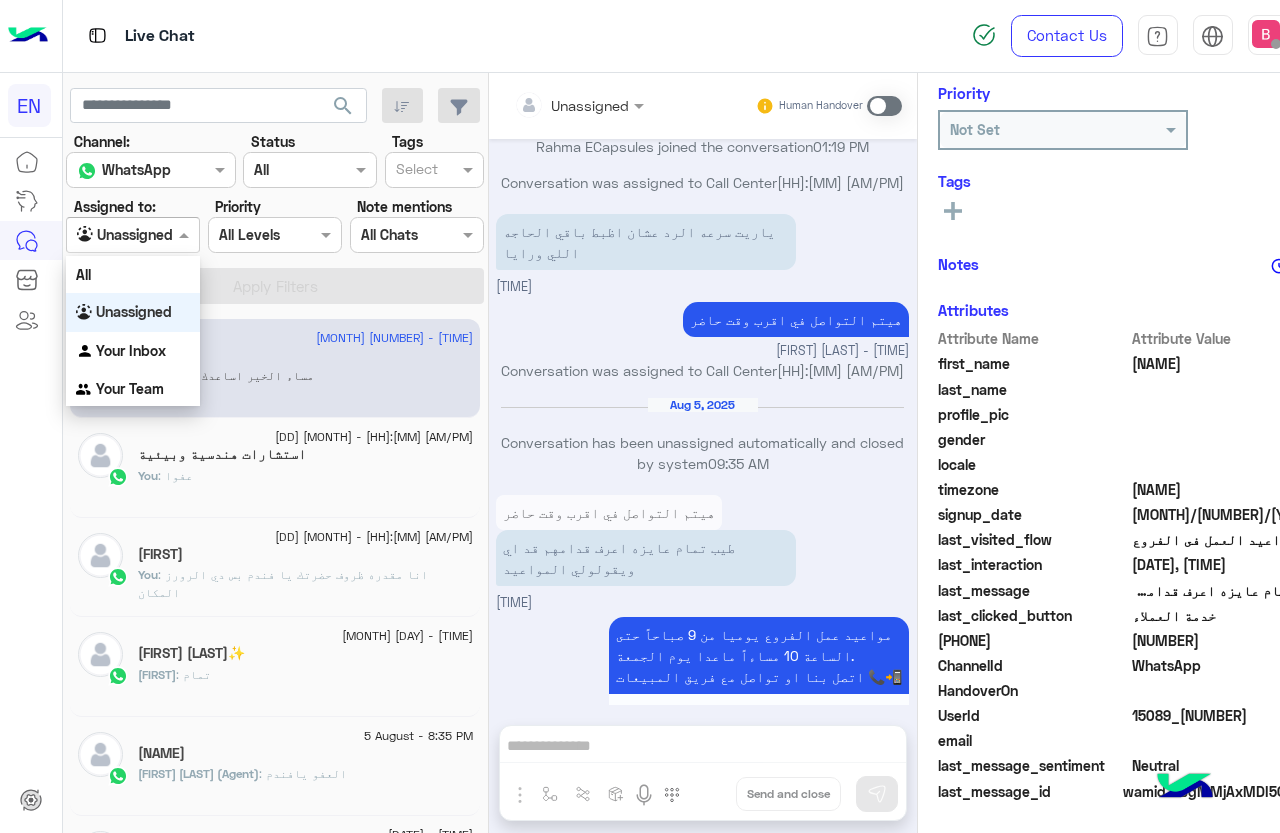 click at bounding box center [133, 234] 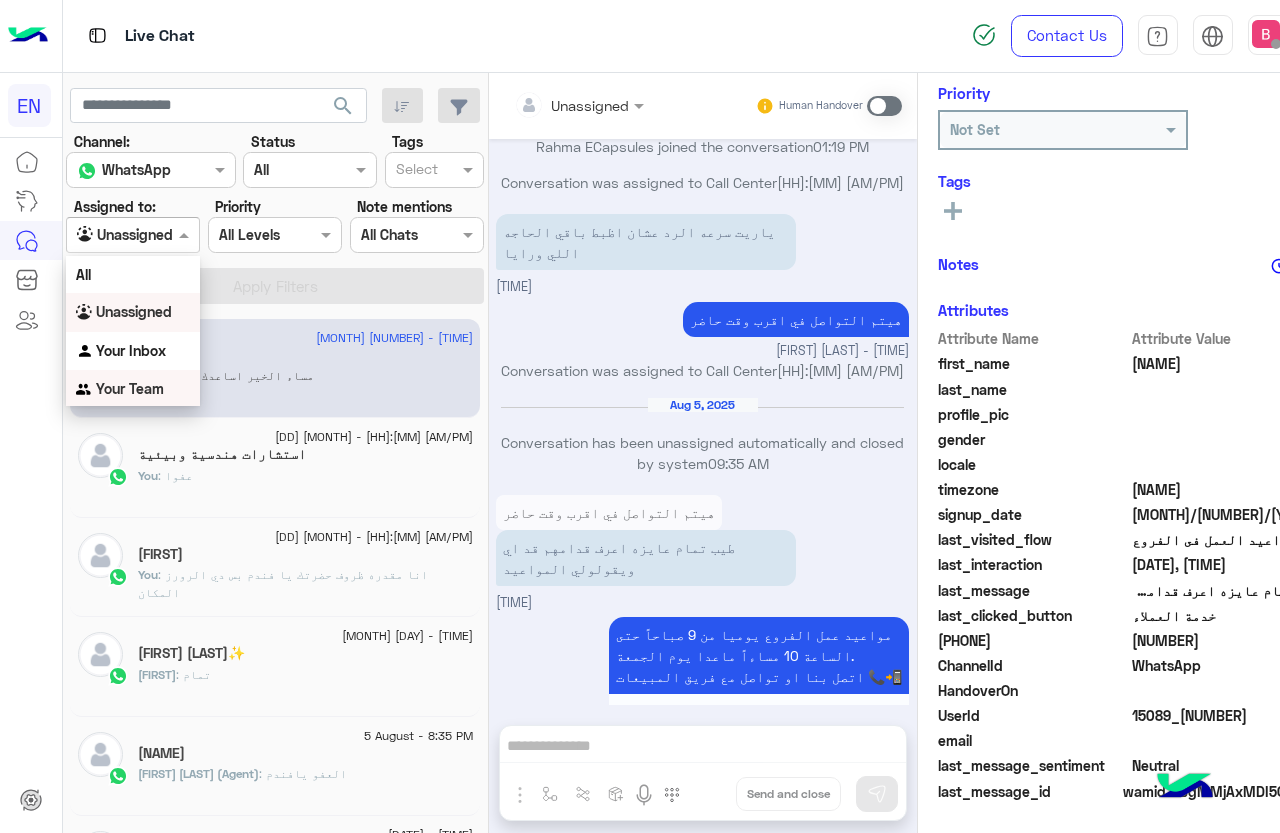click on "Your Team" at bounding box center (130, 388) 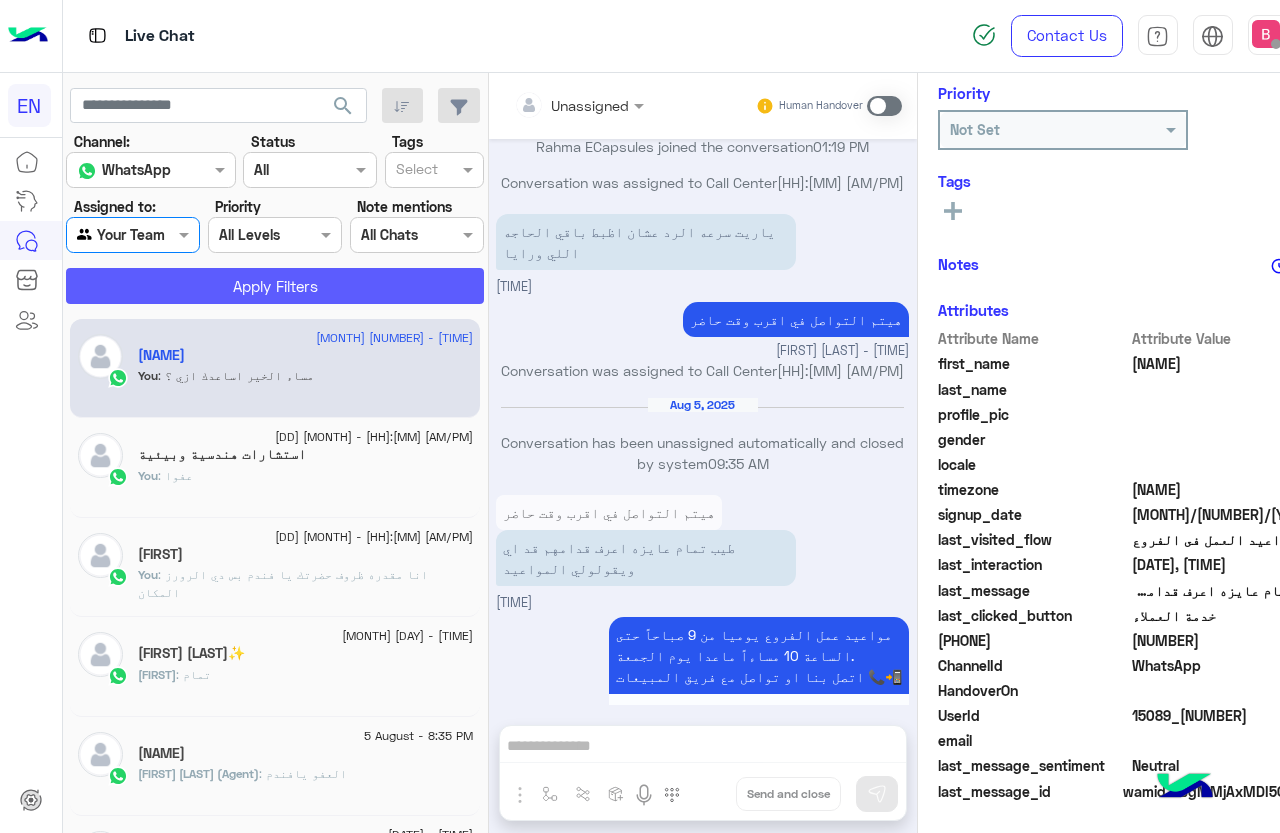 click on "Apply Filters" 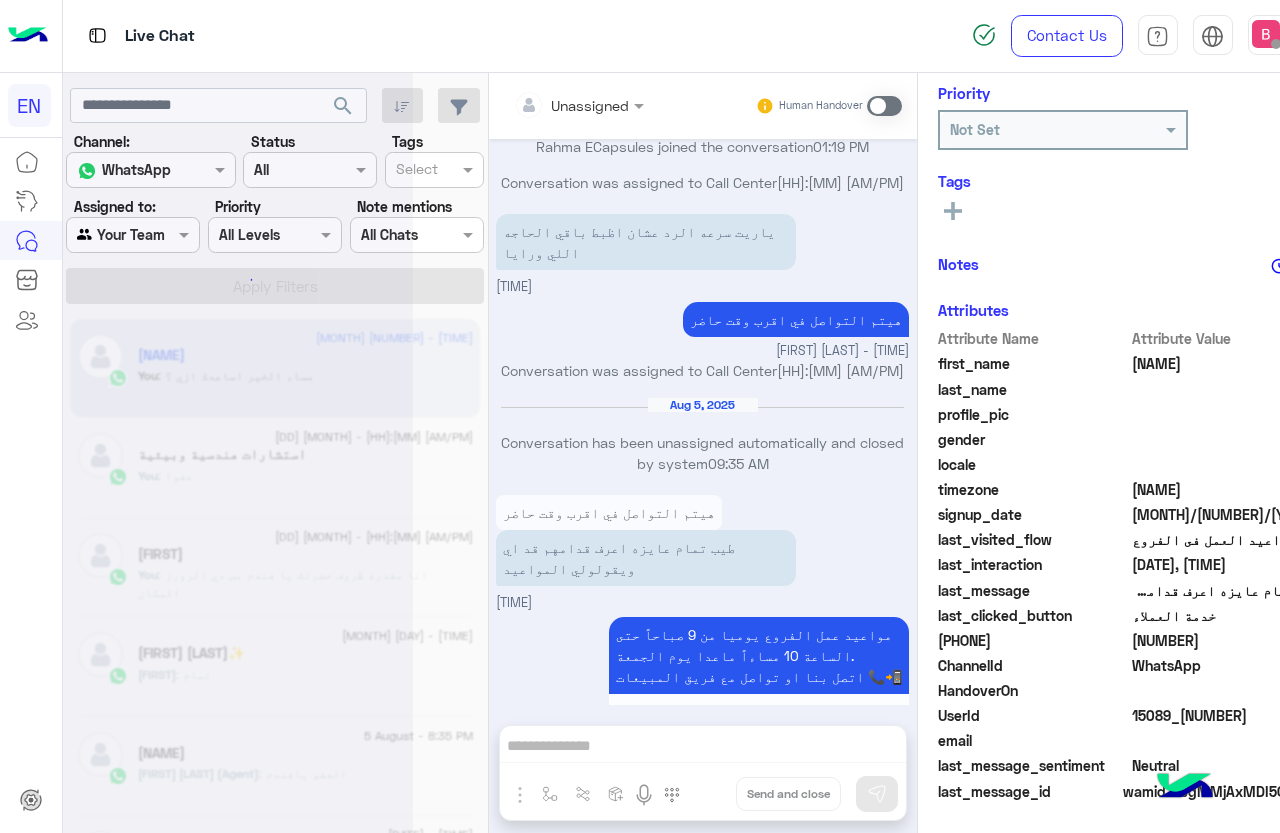 scroll, scrollTop: 0, scrollLeft: 0, axis: both 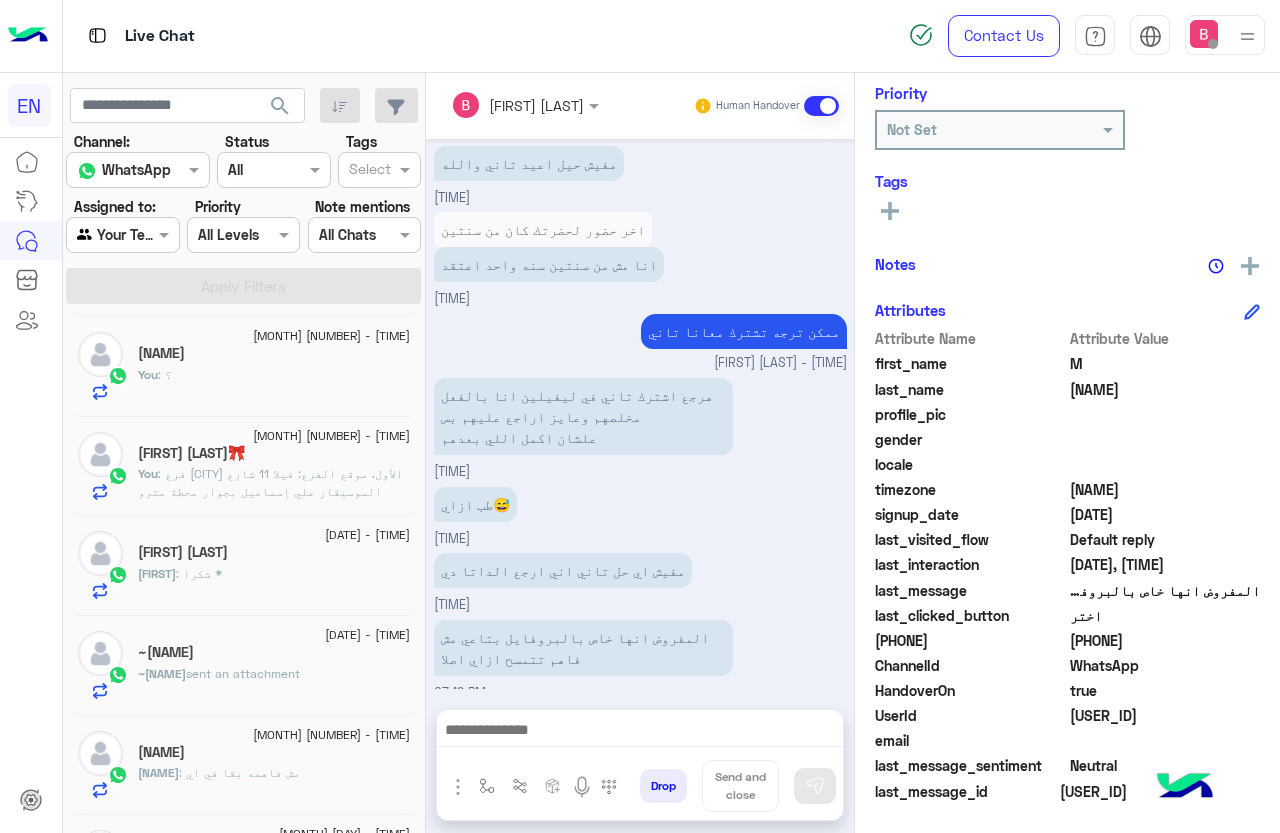 click on "[MONTH] [NUMBER] - [TIME]" 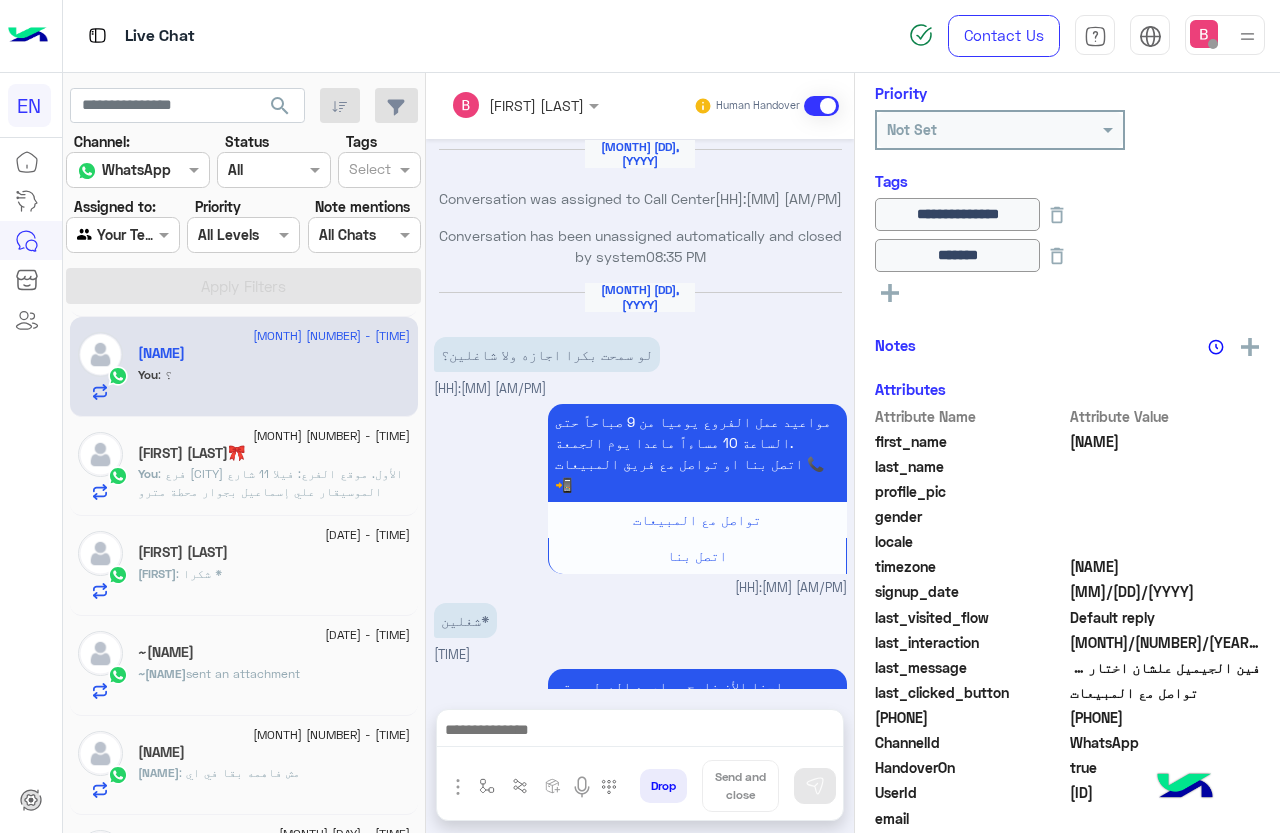 scroll, scrollTop: 1007, scrollLeft: 0, axis: vertical 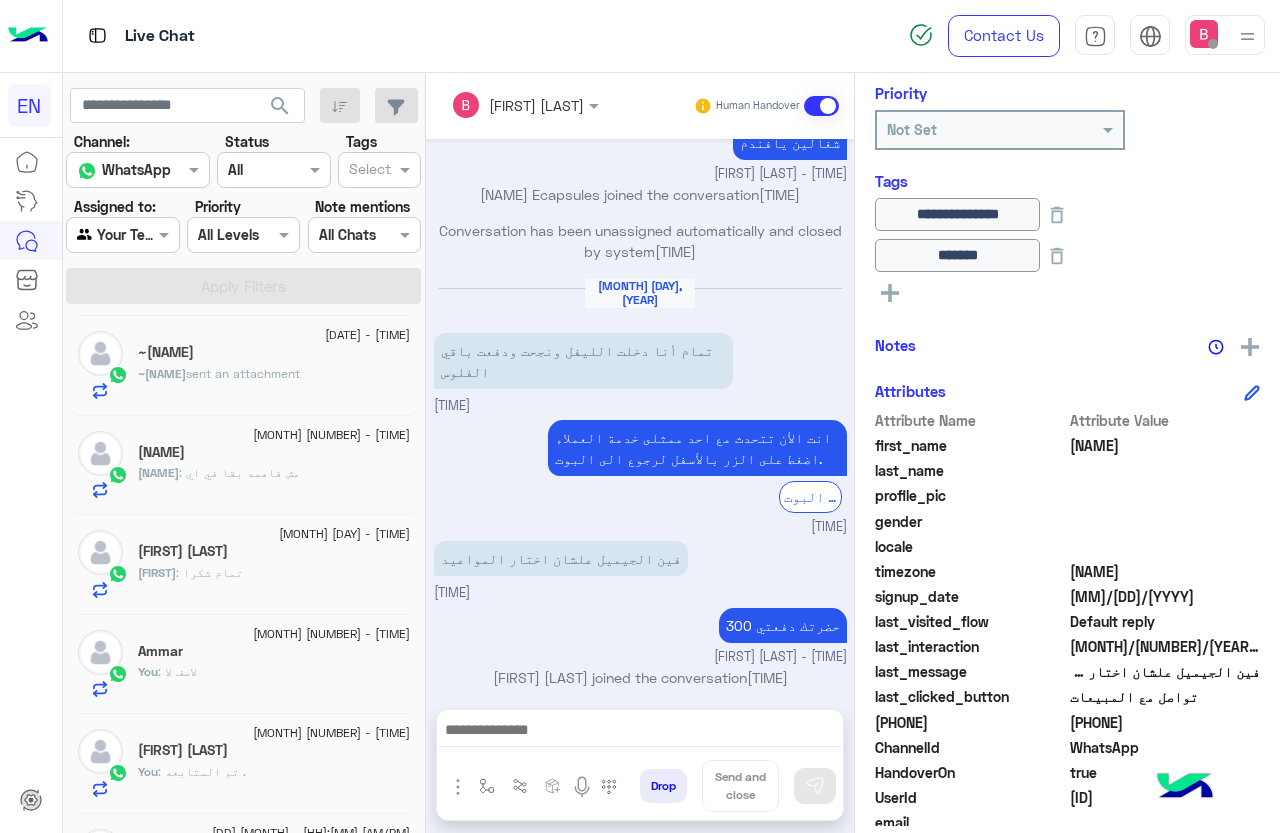 click on "~[NAME] sent an attachment" 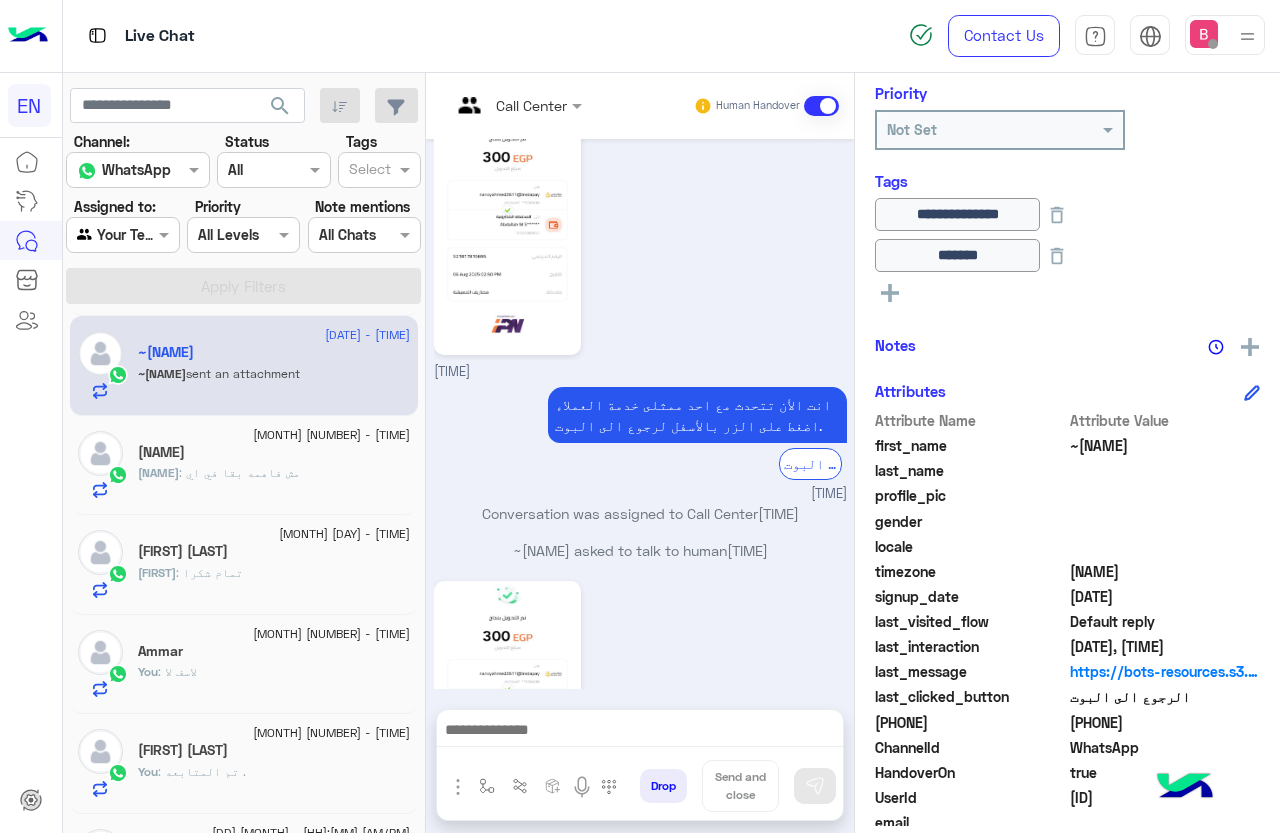 scroll, scrollTop: 1721, scrollLeft: 0, axis: vertical 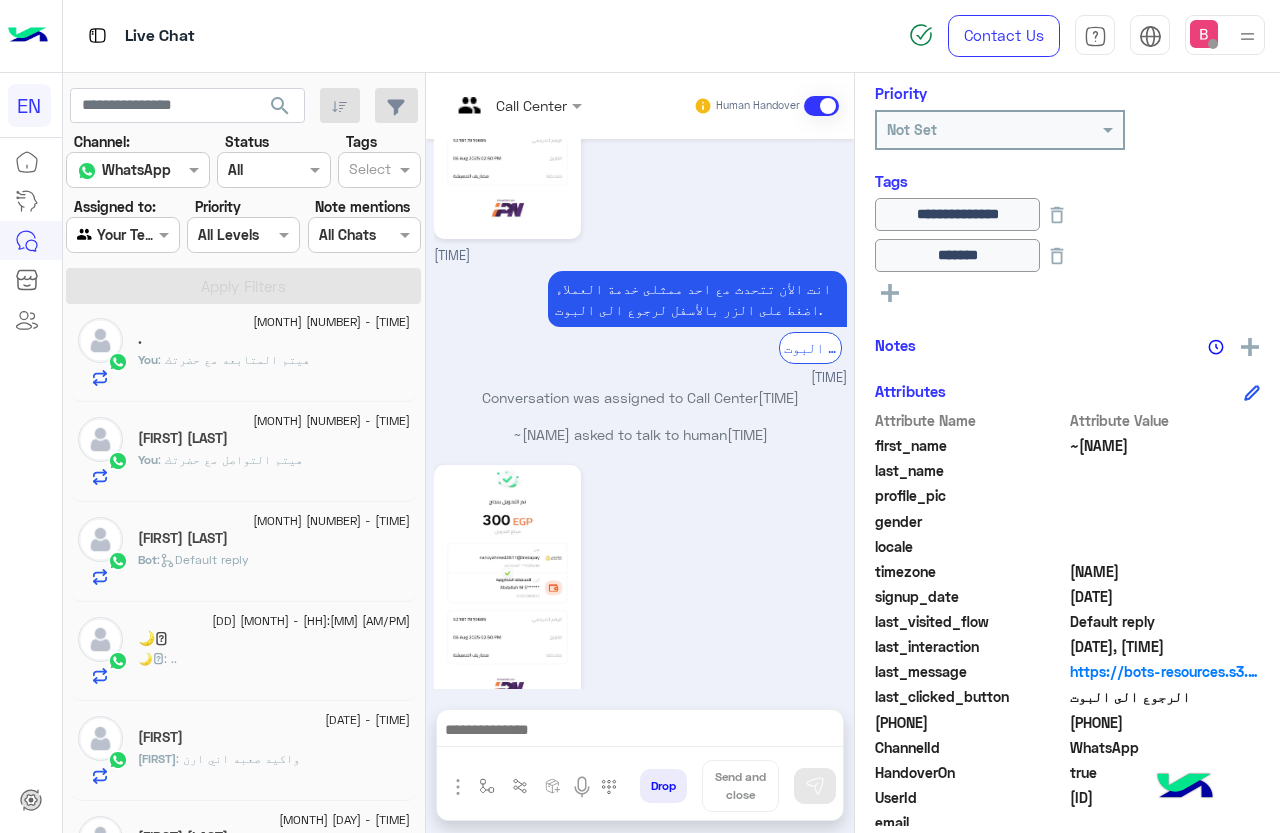 click on "🌙🩶" 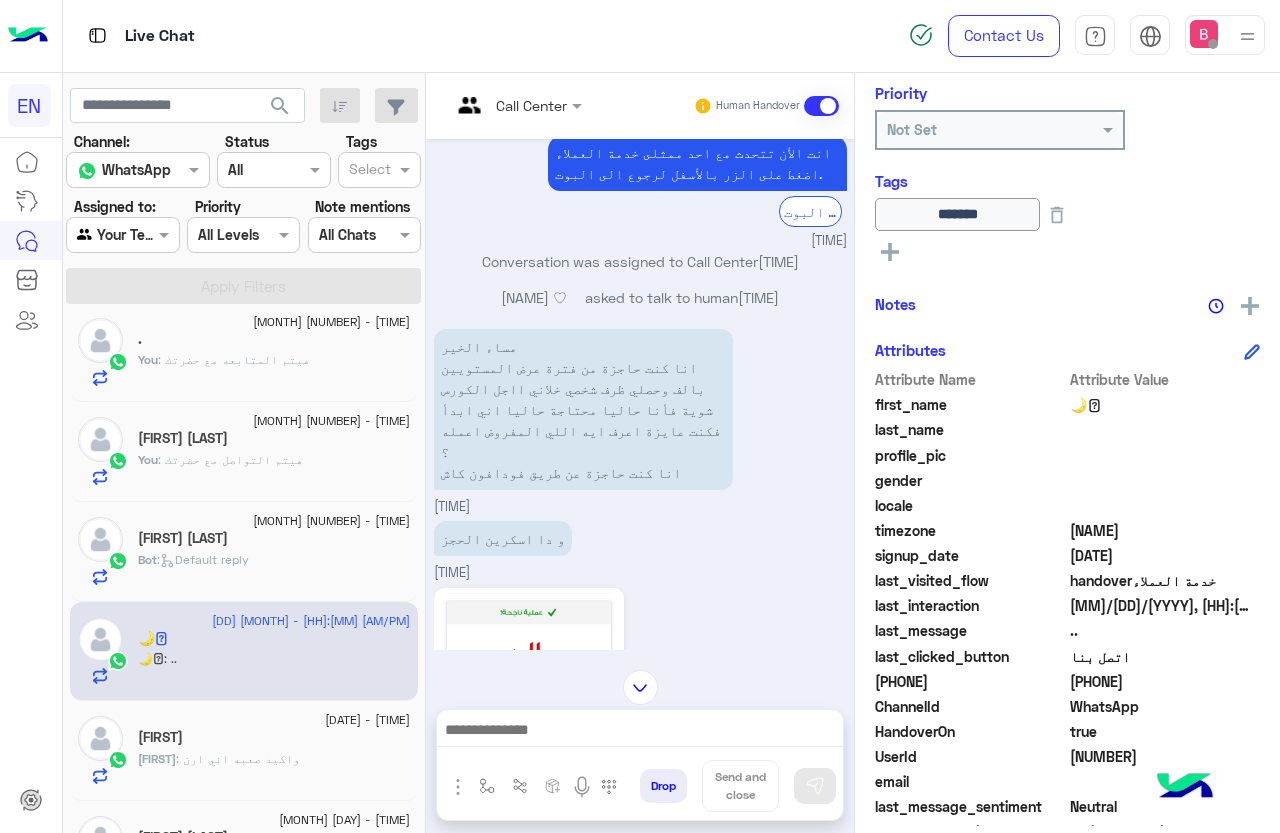 scroll, scrollTop: 1139, scrollLeft: 0, axis: vertical 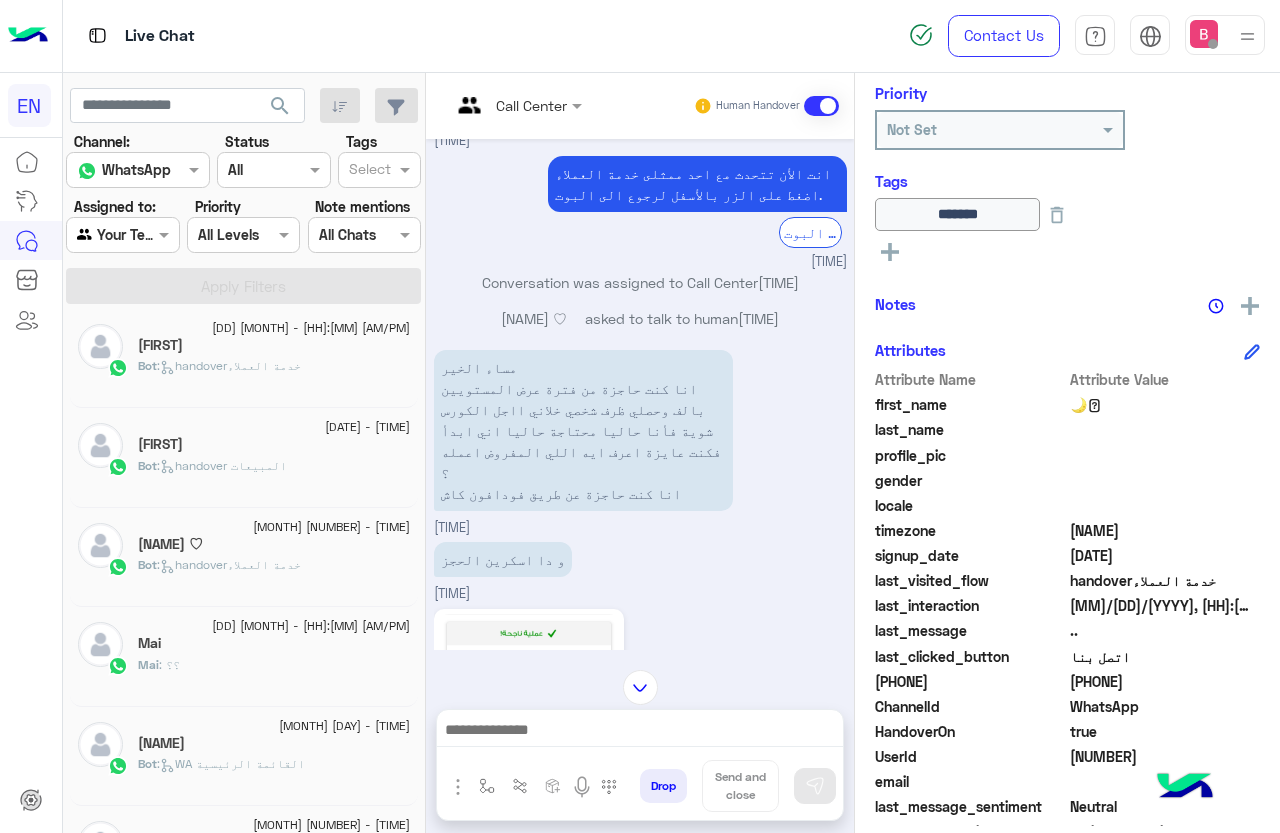 click on "Bot :   handoverخدمة العملاء" 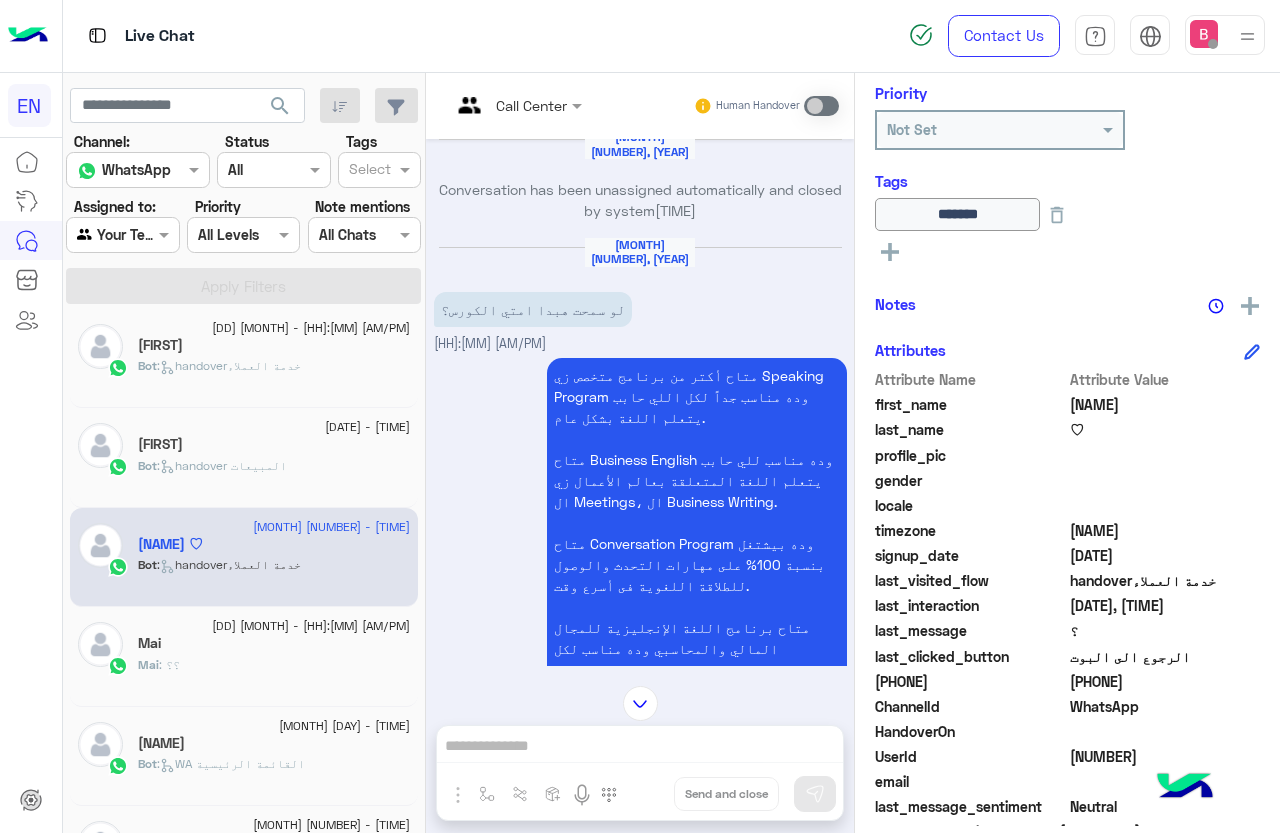 drag, startPoint x: 1077, startPoint y: 682, endPoint x: 1197, endPoint y: 682, distance: 120 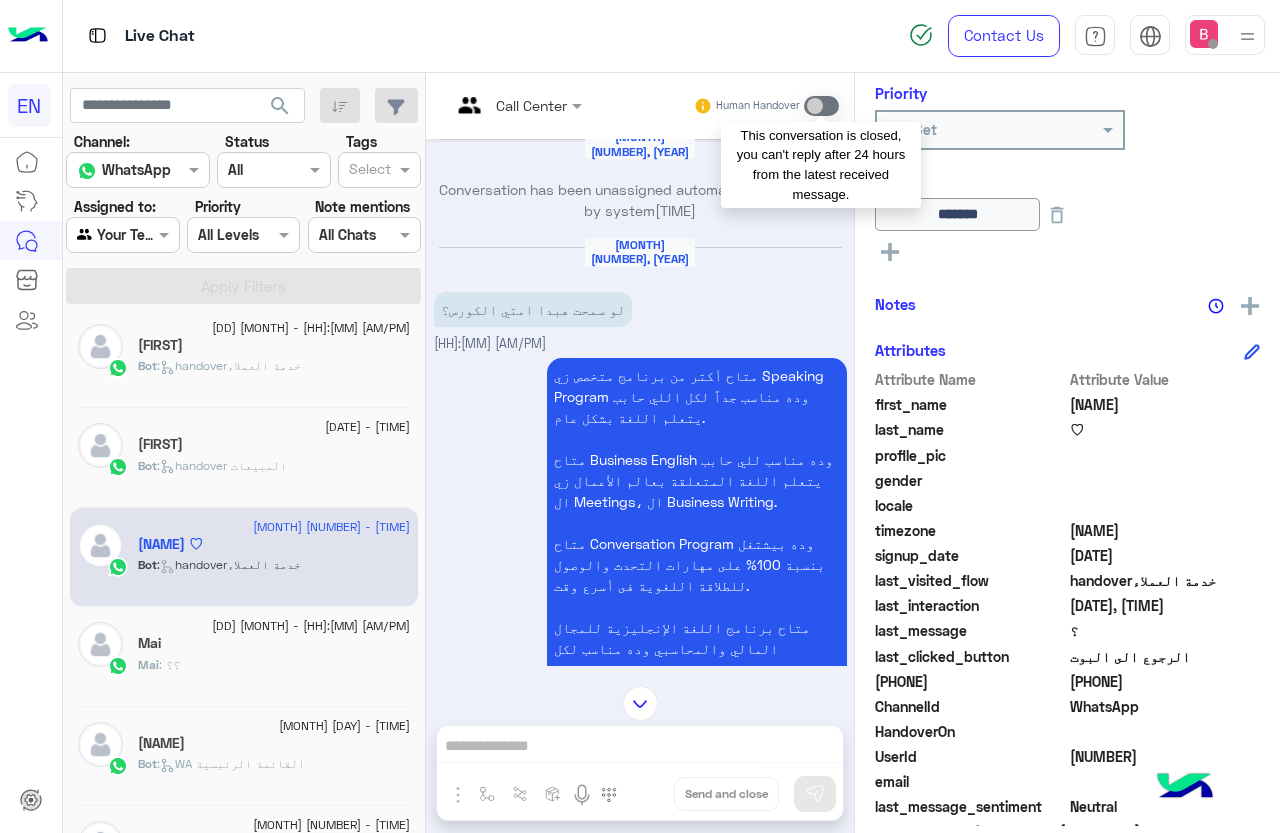 click at bounding box center (821, 106) 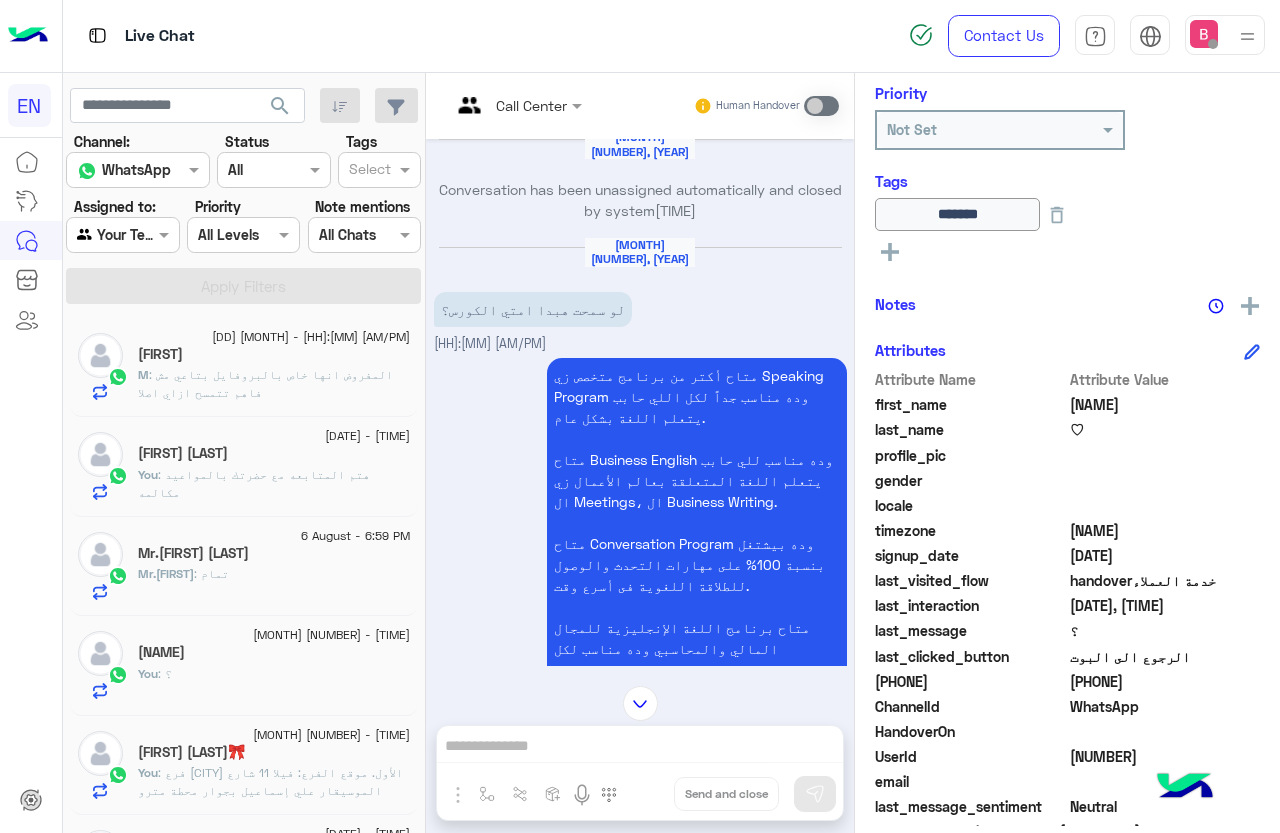 scroll, scrollTop: 0, scrollLeft: 0, axis: both 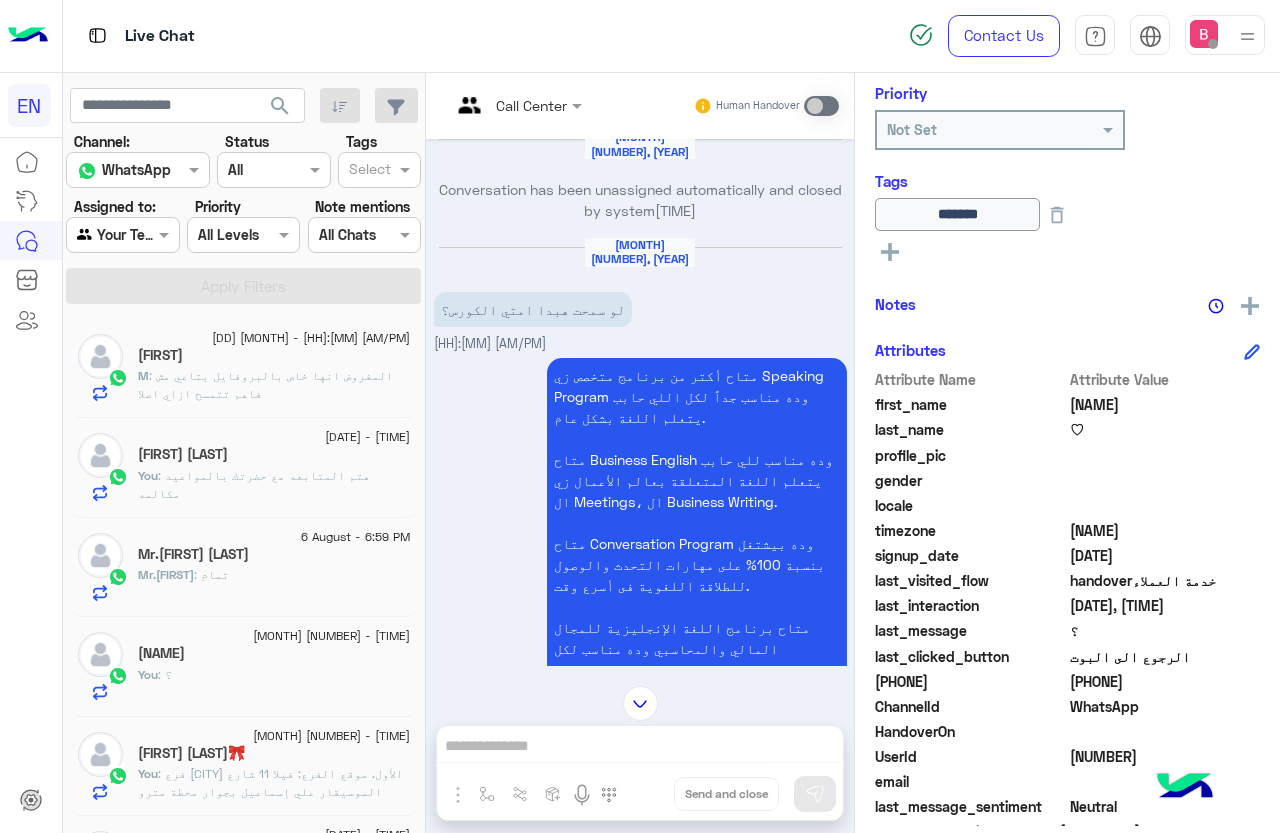 click on "Live Chat" at bounding box center [469, 36] 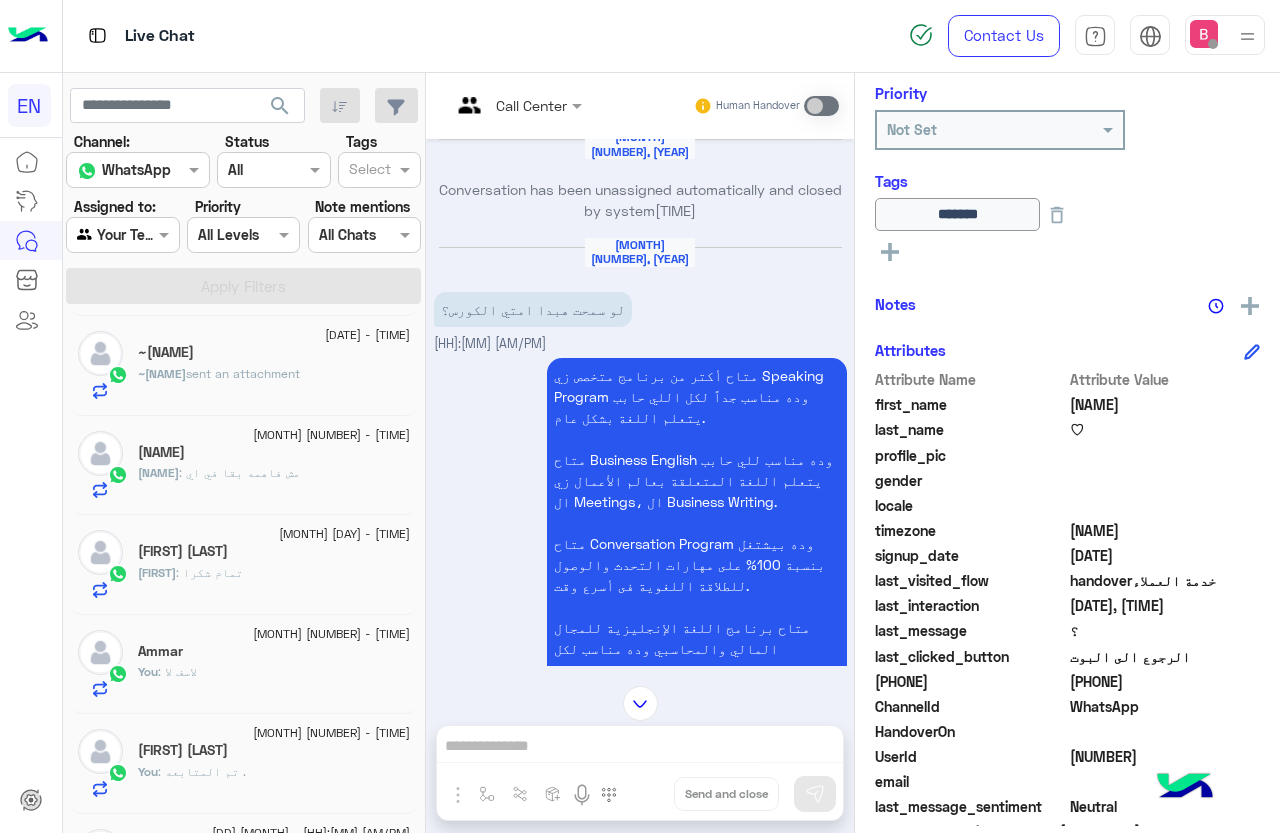 click on "Agent Filter Your Team" at bounding box center [122, 235] 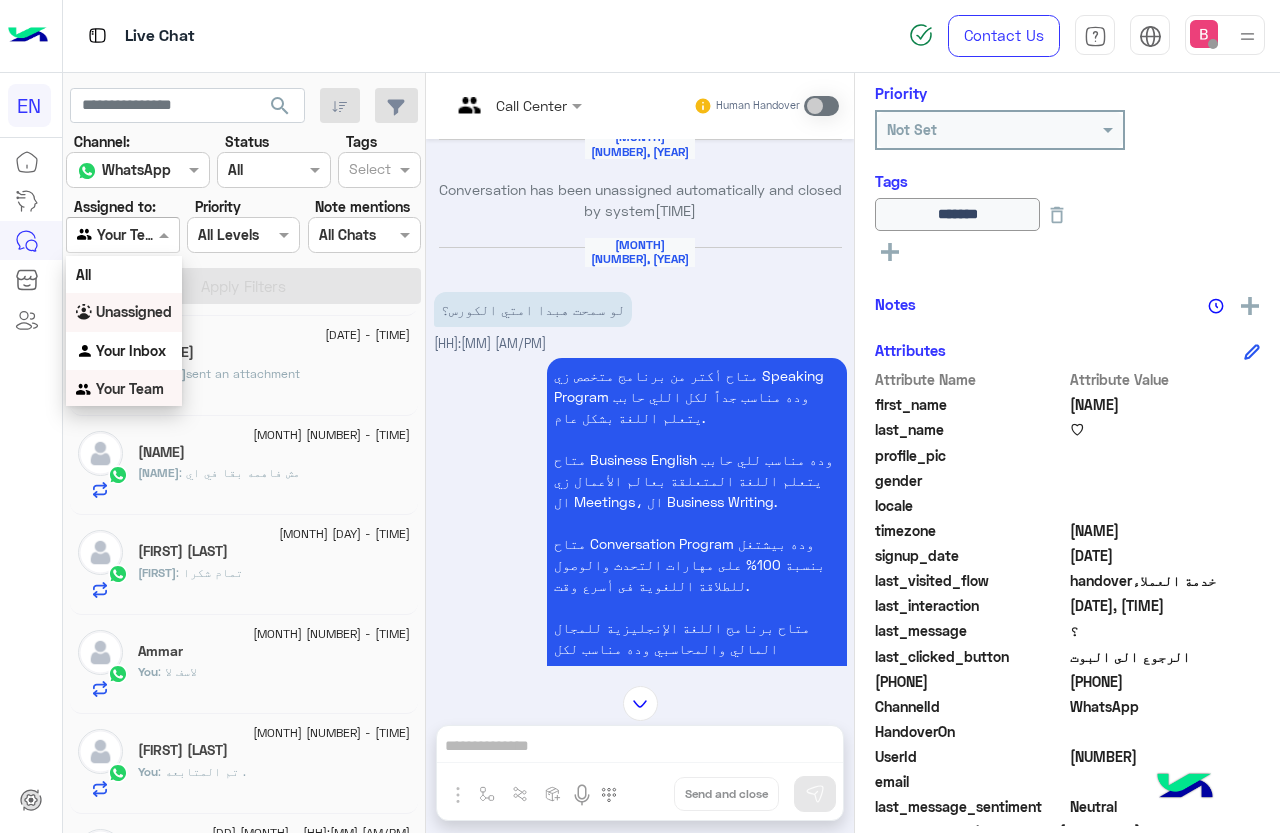 click on "Unassigned" at bounding box center (124, 312) 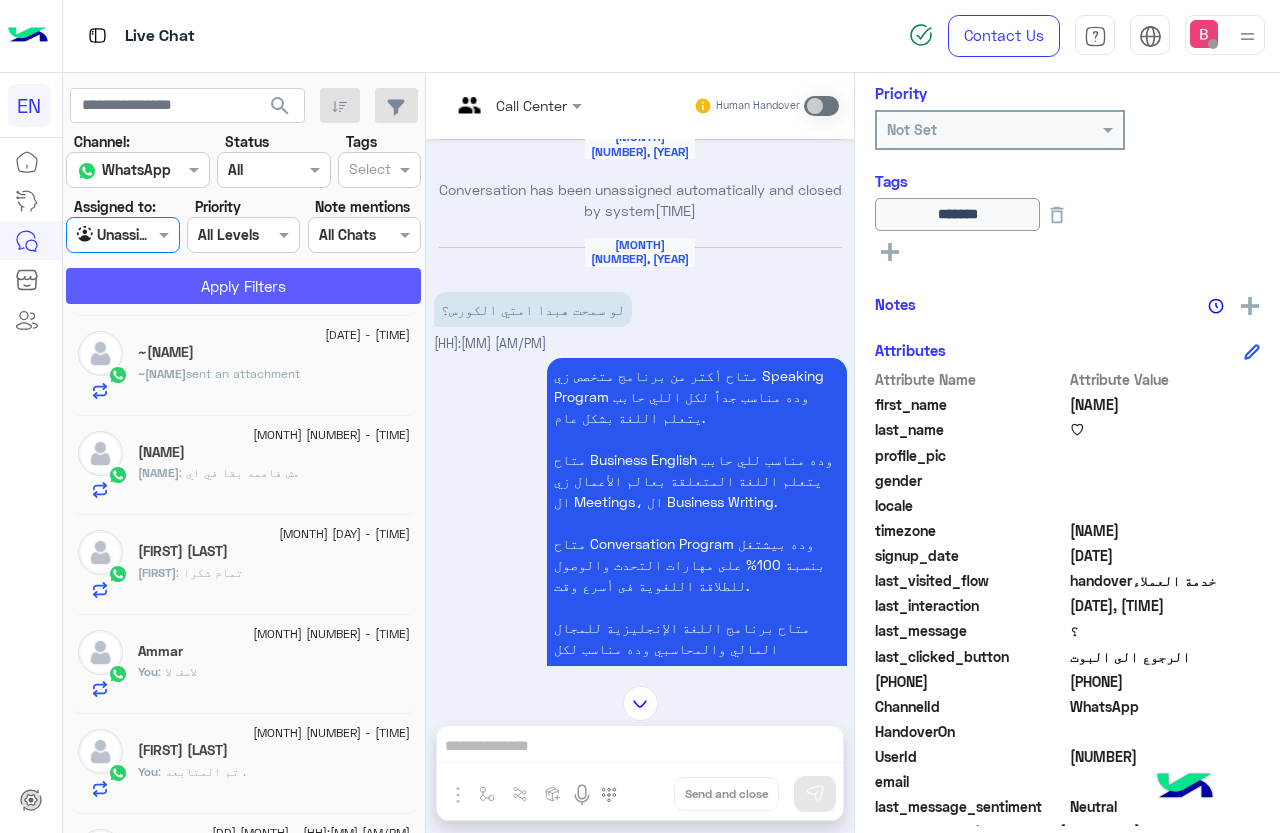 click on "Apply Filters" 